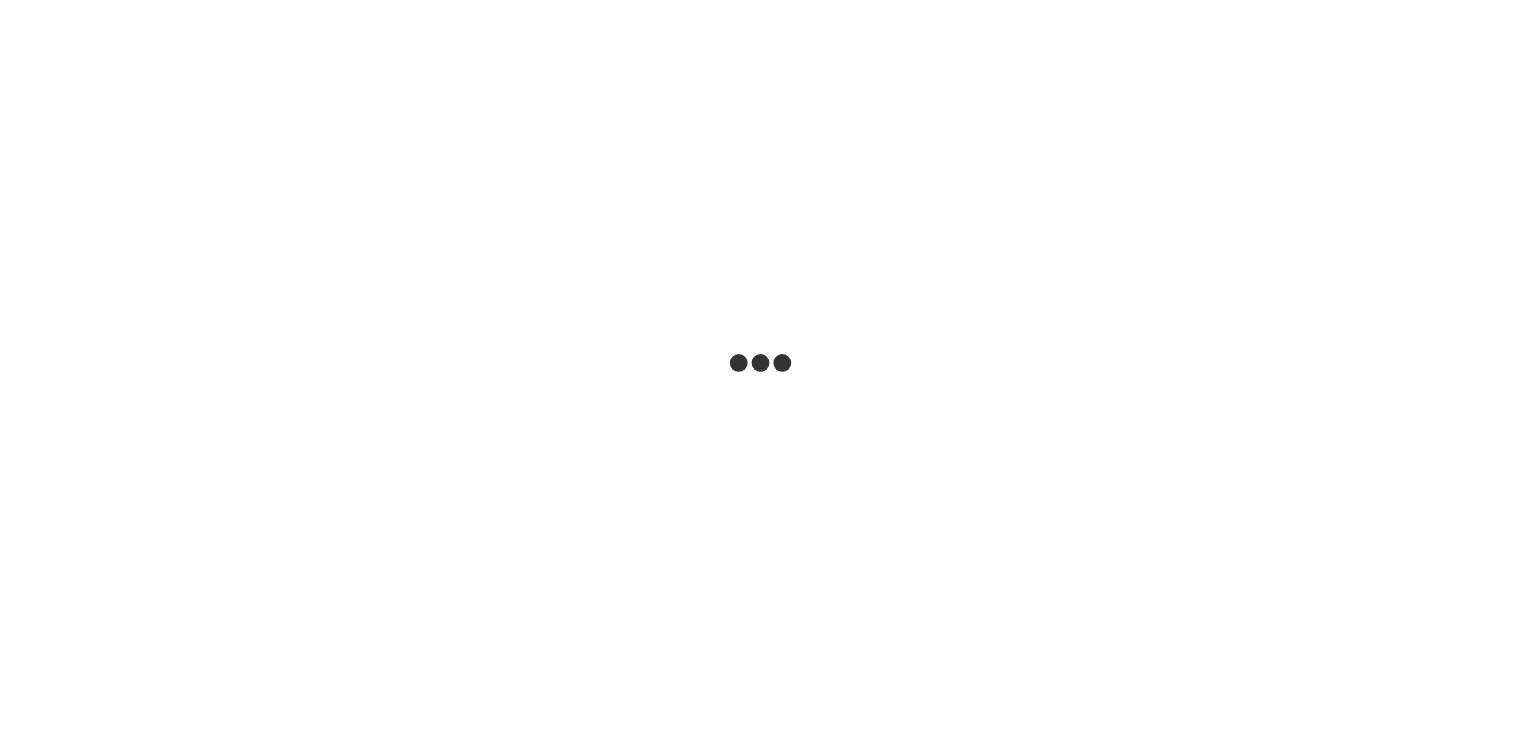 scroll, scrollTop: 0, scrollLeft: 0, axis: both 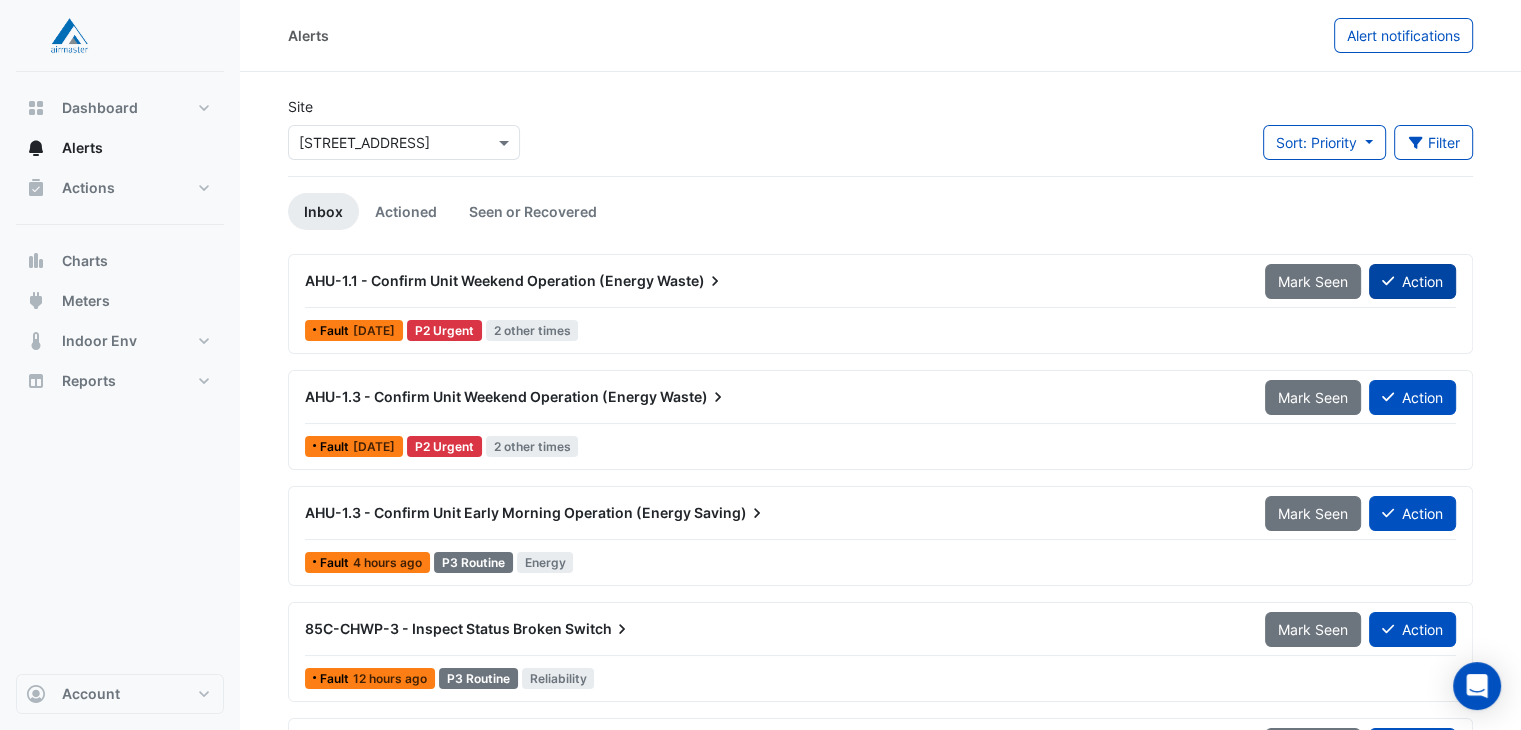 click on "Action" at bounding box center (1412, 281) 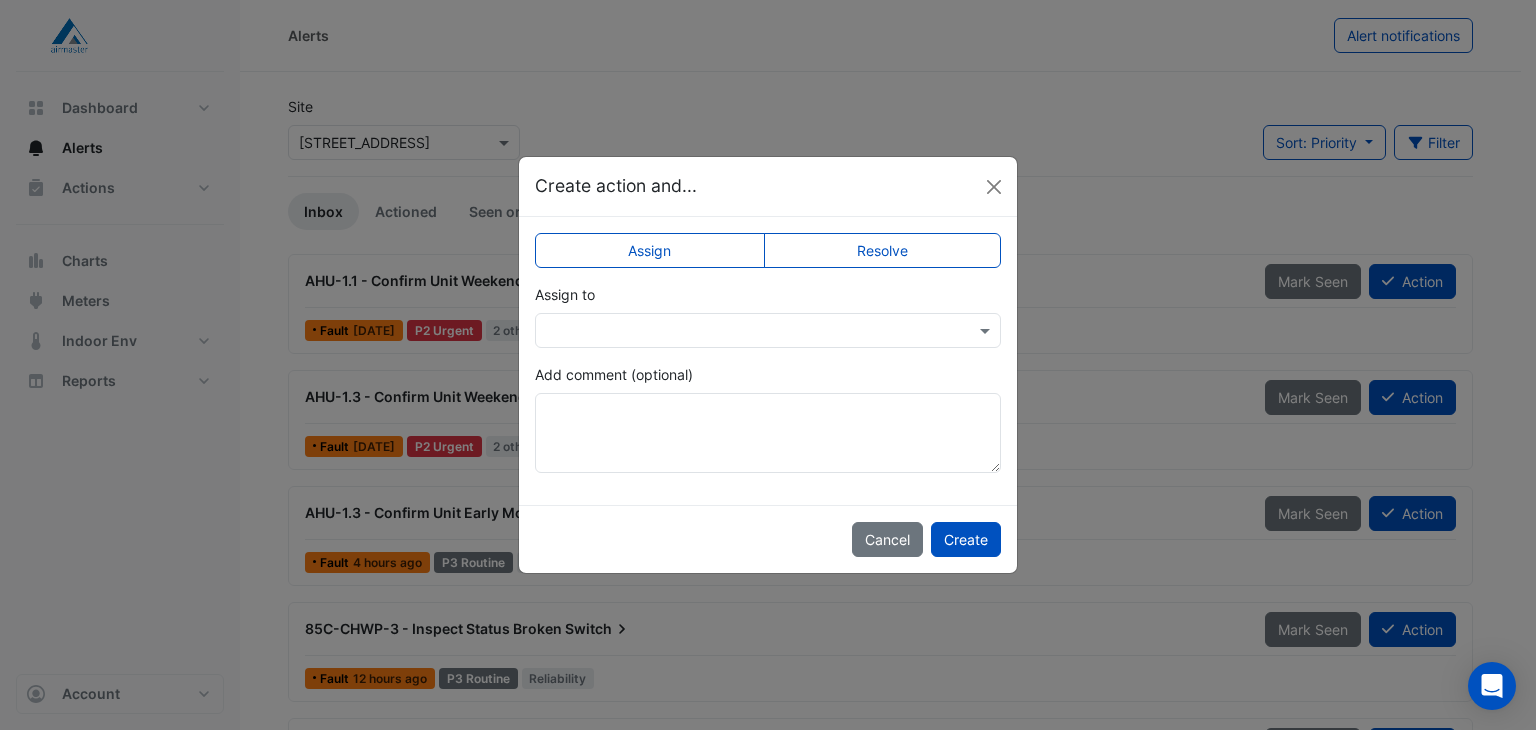 click on "Resolve" 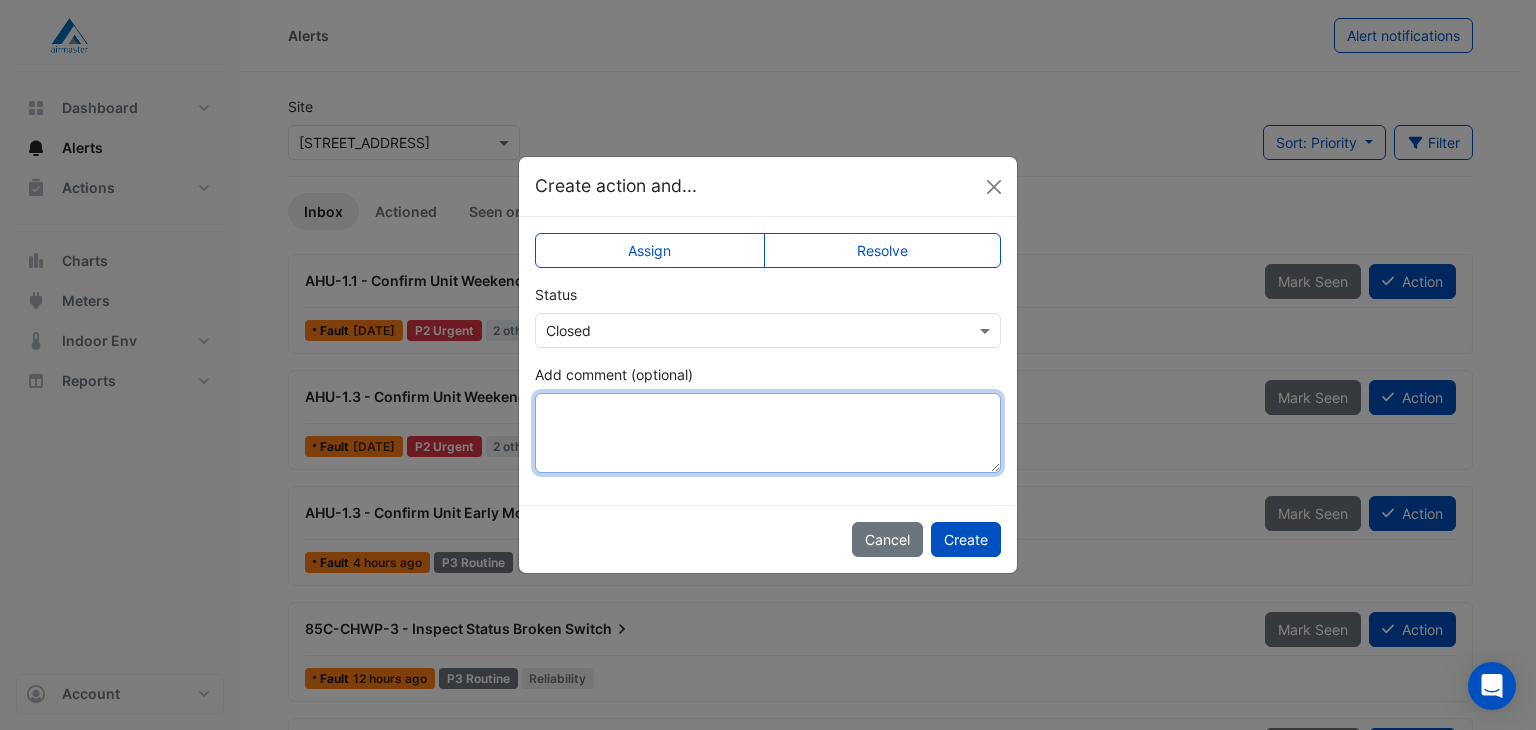 click on "Add comment (optional)" at bounding box center [768, 433] 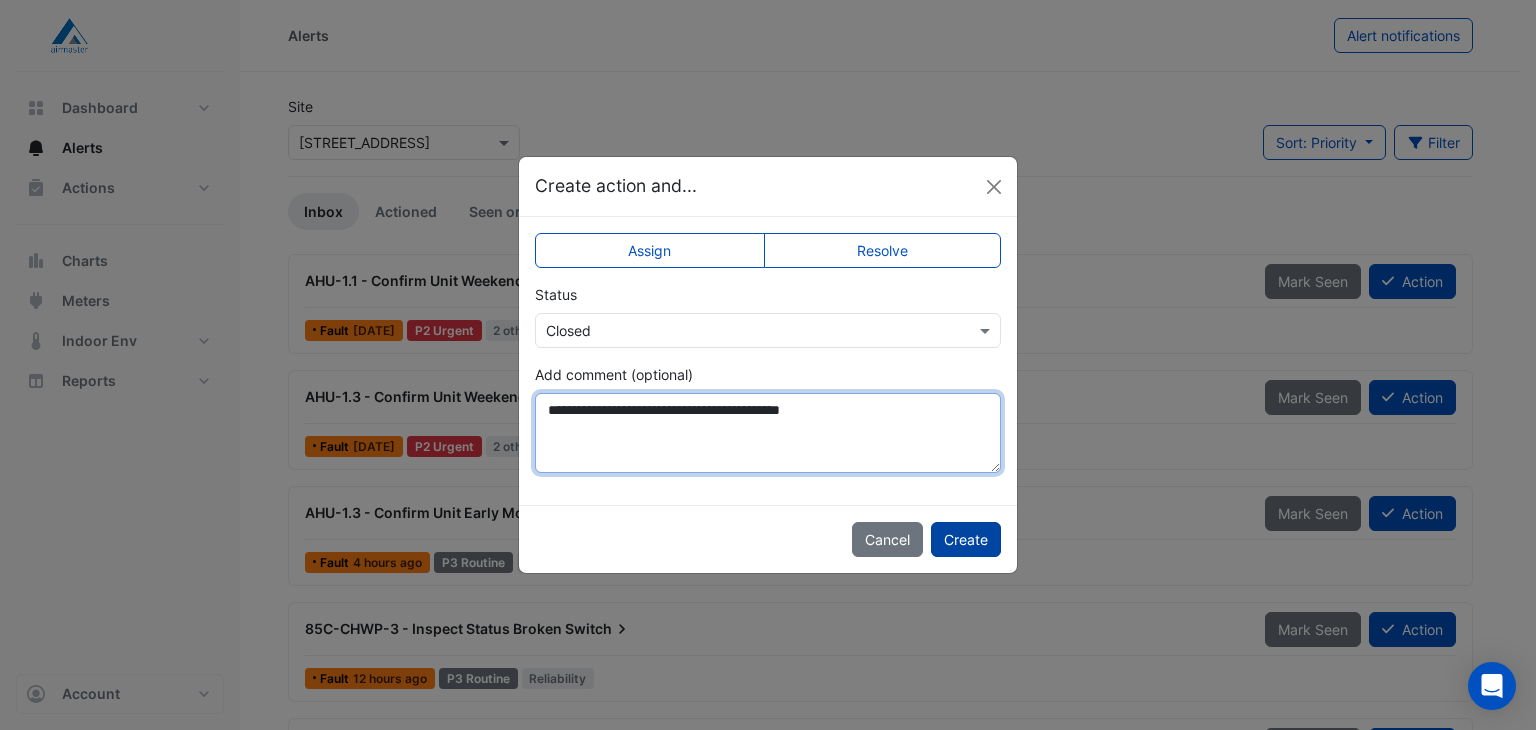 type on "**********" 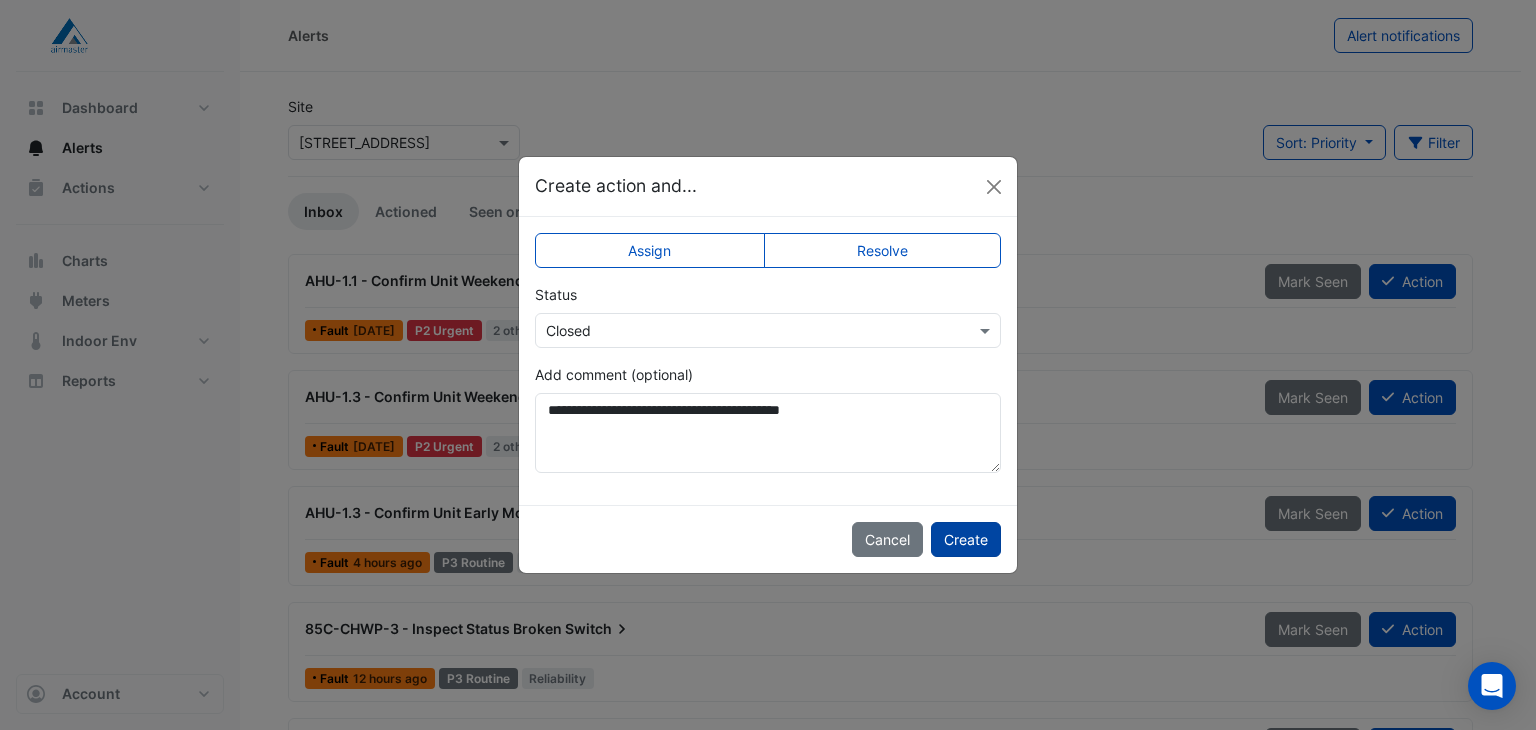 click on "Create" 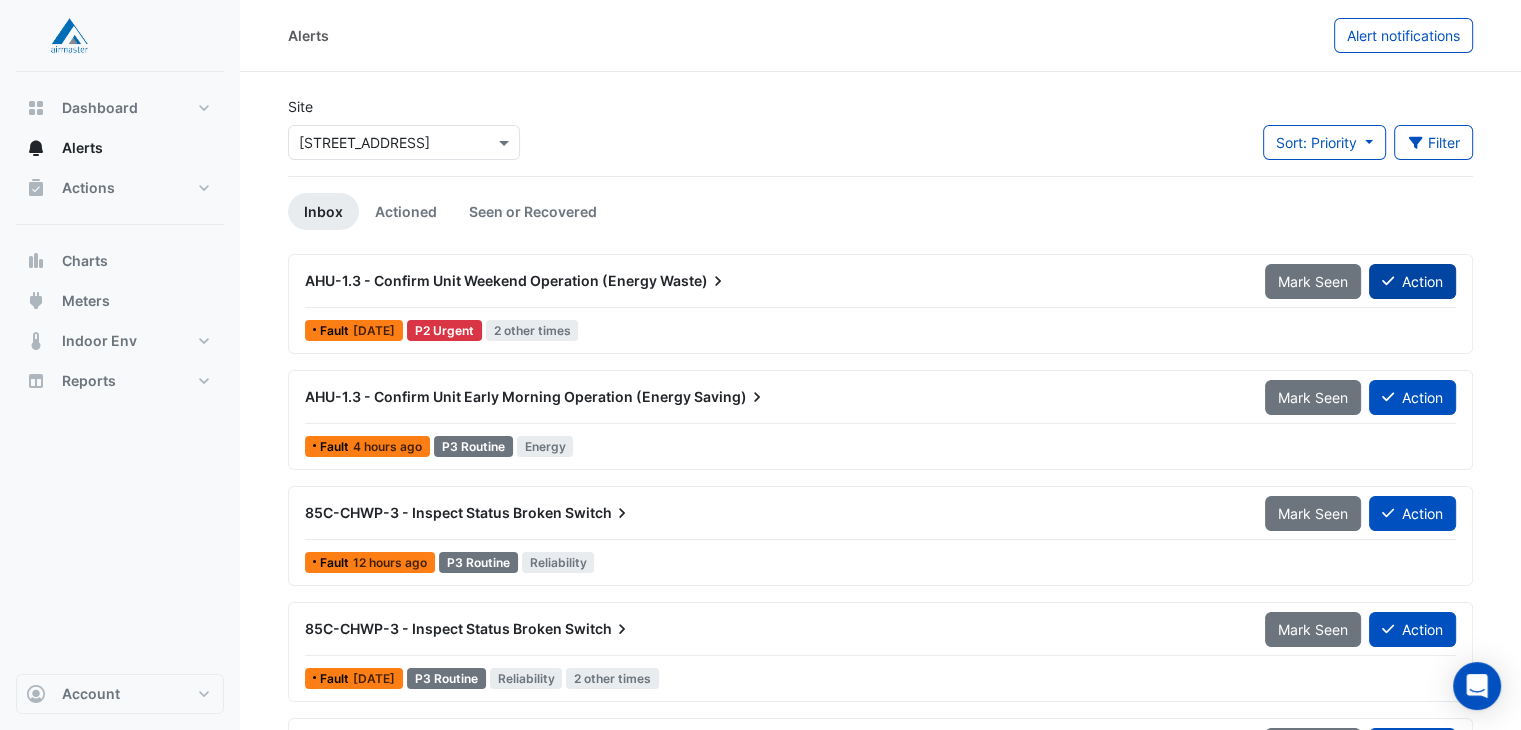 click on "Action" at bounding box center [1412, 281] 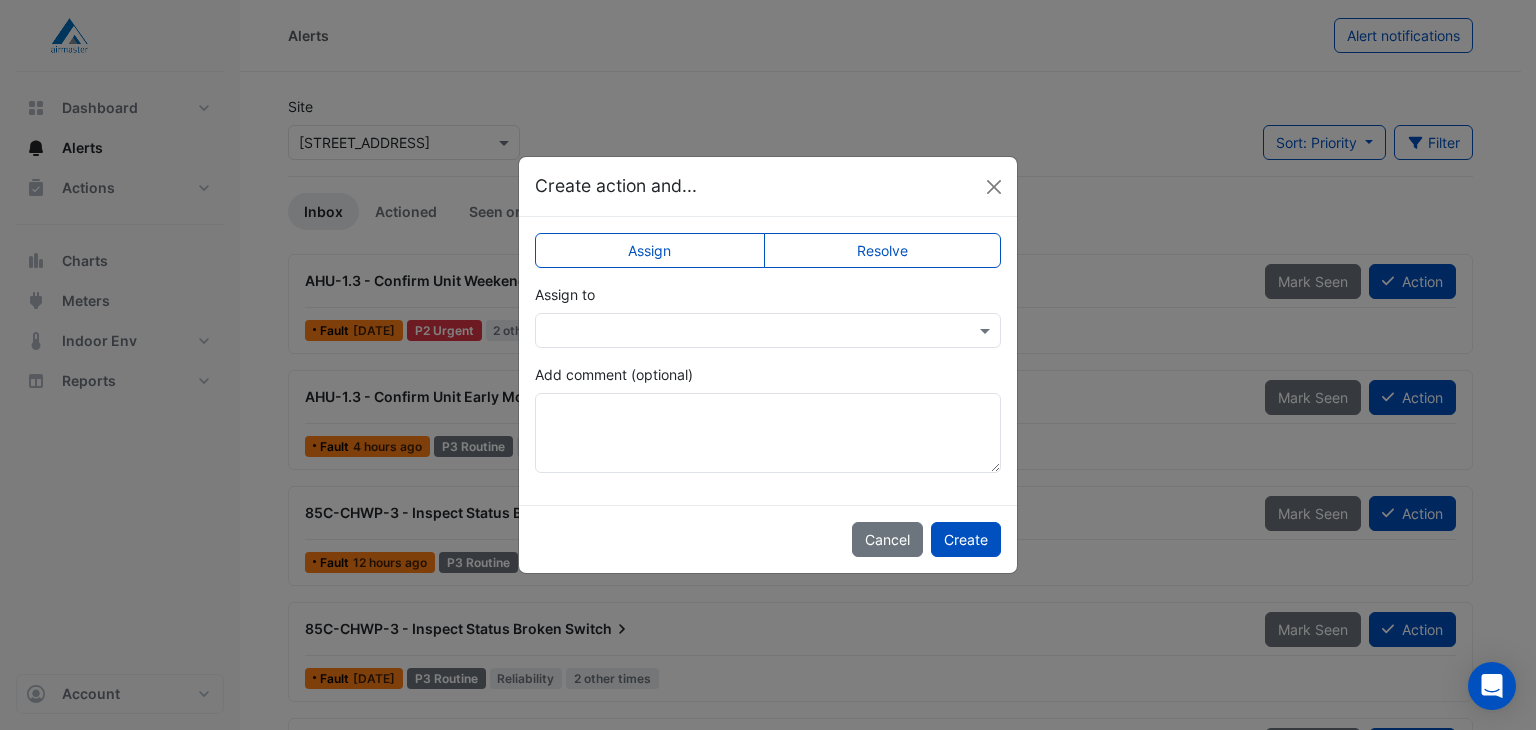 click on "Resolve" 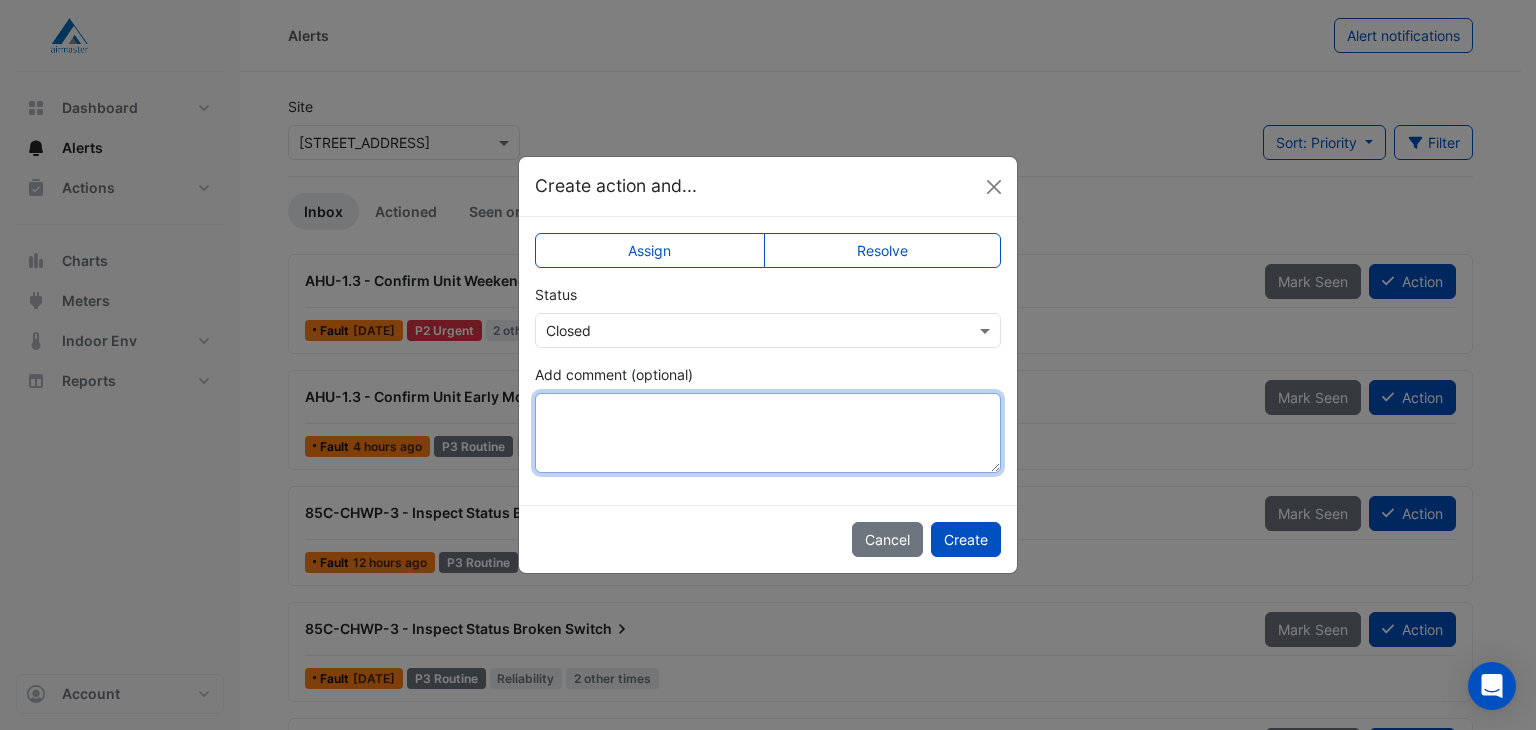 click on "Add comment (optional)" at bounding box center (768, 433) 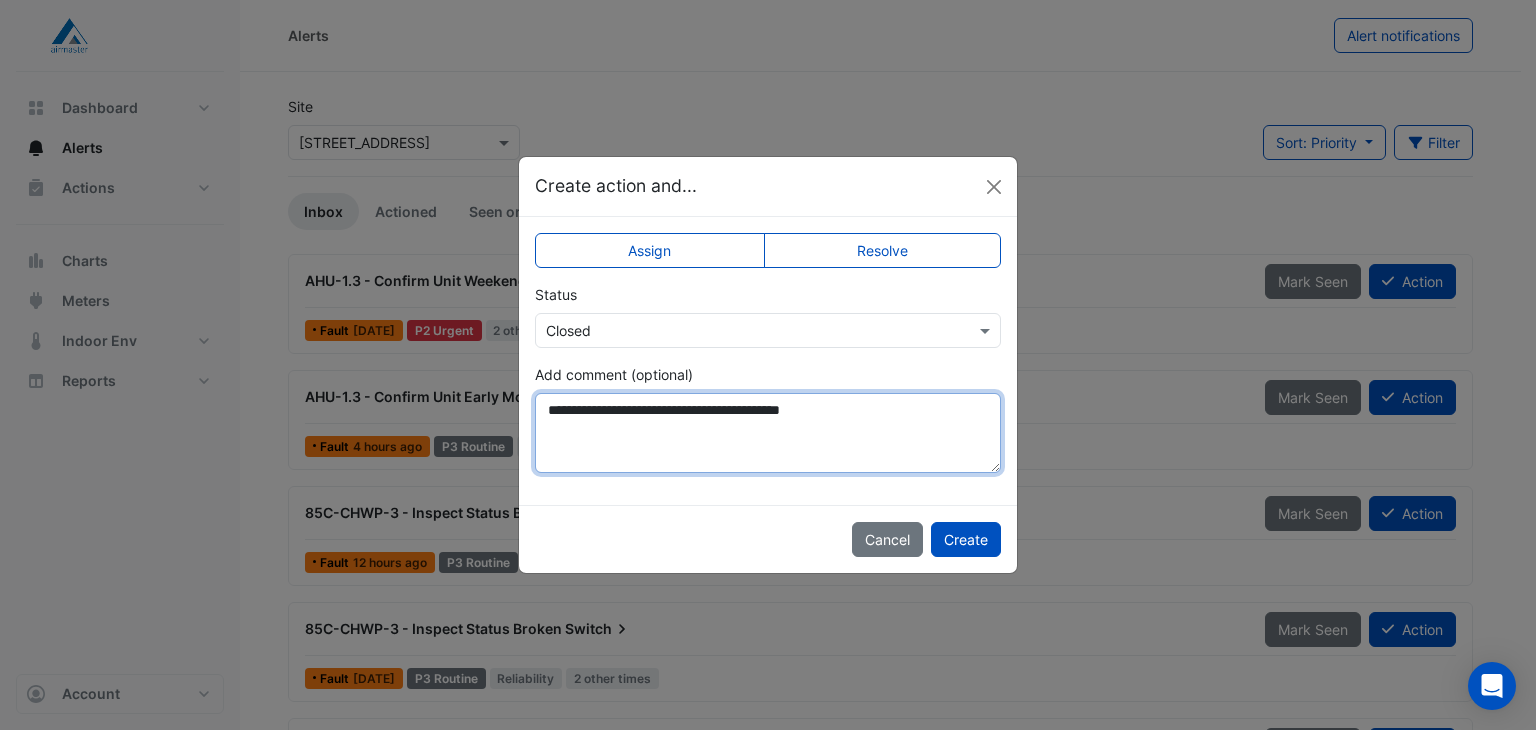 drag, startPoint x: 890, startPoint y: 416, endPoint x: 544, endPoint y: 413, distance: 346.013 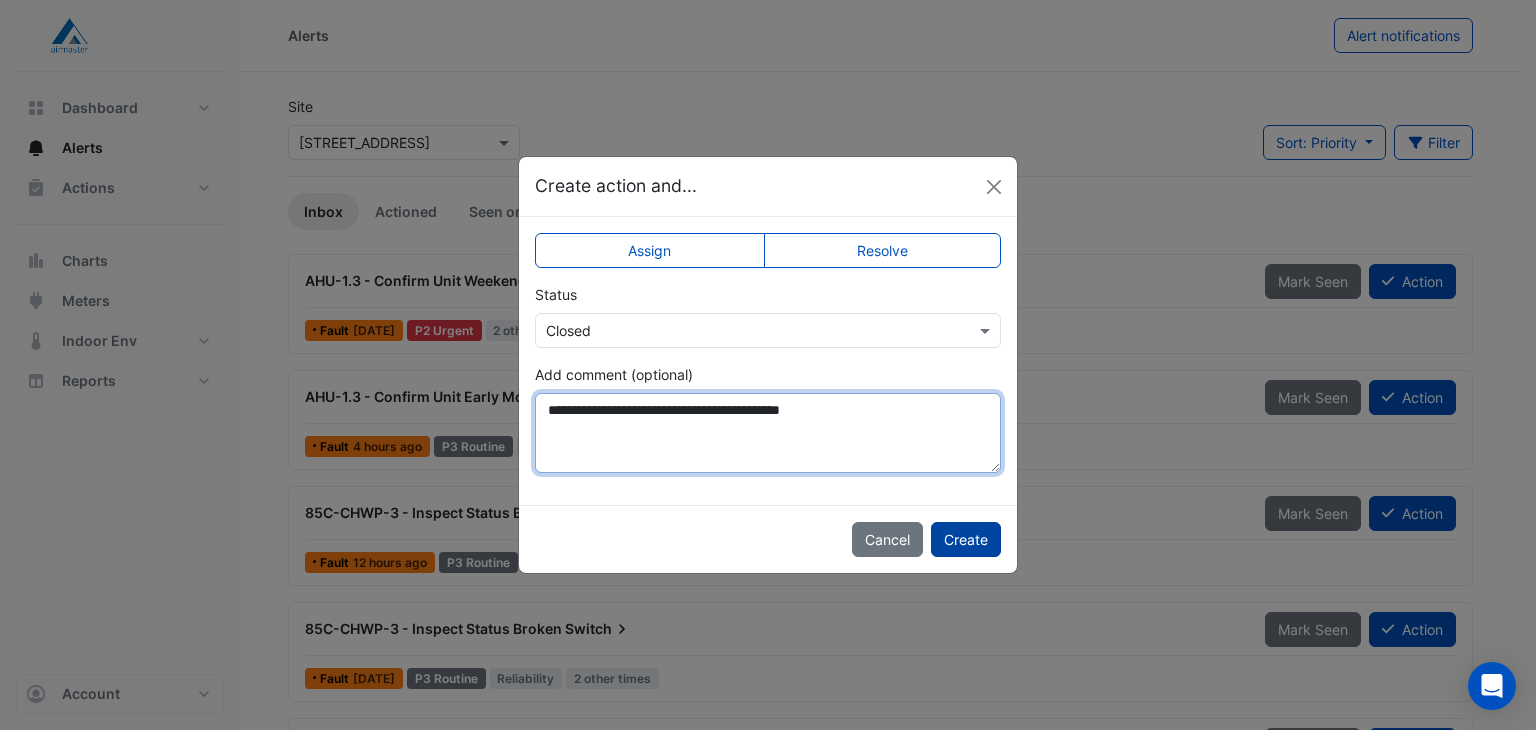 type on "**********" 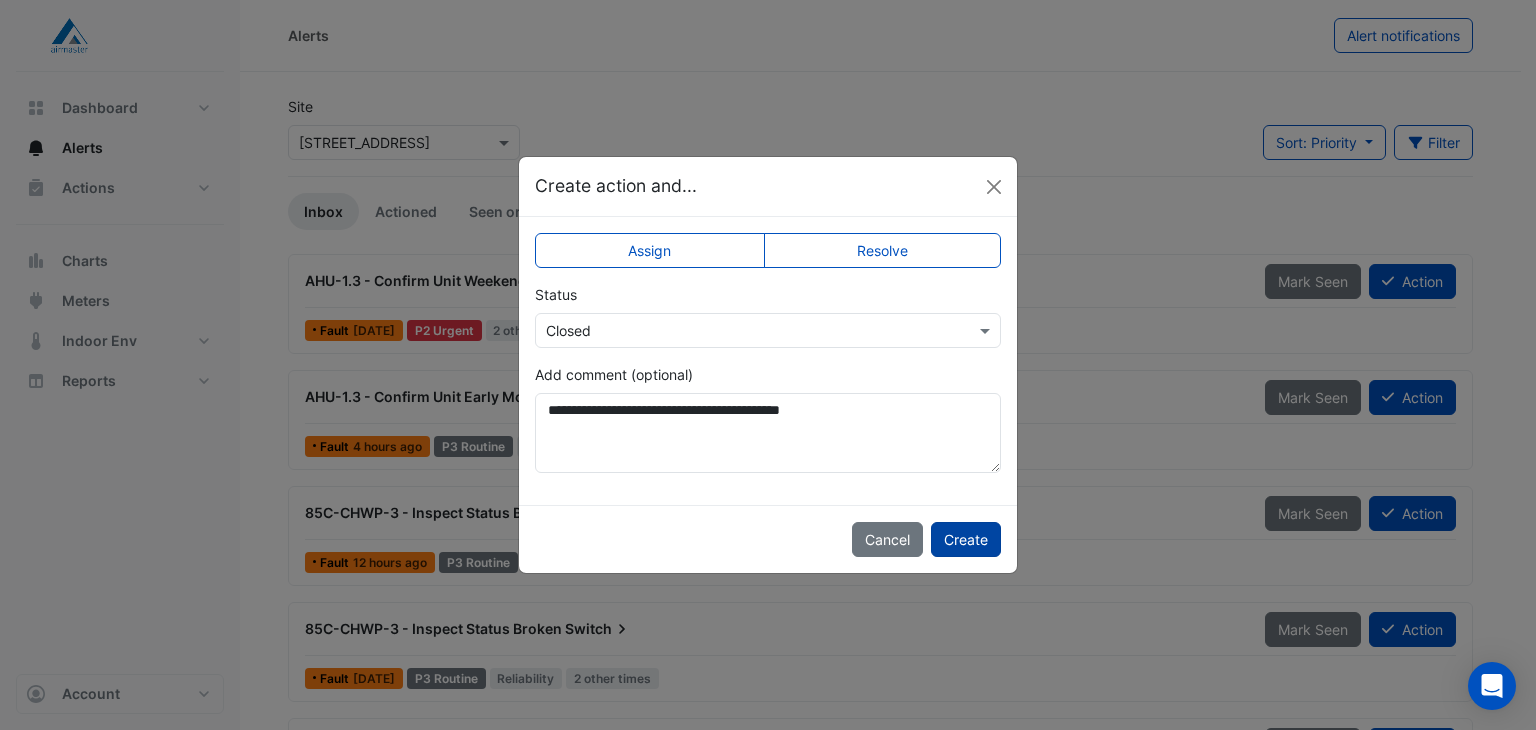 click on "Create" 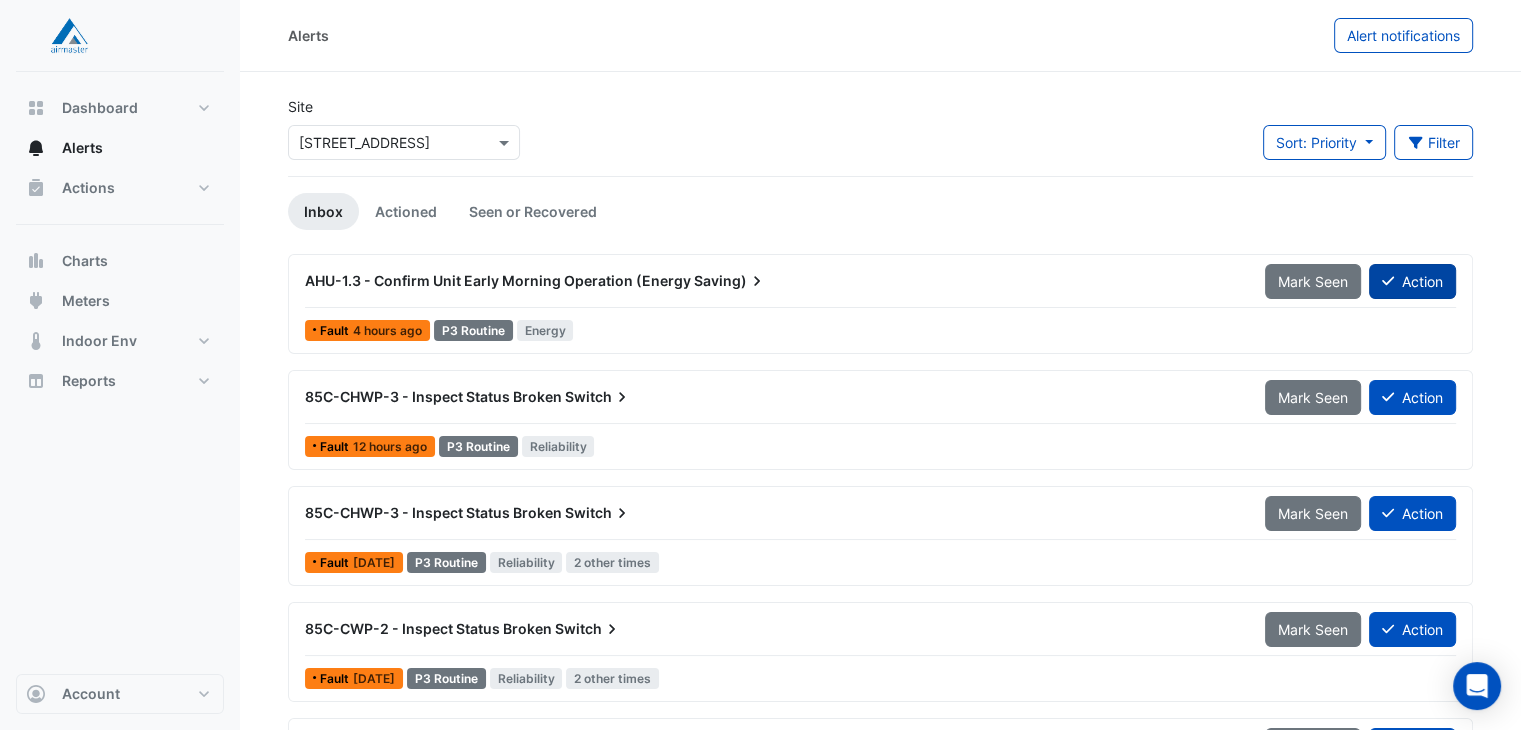 click on "Action" at bounding box center (1412, 281) 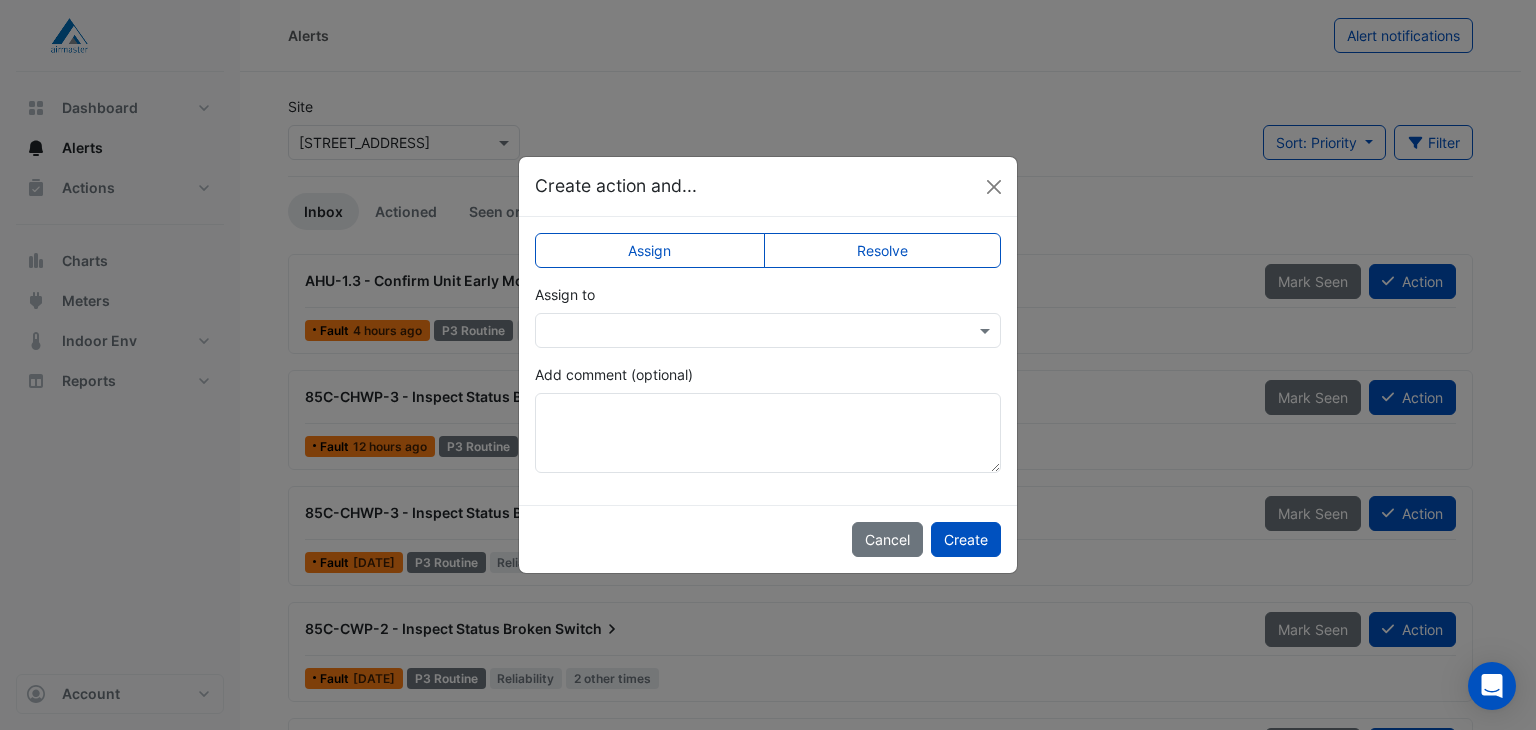 click on "Resolve" 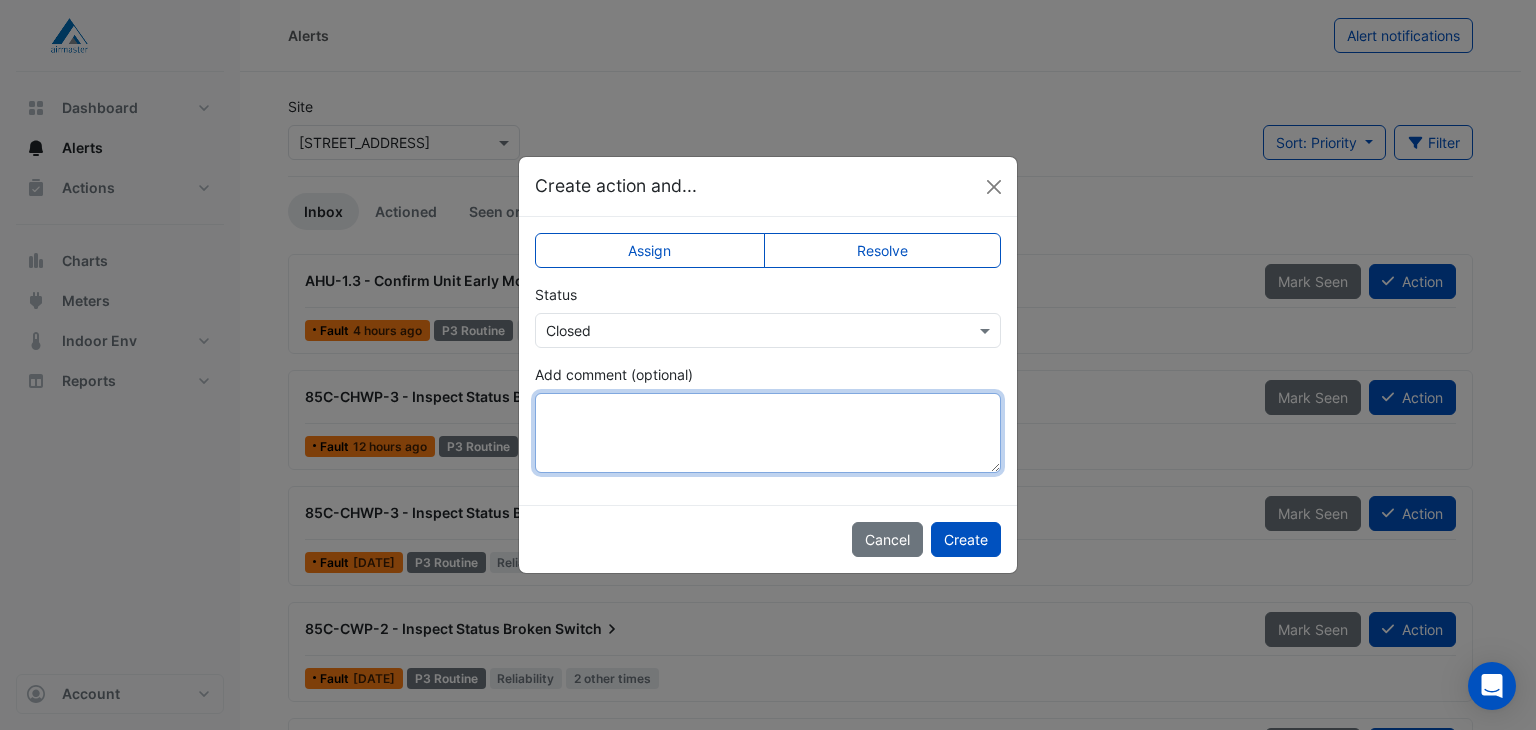 click on "Add comment (optional)" at bounding box center (768, 433) 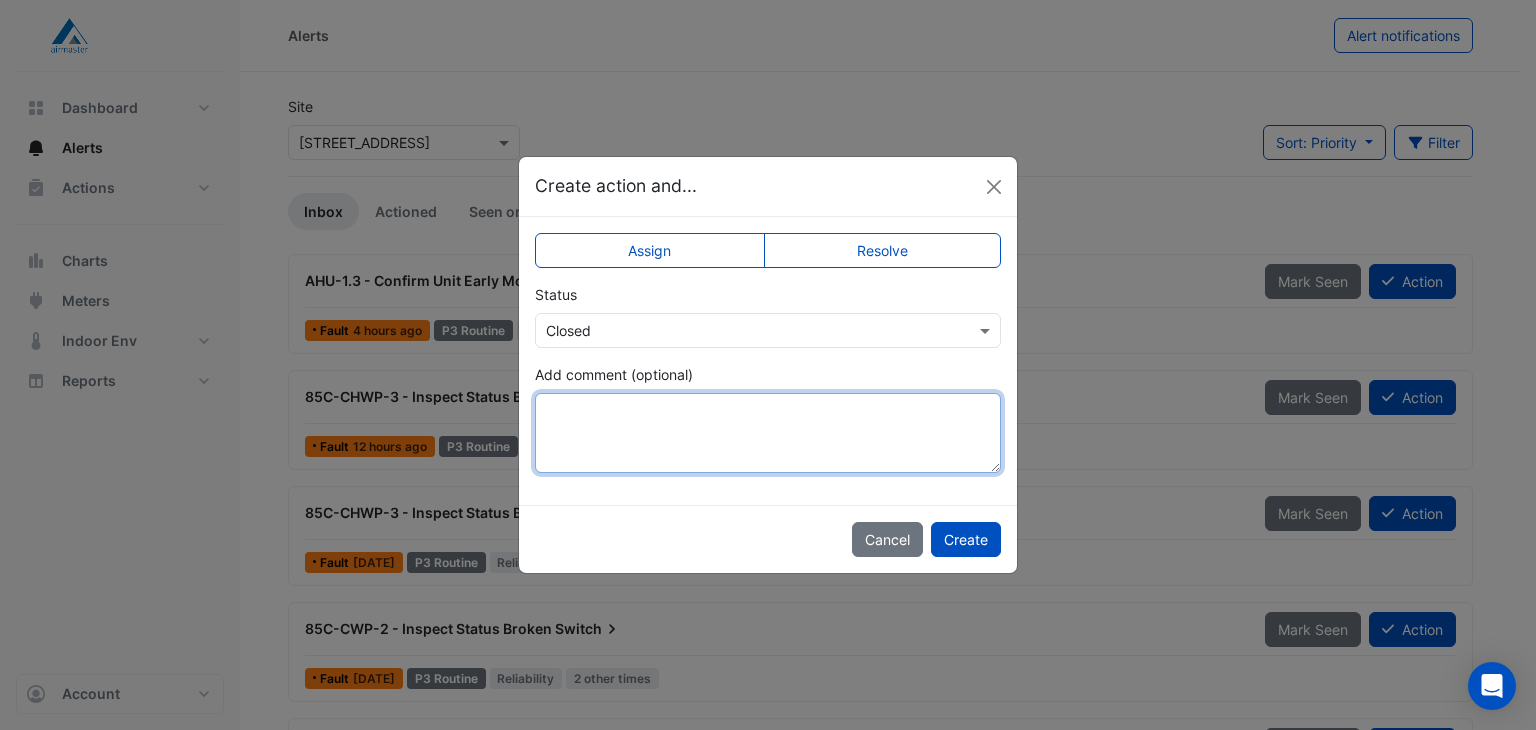 paste on "**********" 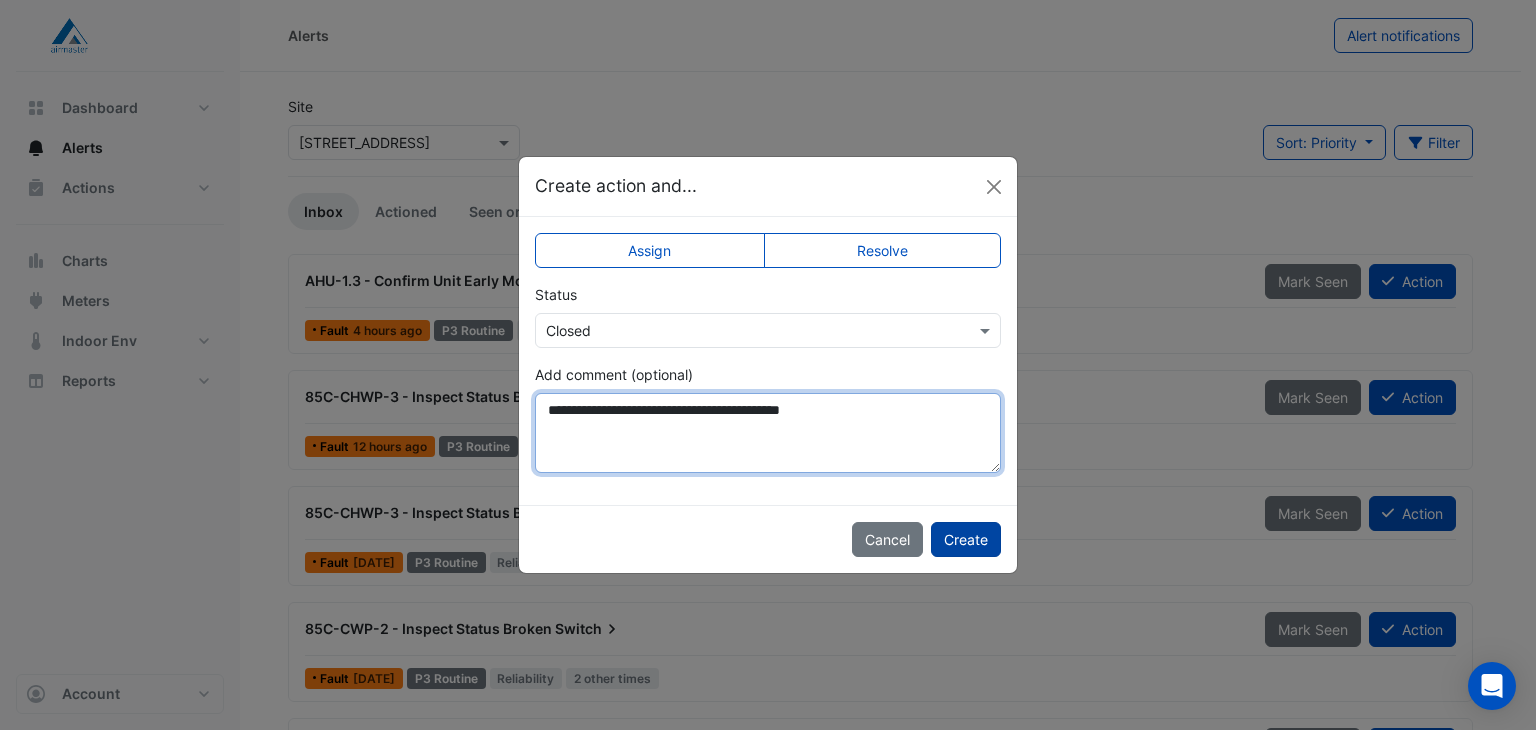 type on "**********" 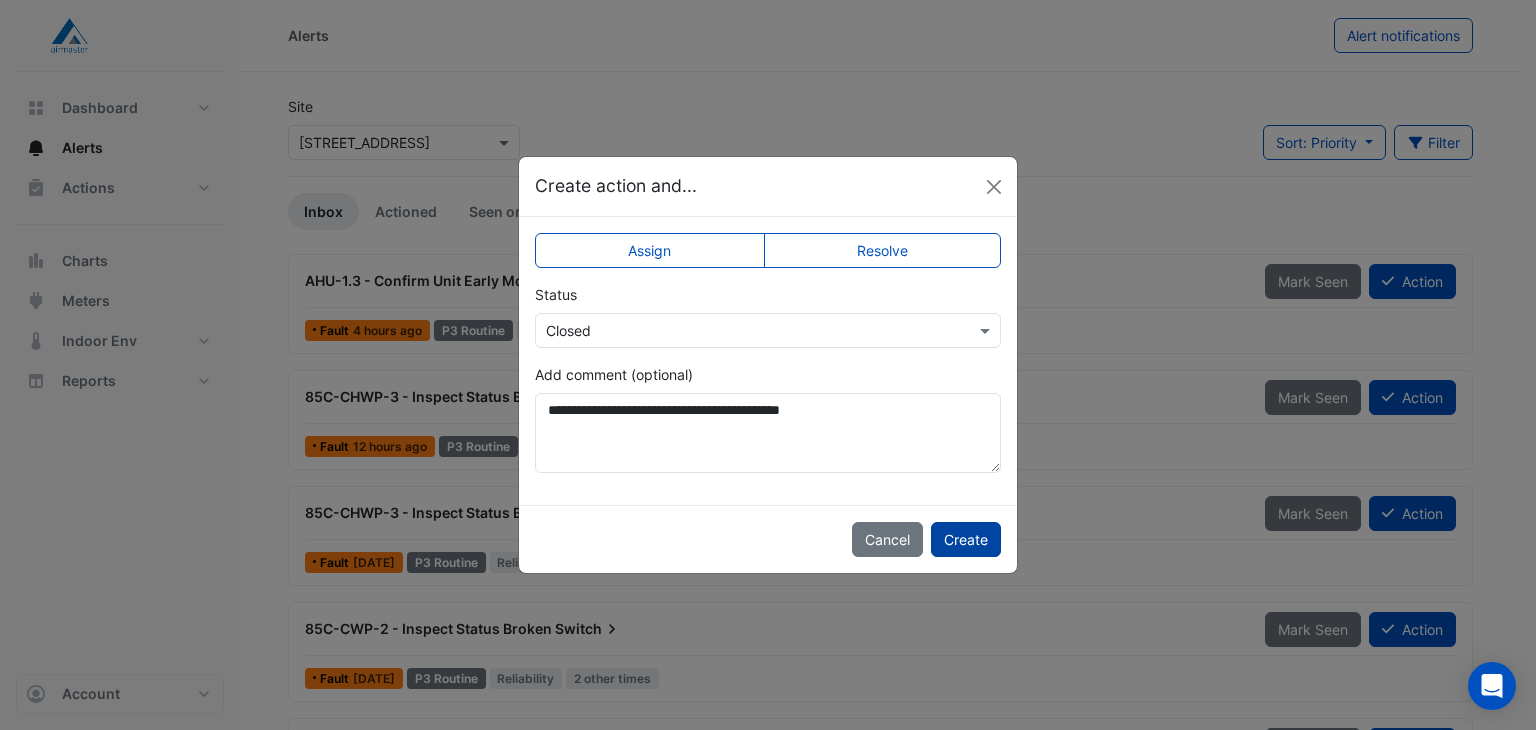 click on "Create" 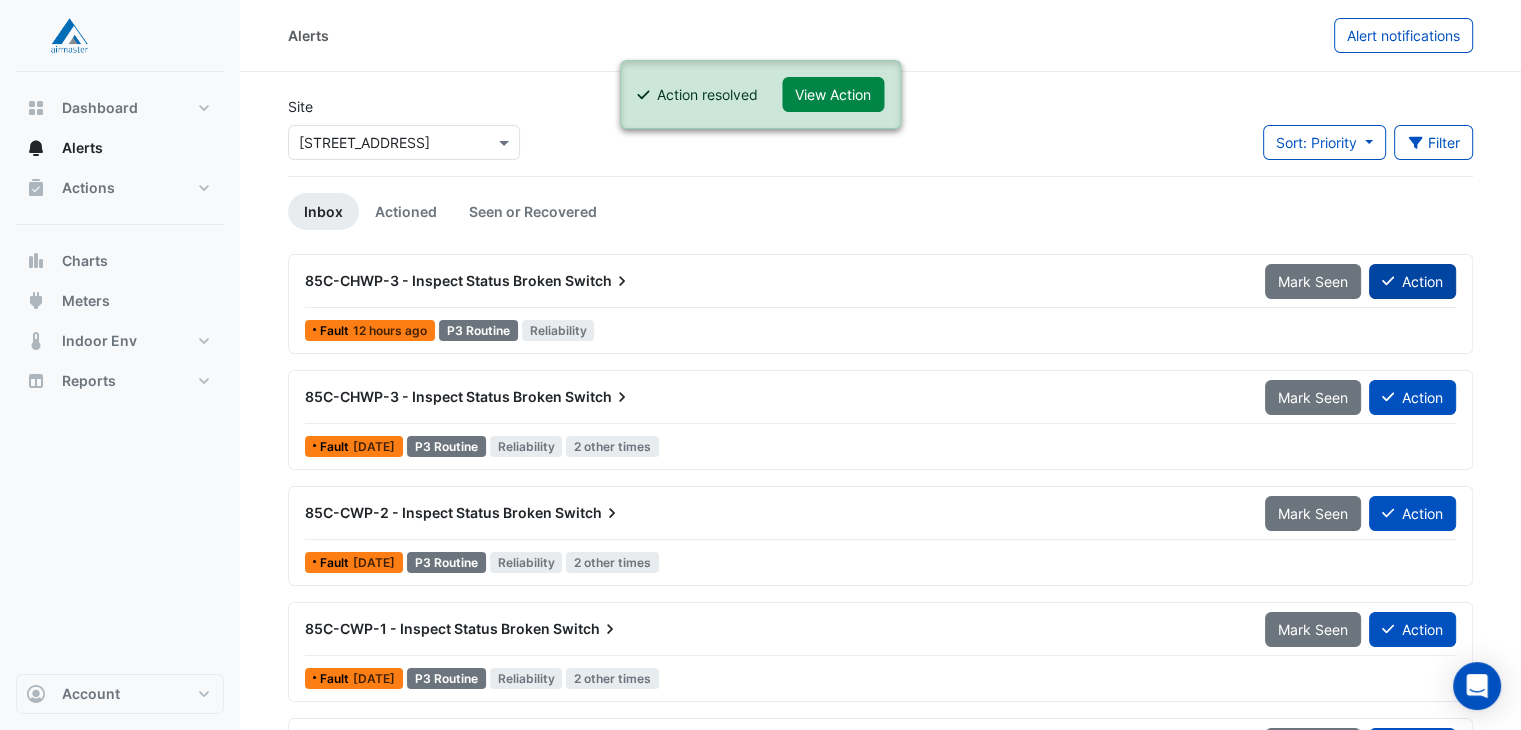 click on "Action" at bounding box center (1412, 281) 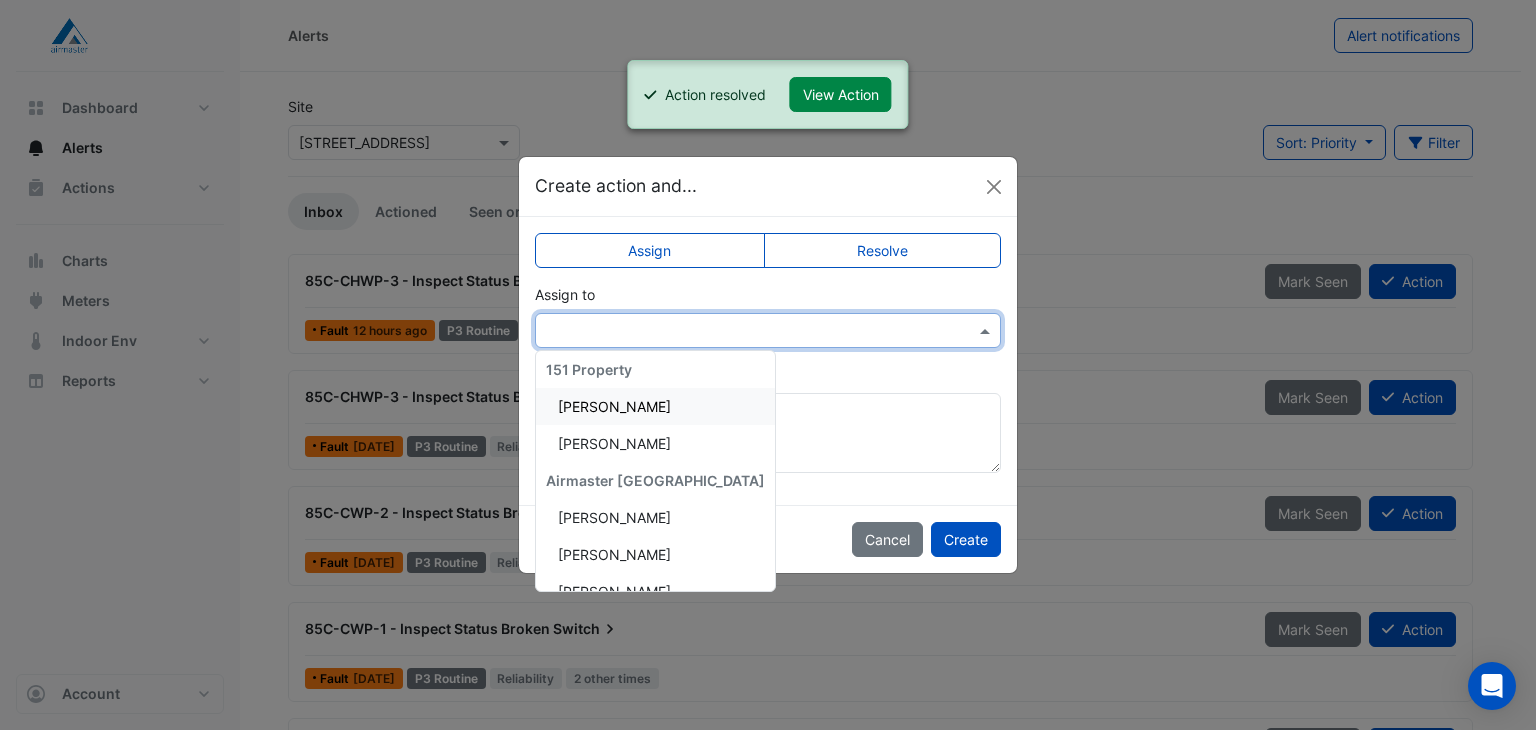 click at bounding box center [748, 331] 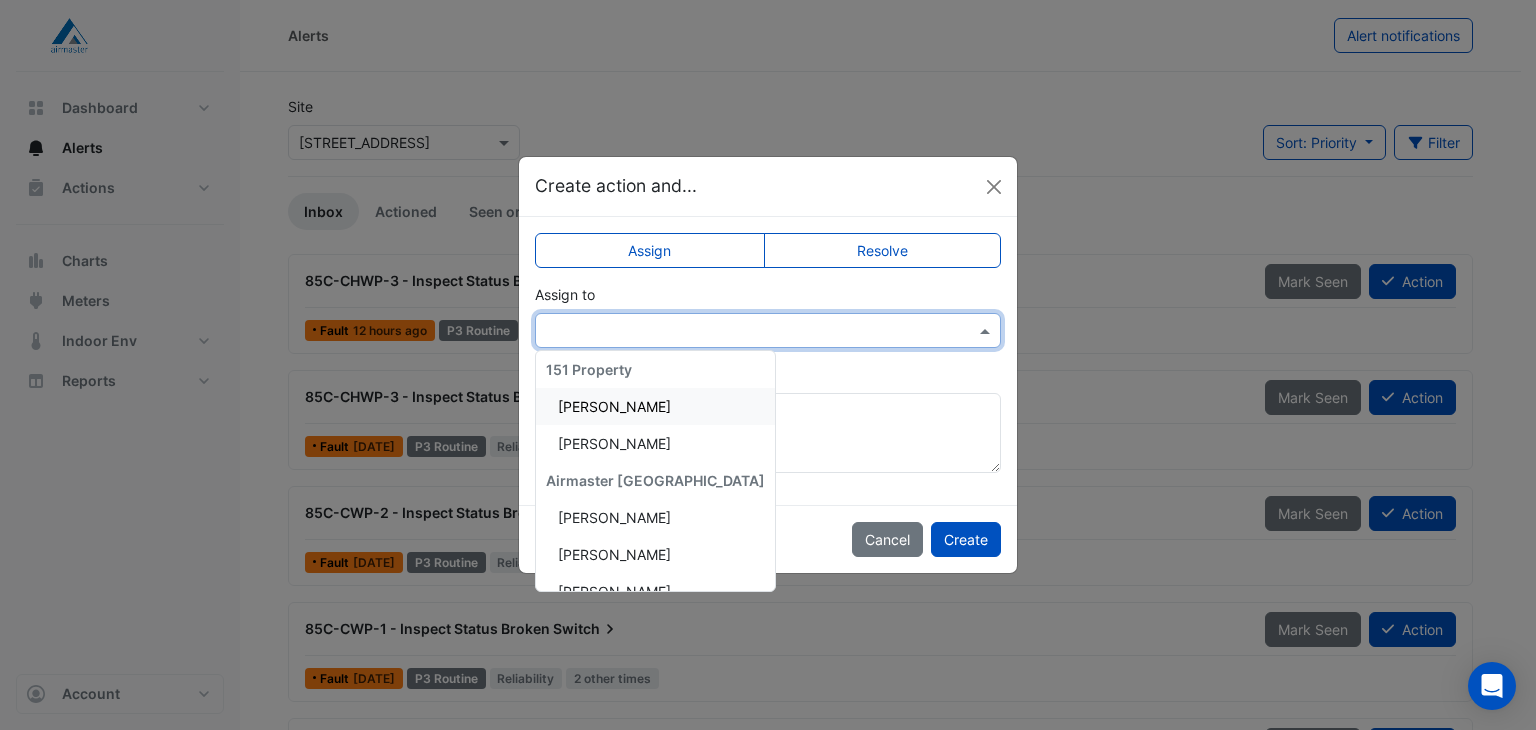 click on "Resolve" 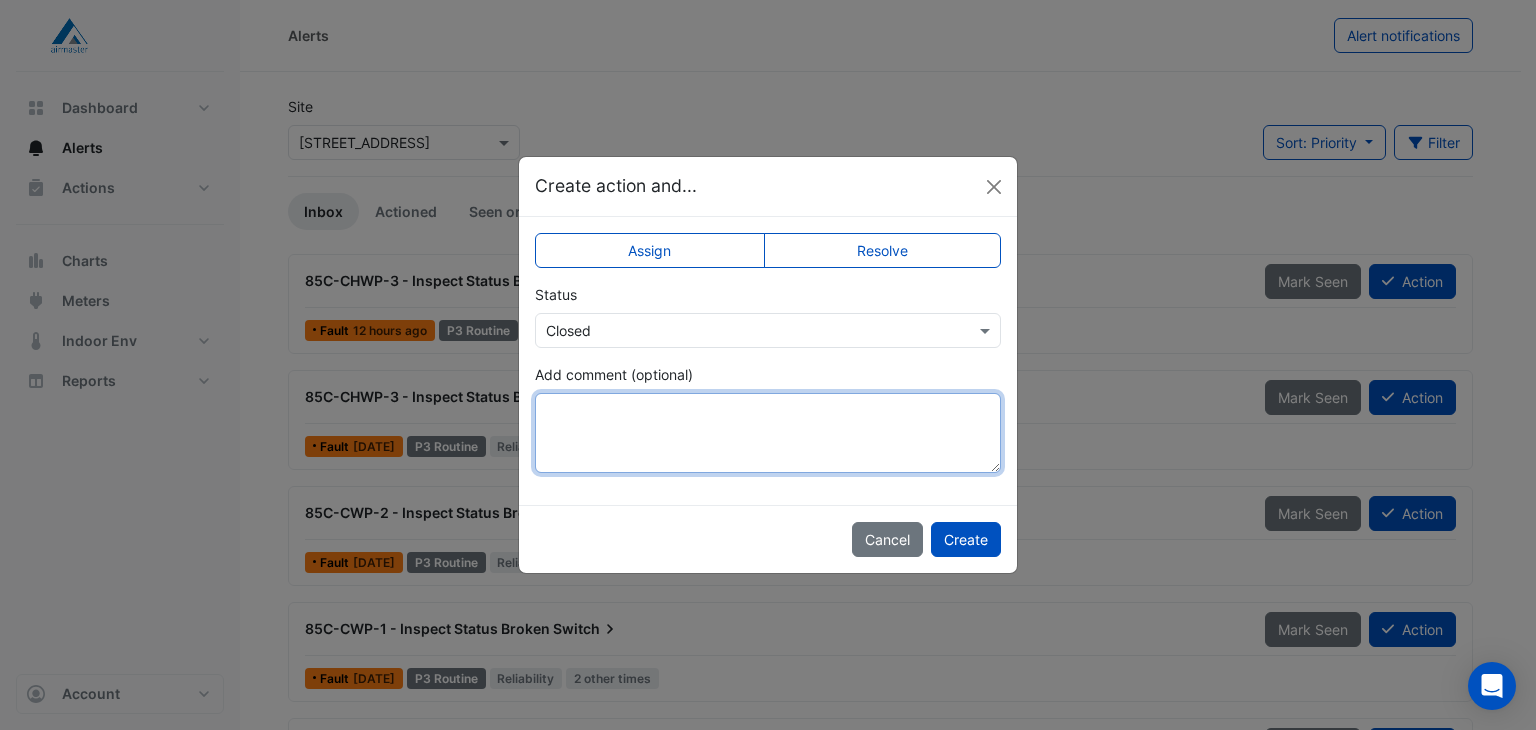 click on "Add comment (optional)" at bounding box center (768, 433) 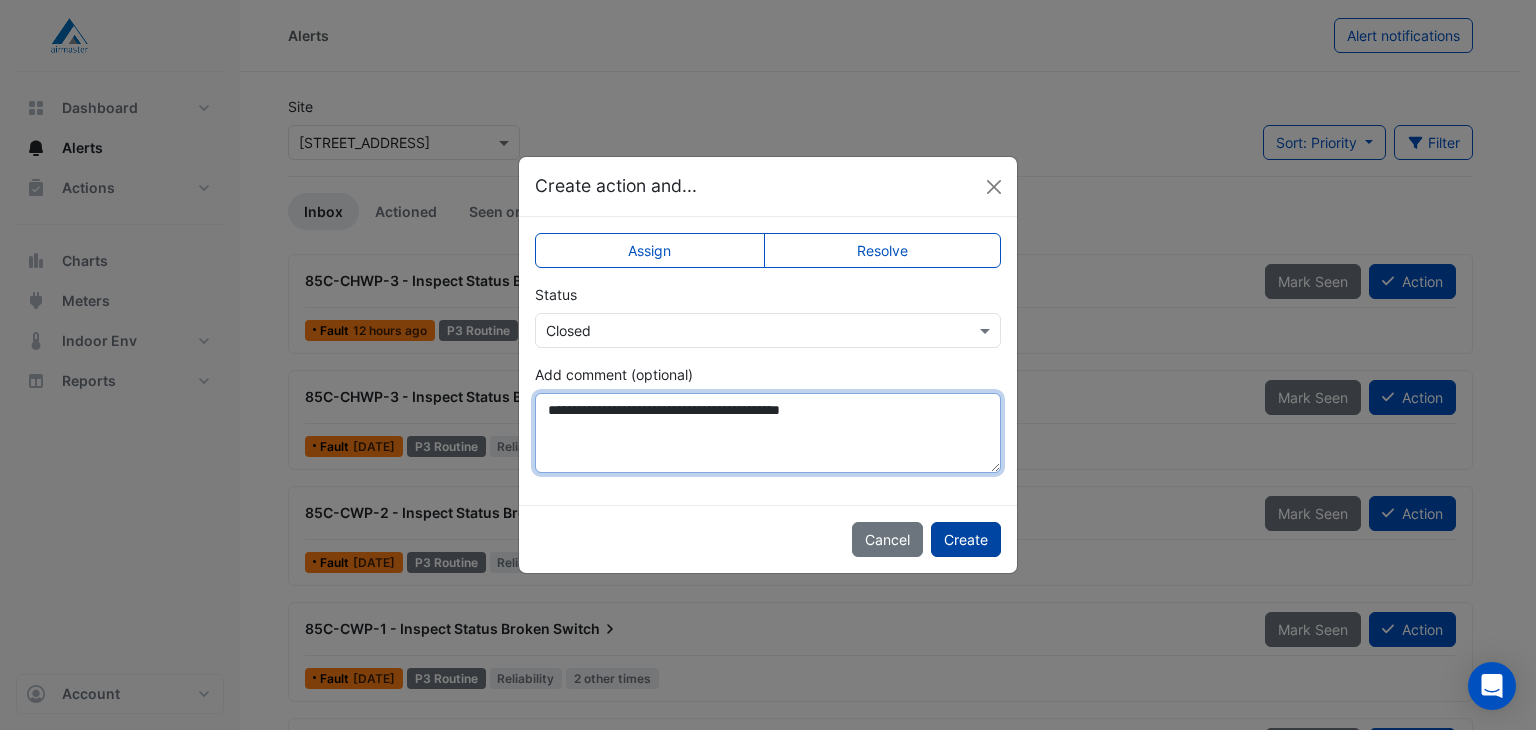 type on "**********" 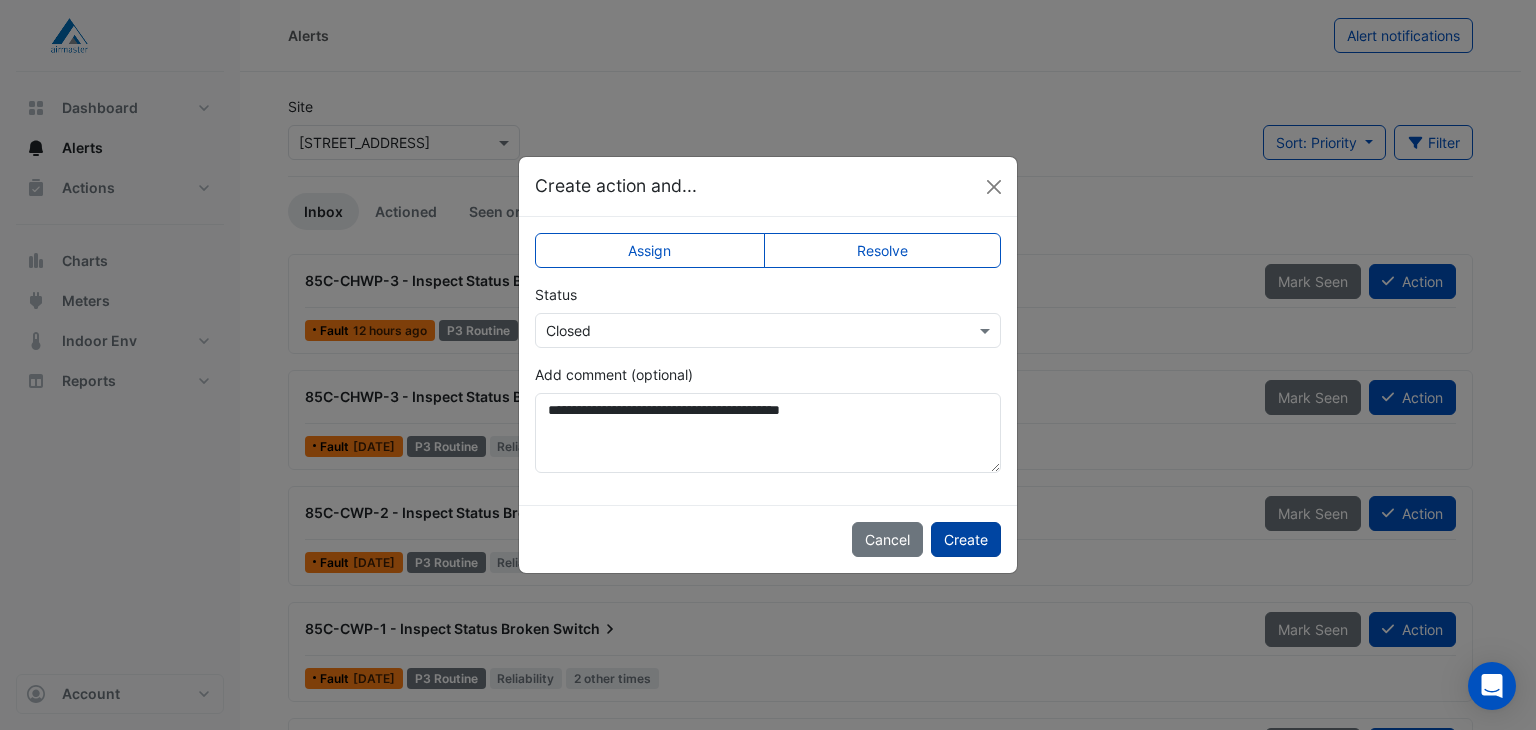 click on "Create" 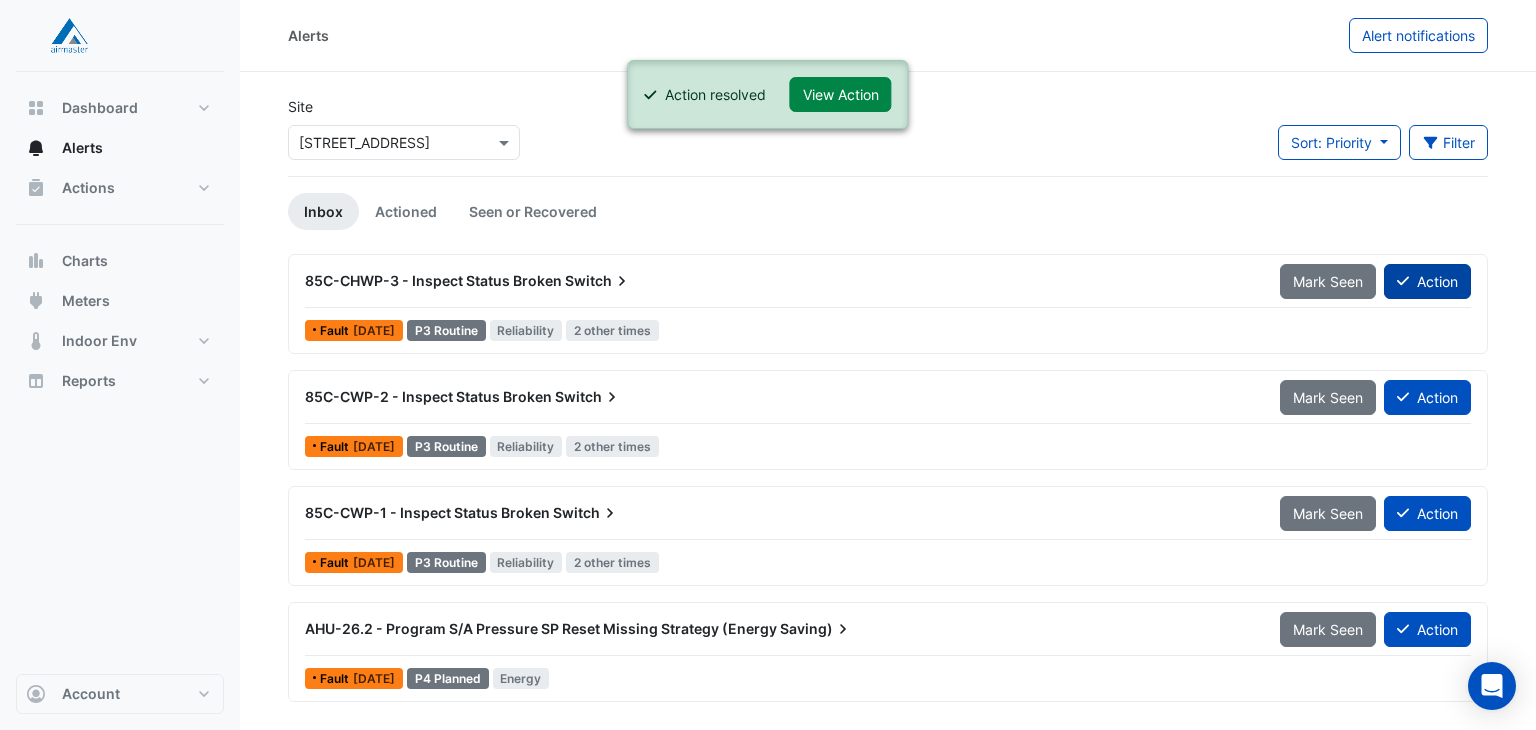 click on "Action" at bounding box center [1427, 281] 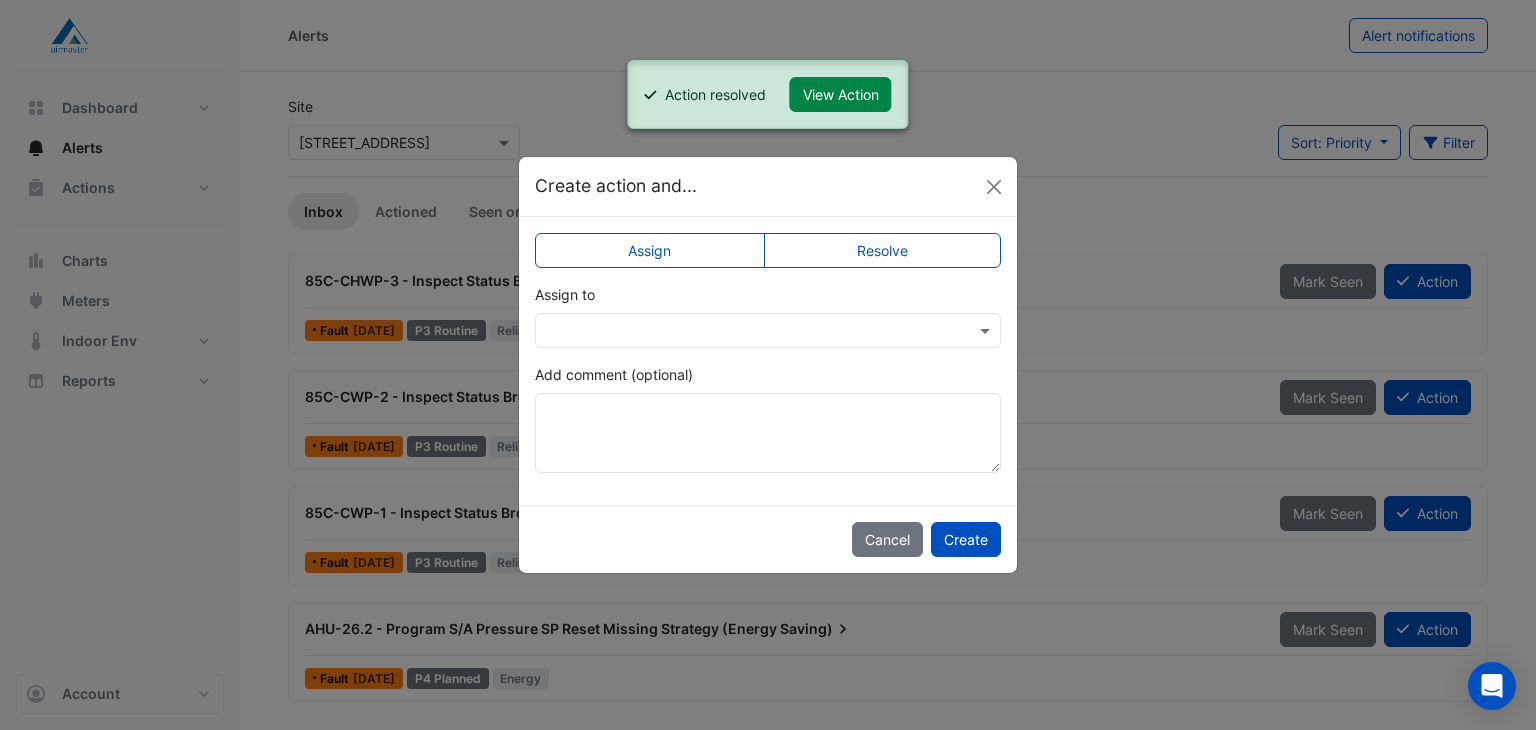 click on "Resolve" 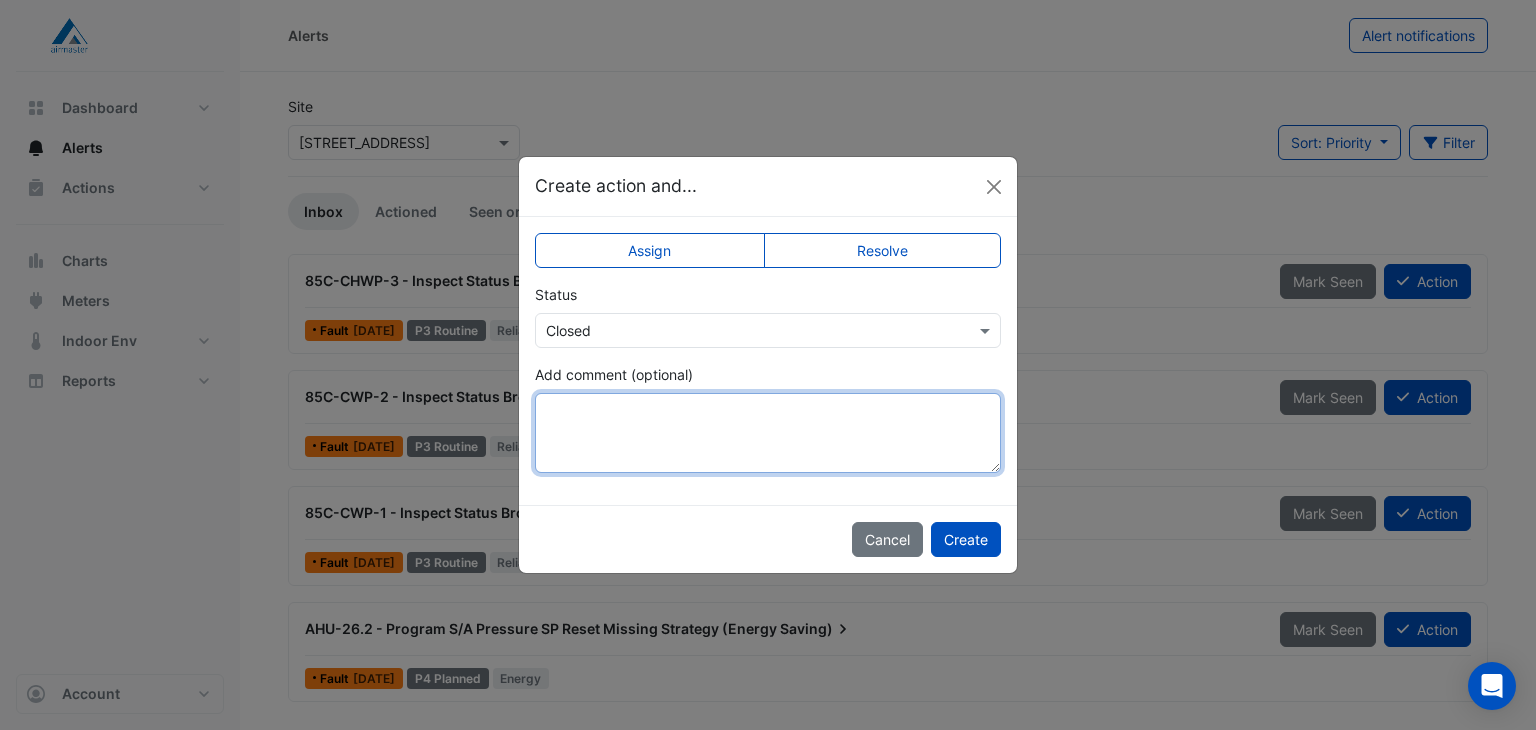 click on "Add comment (optional)" at bounding box center (768, 433) 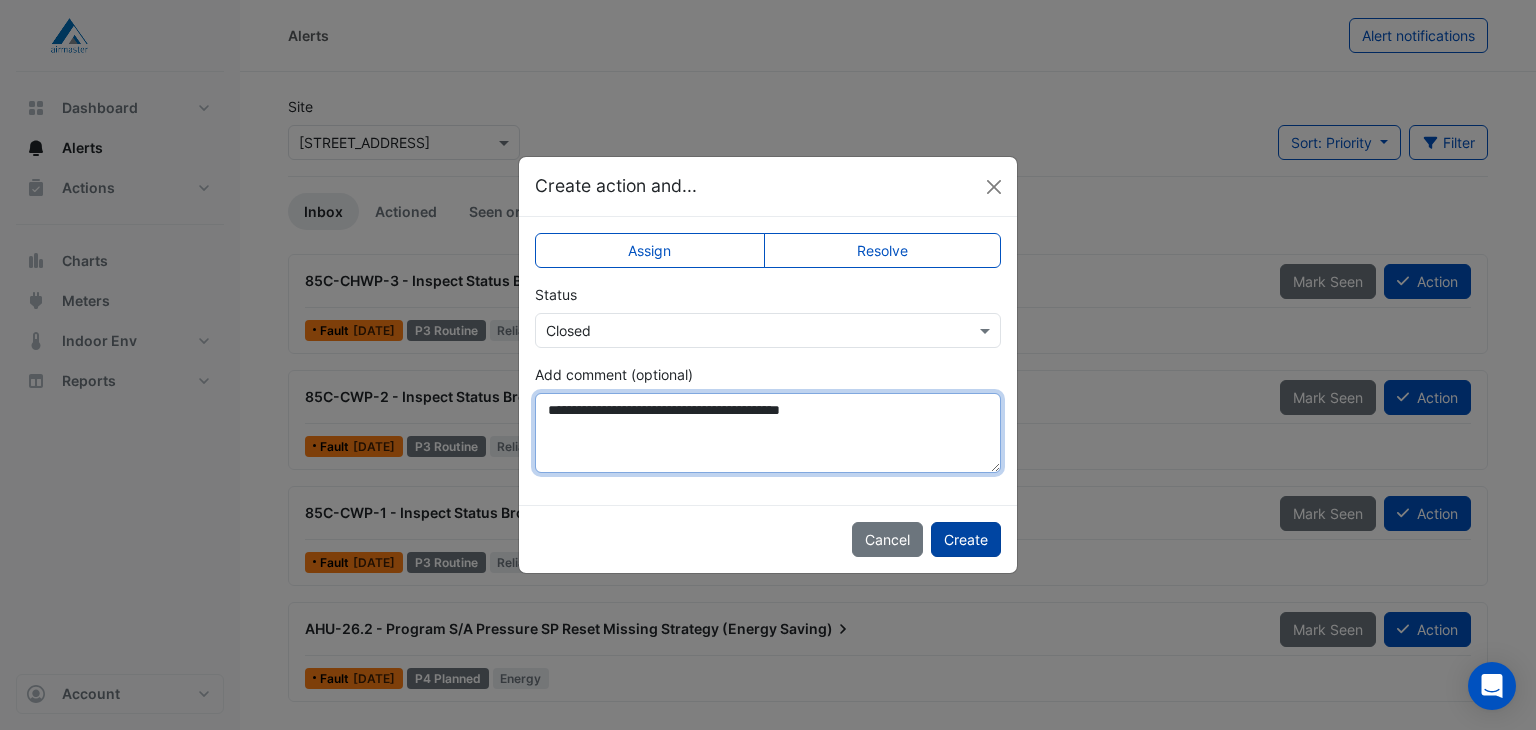 type on "**********" 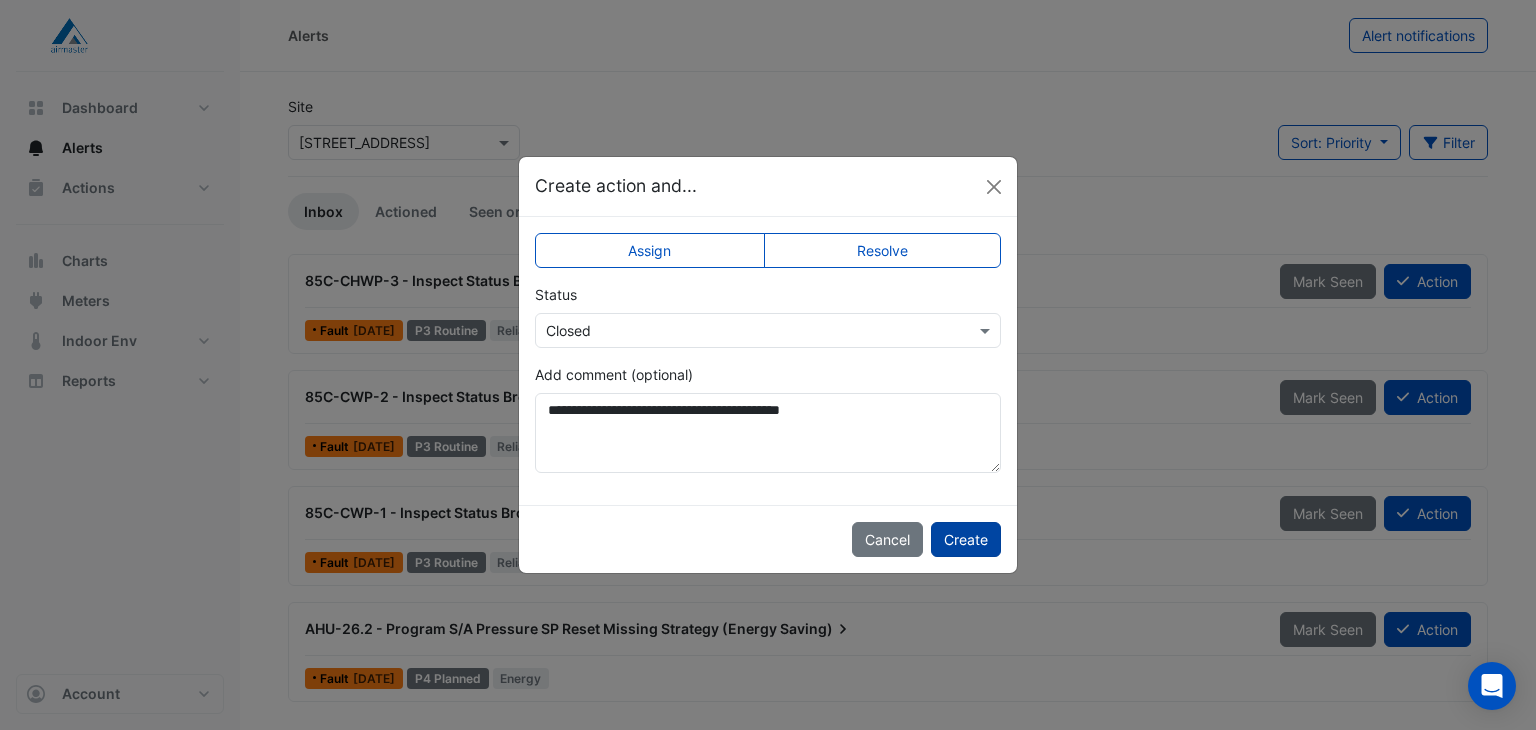 click on "Create" 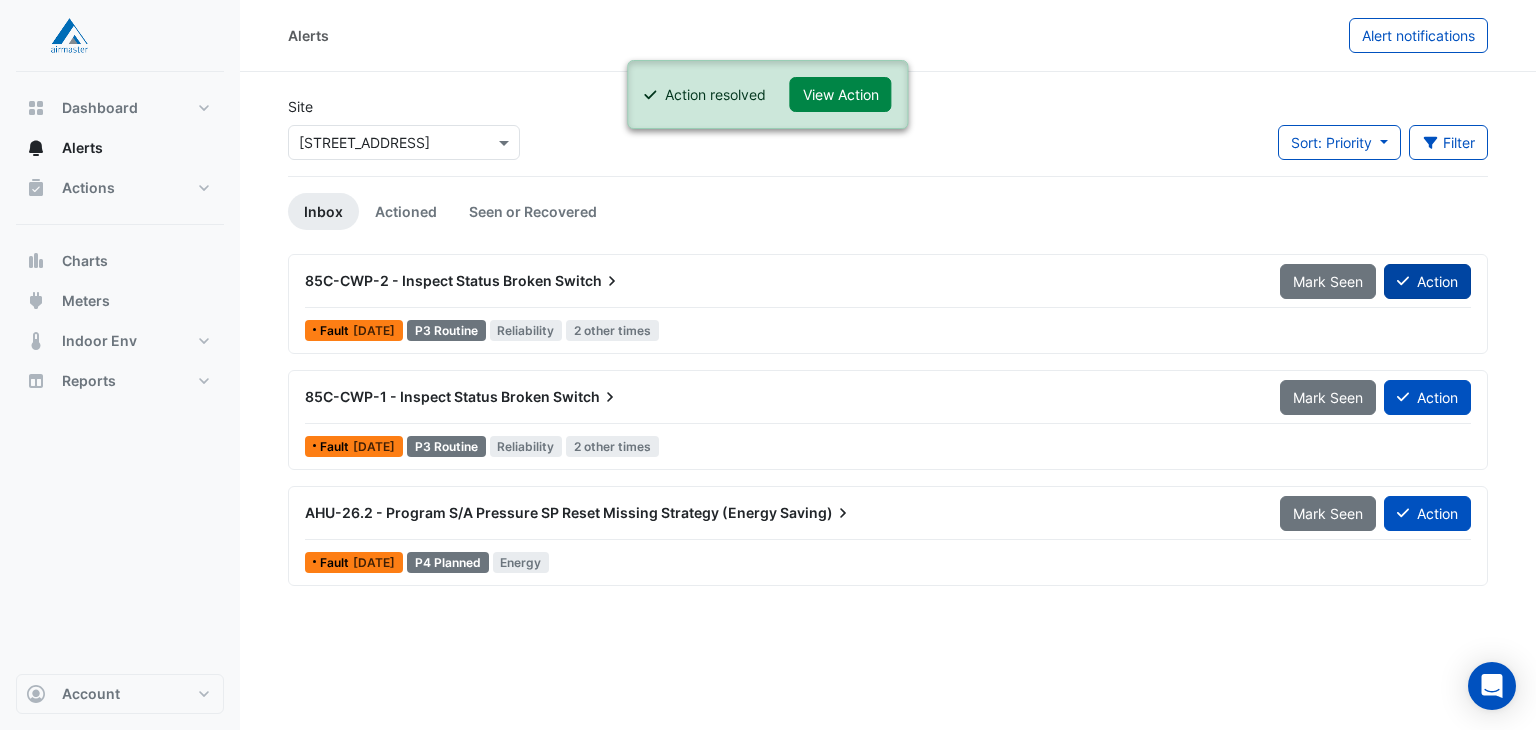 click on "Action" at bounding box center (1427, 281) 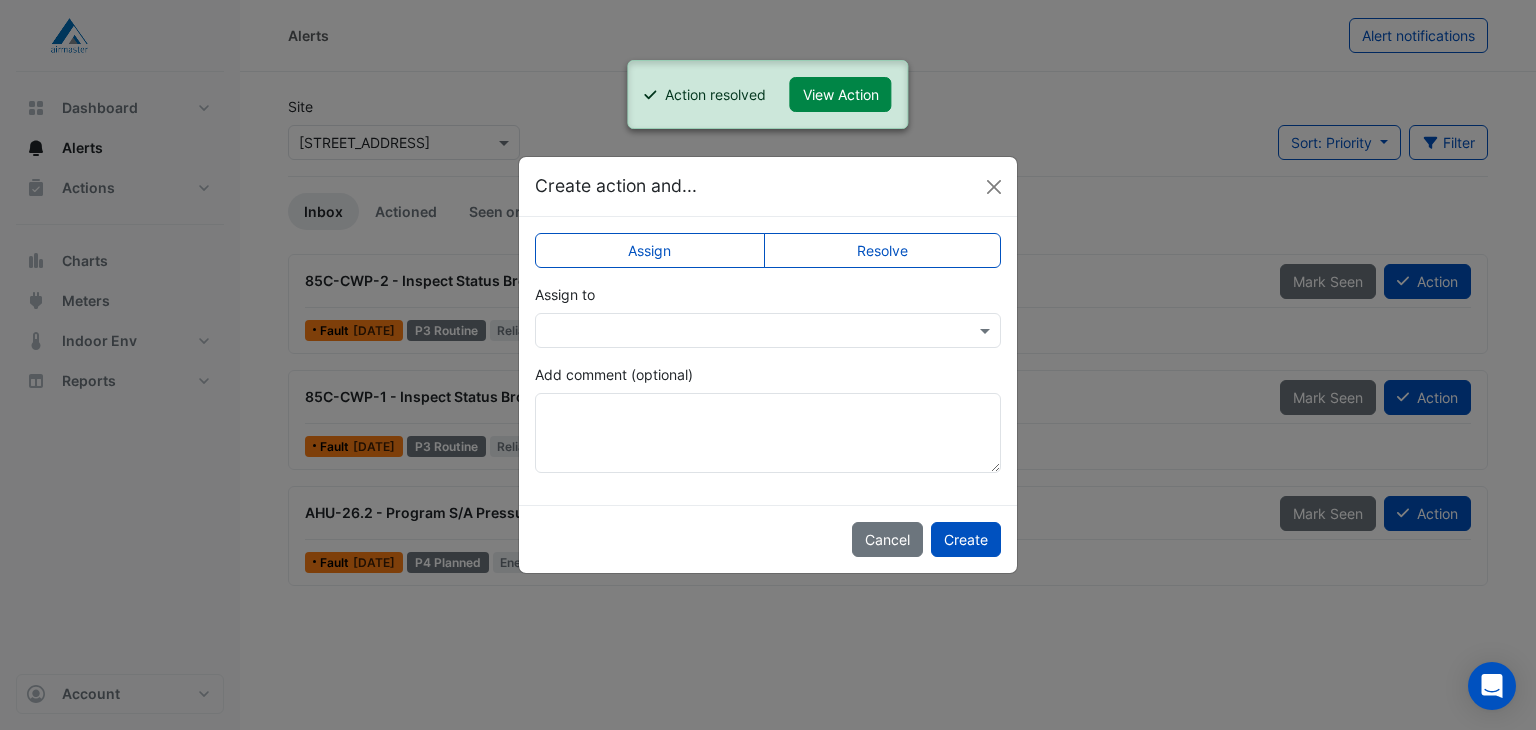 click on "Resolve" 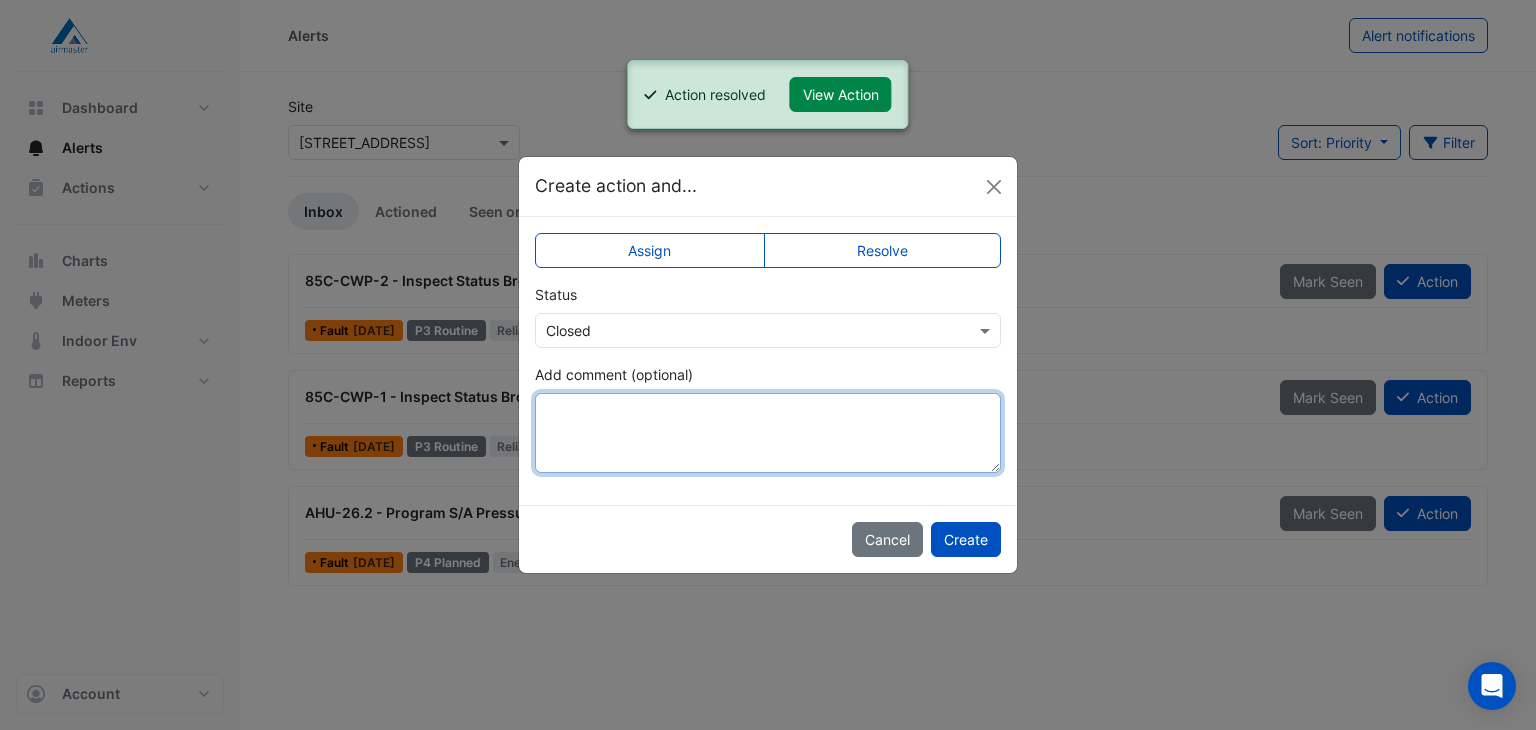 click on "Add comment (optional)" at bounding box center [768, 433] 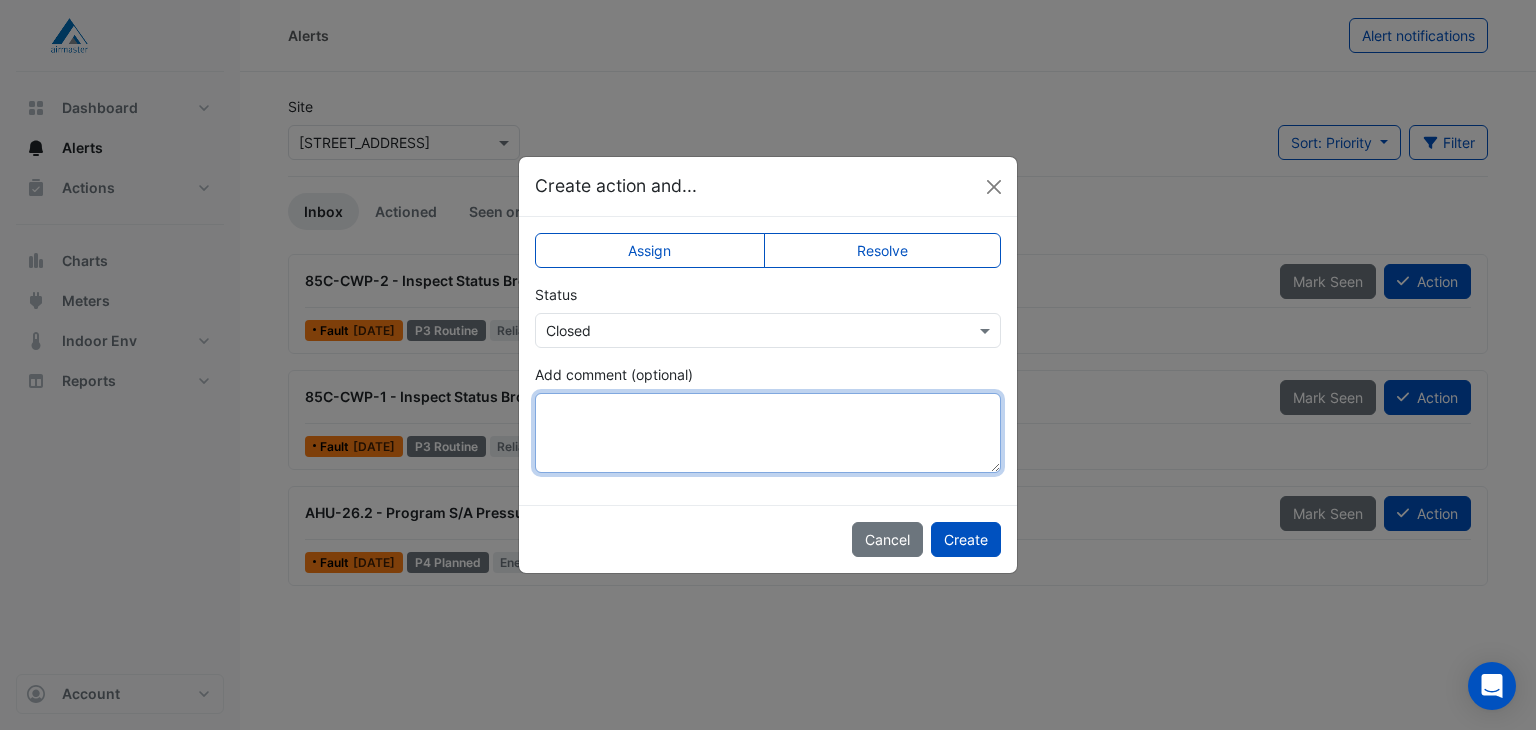 paste on "**********" 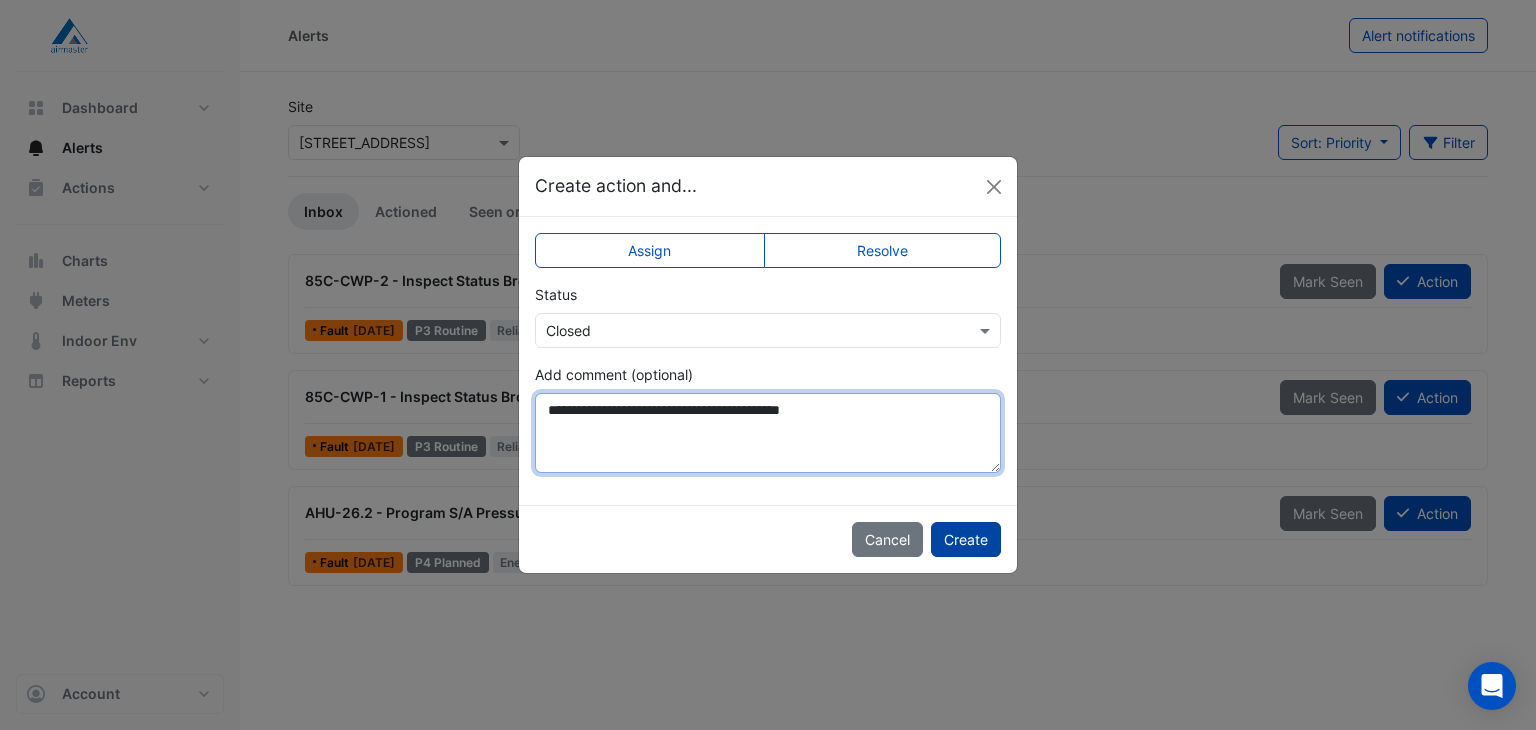 type on "**********" 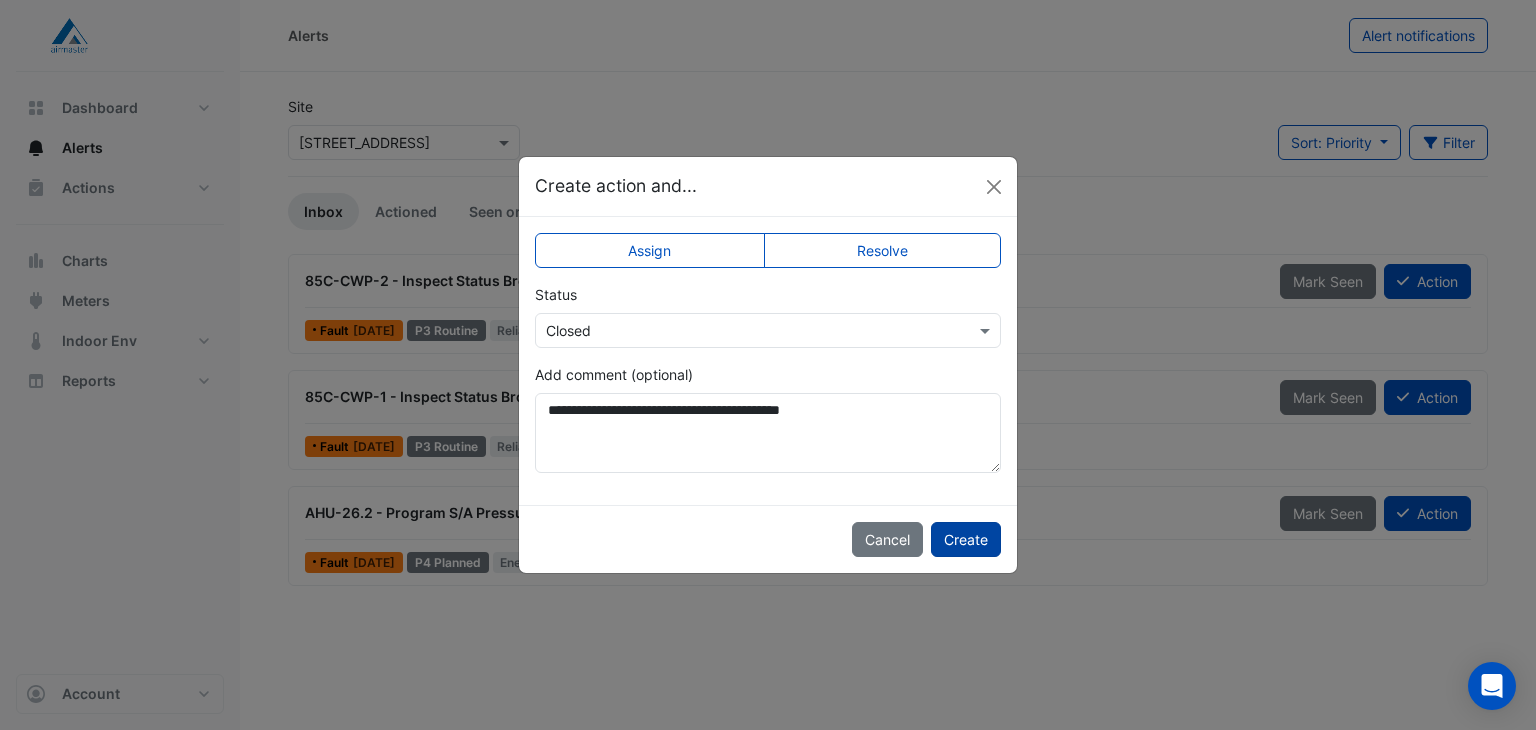 click on "Create" 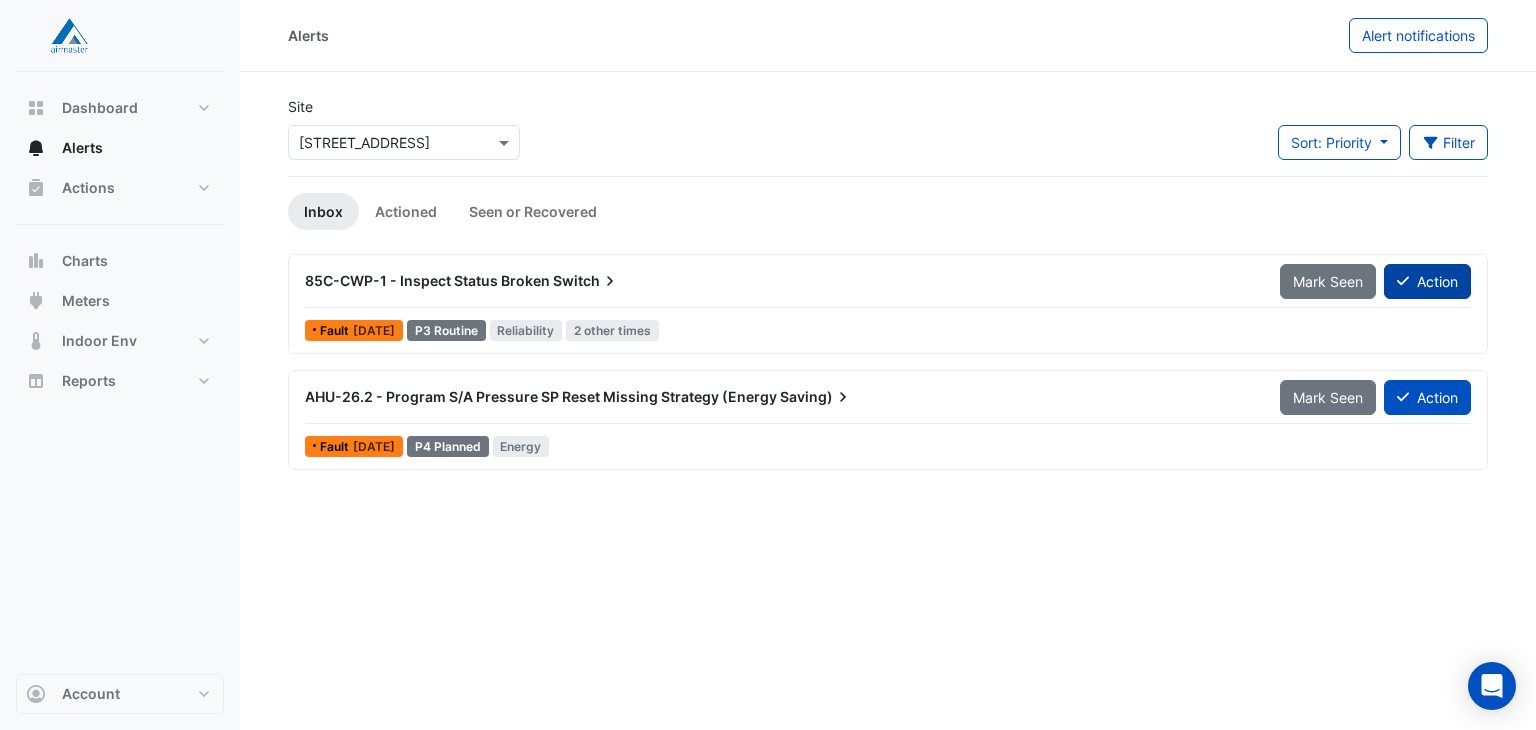 click on "Action" at bounding box center (1427, 281) 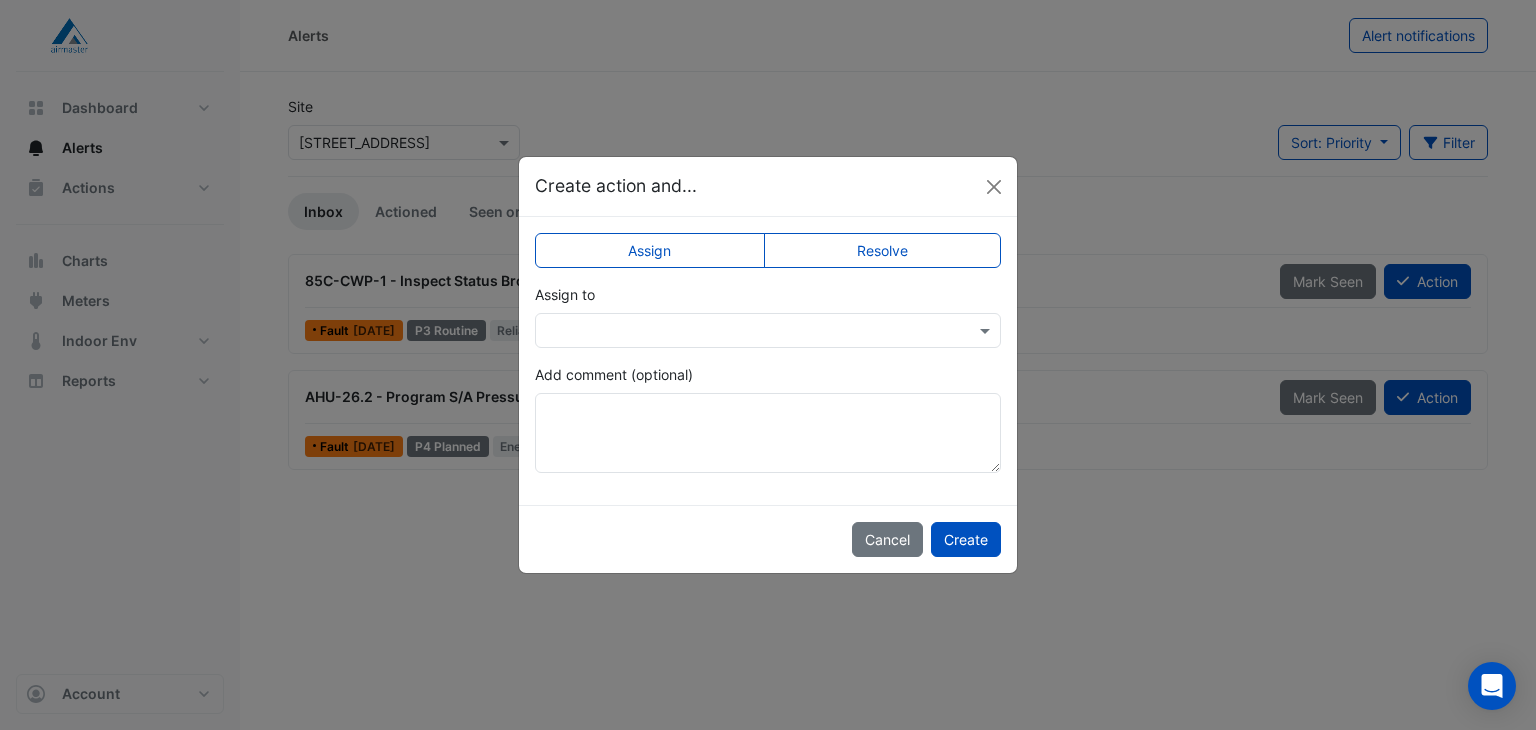 click on "Resolve" 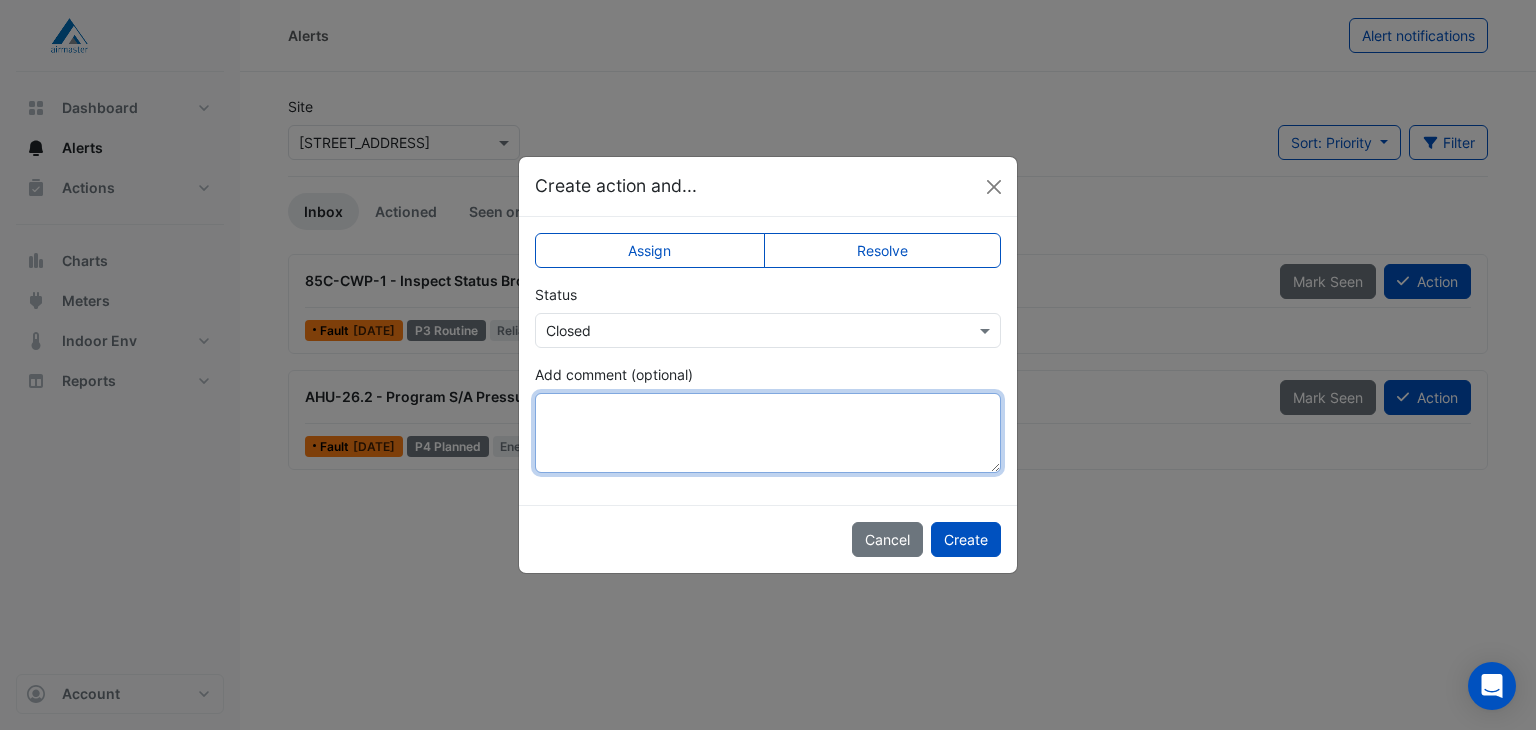 click on "Add comment (optional)" at bounding box center [768, 433] 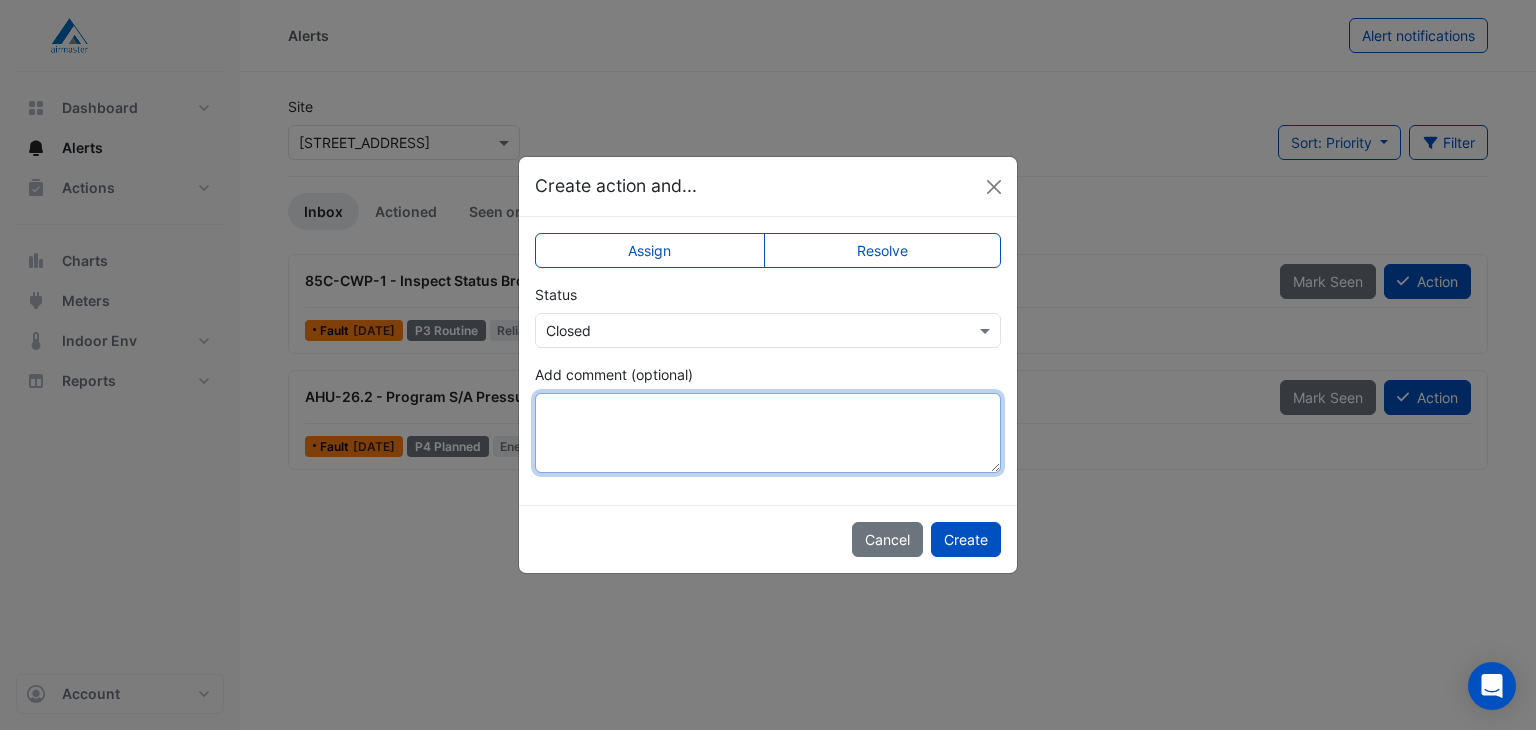 paste on "**********" 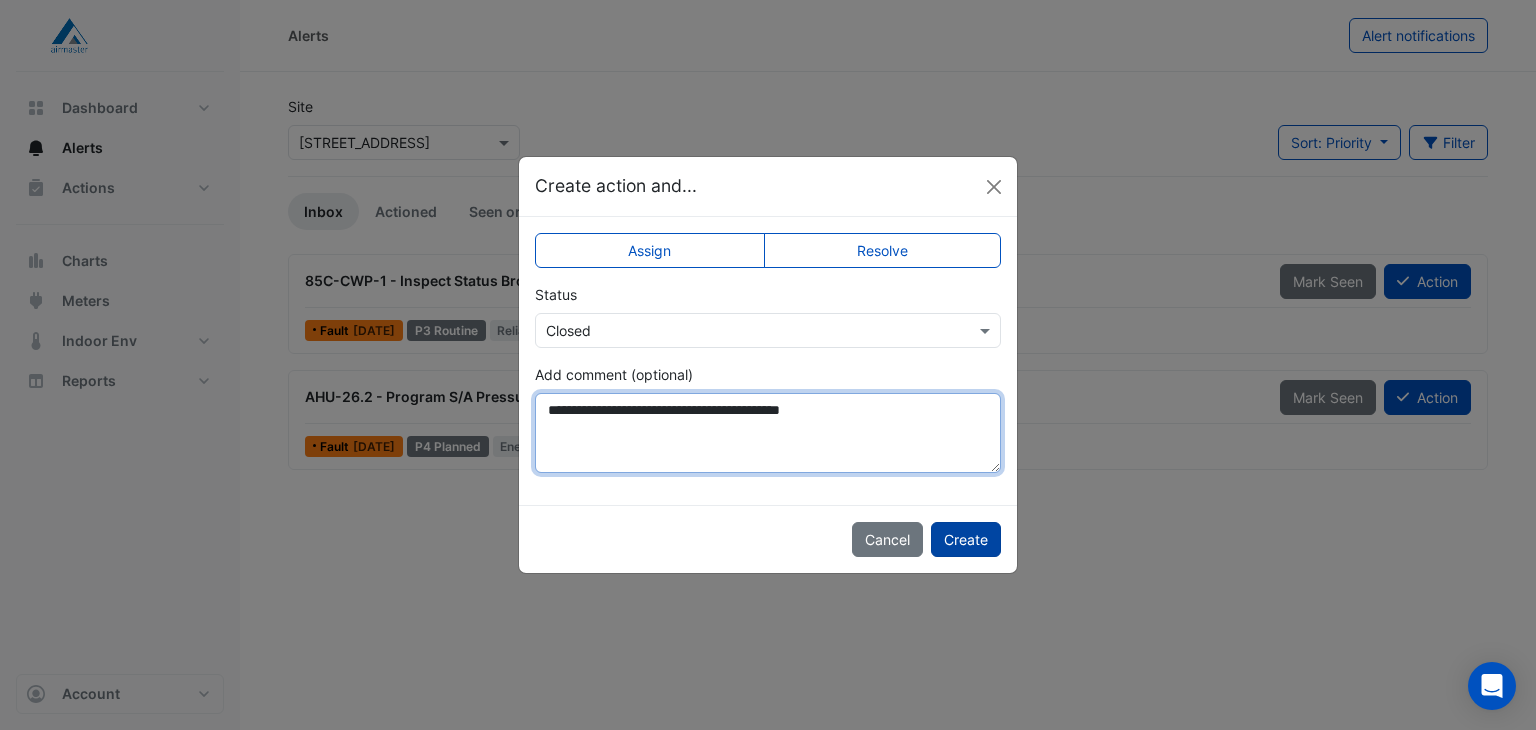 type on "**********" 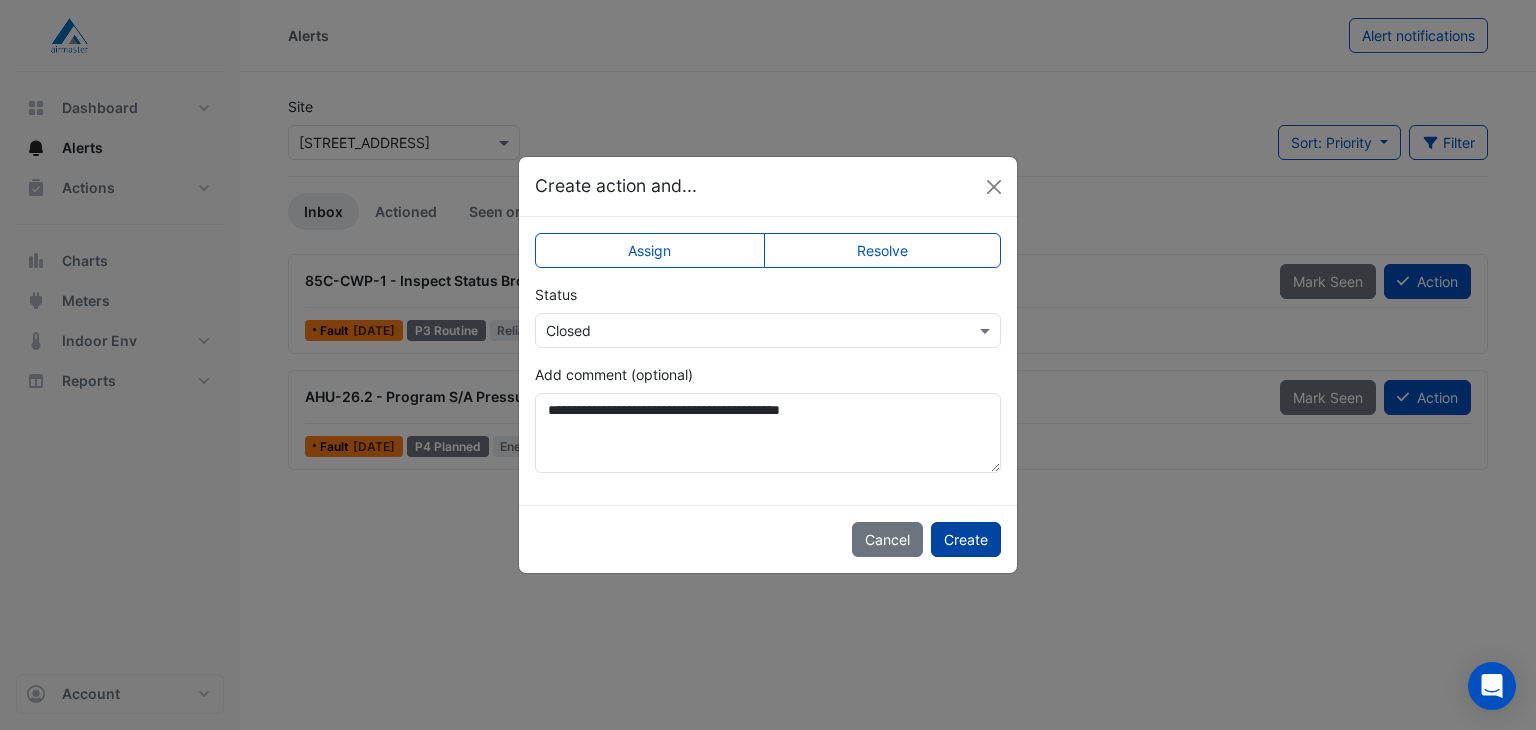 click on "Create" 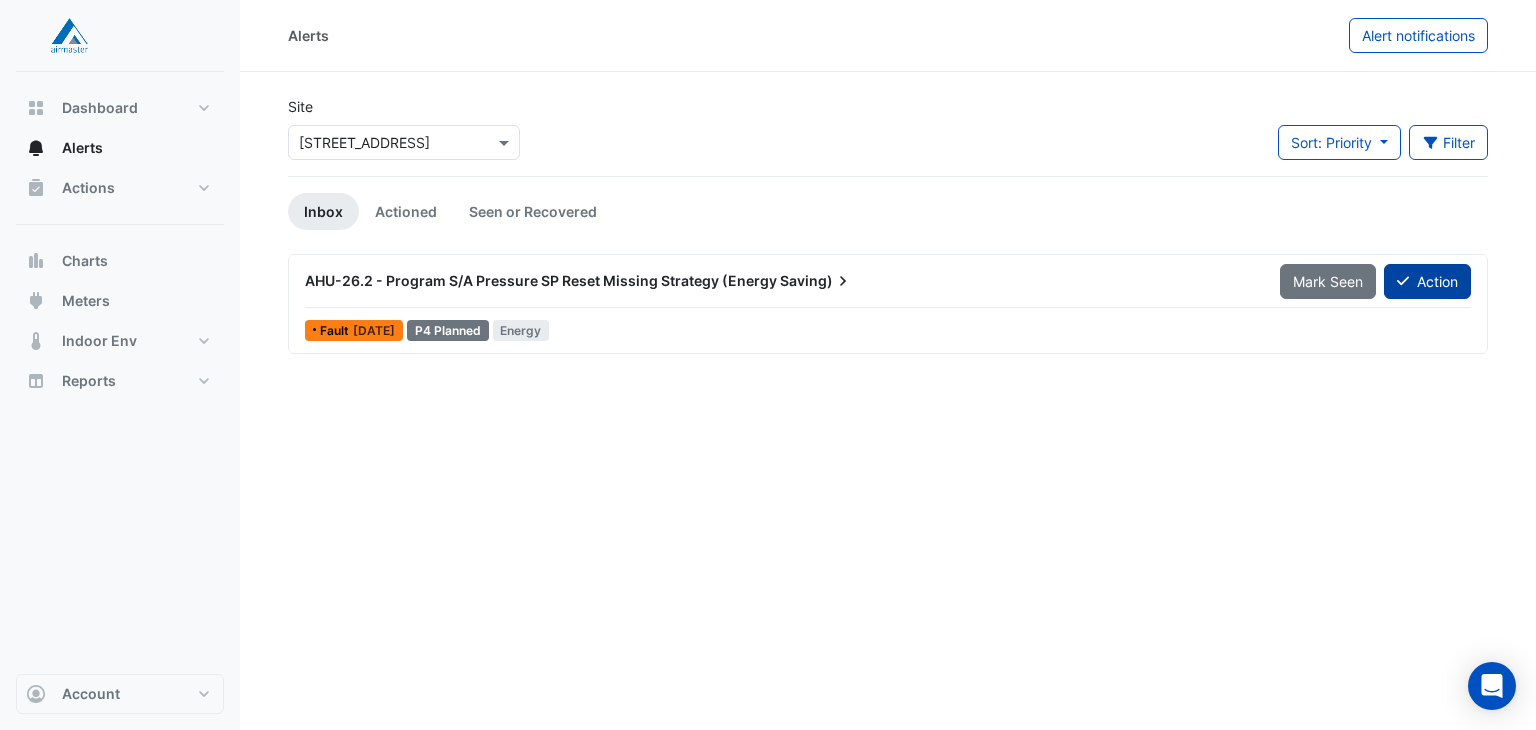 click on "Action" at bounding box center [1427, 281] 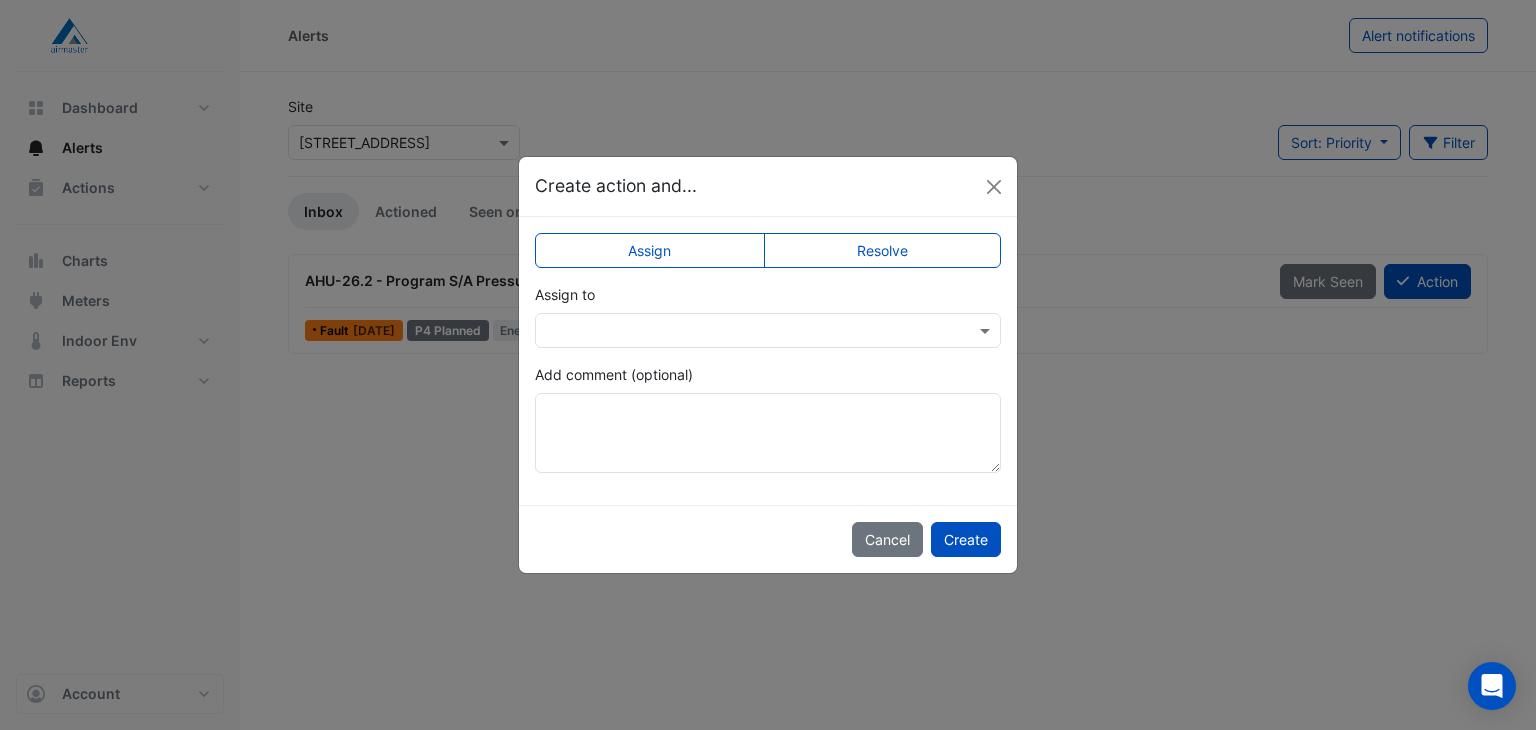 click at bounding box center [768, 330] 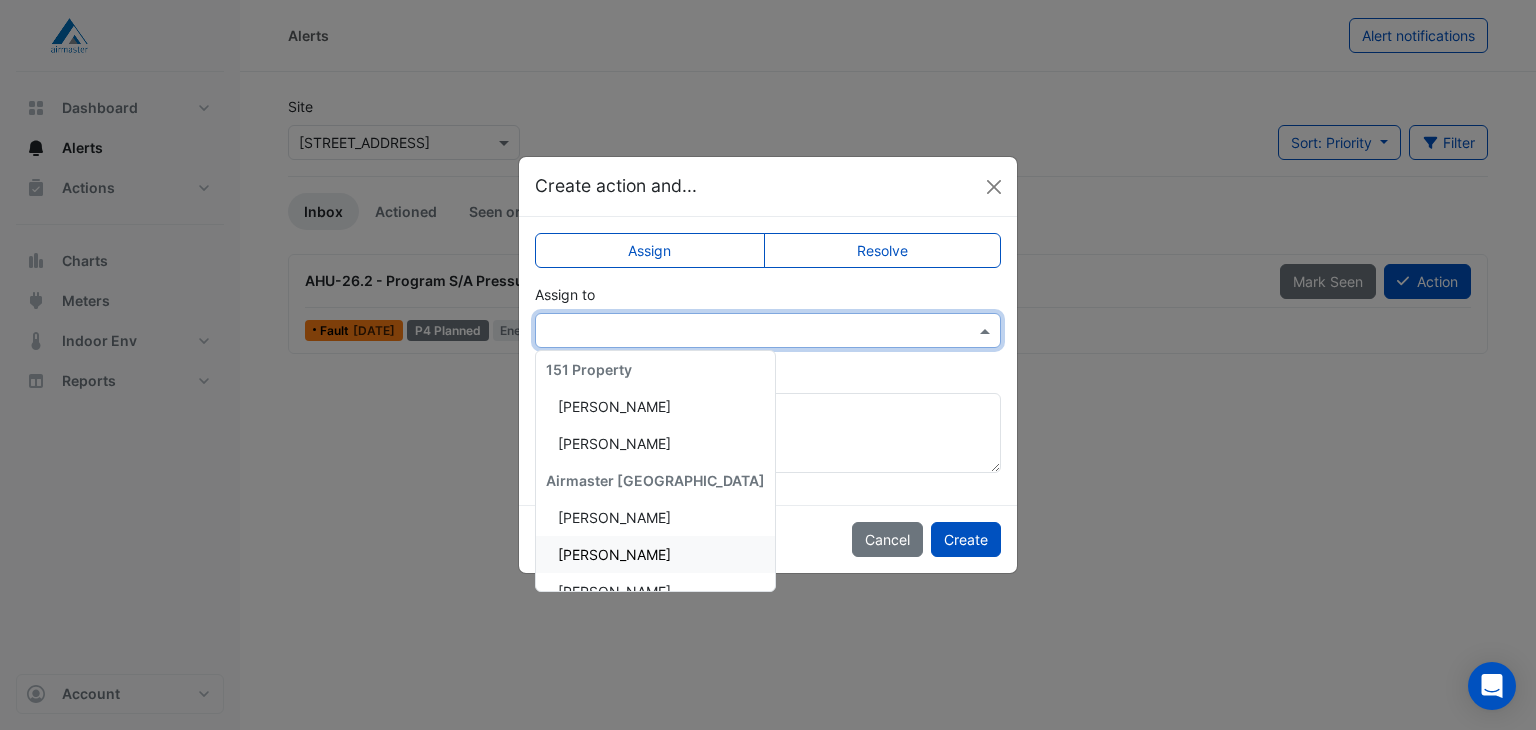click on "[PERSON_NAME]" at bounding box center (614, 554) 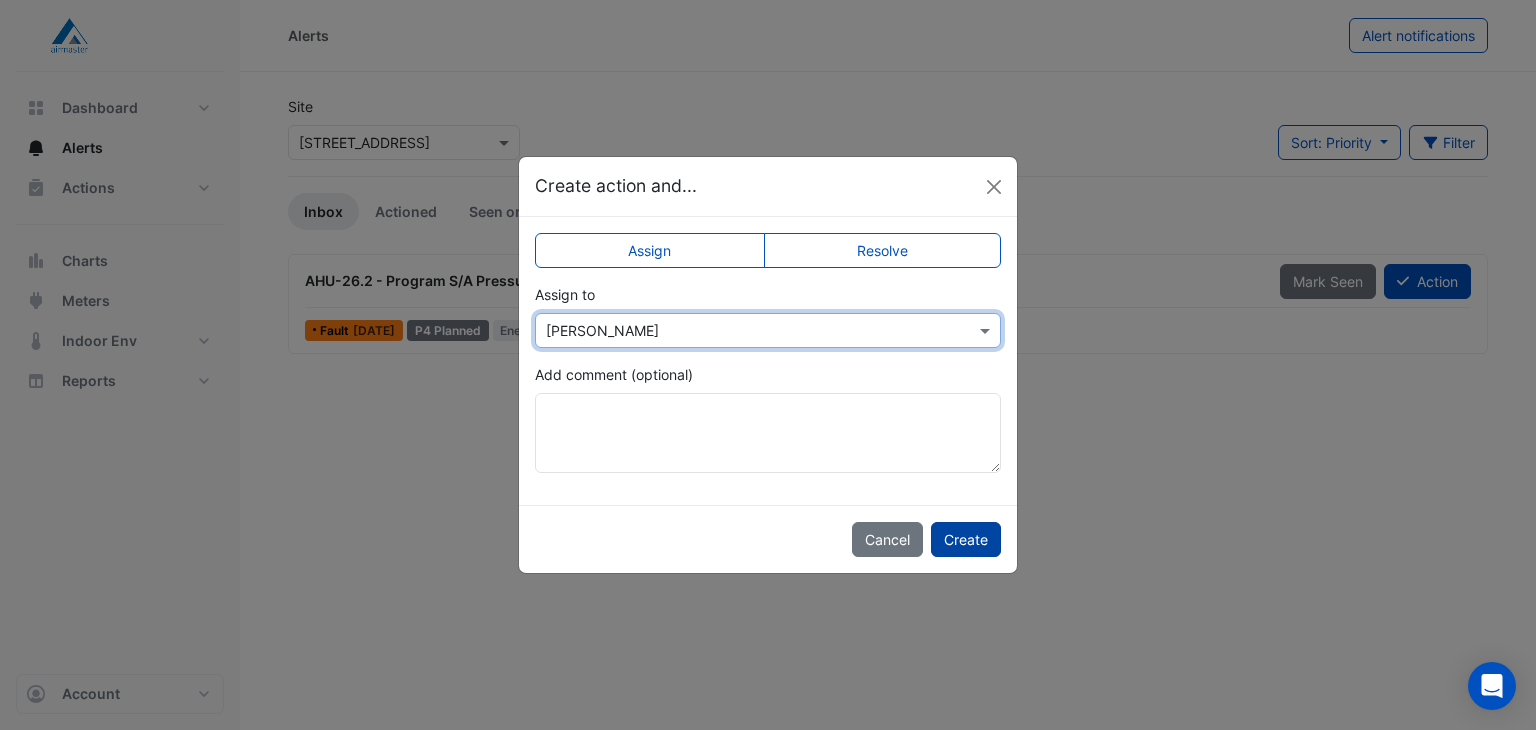 click on "Create" 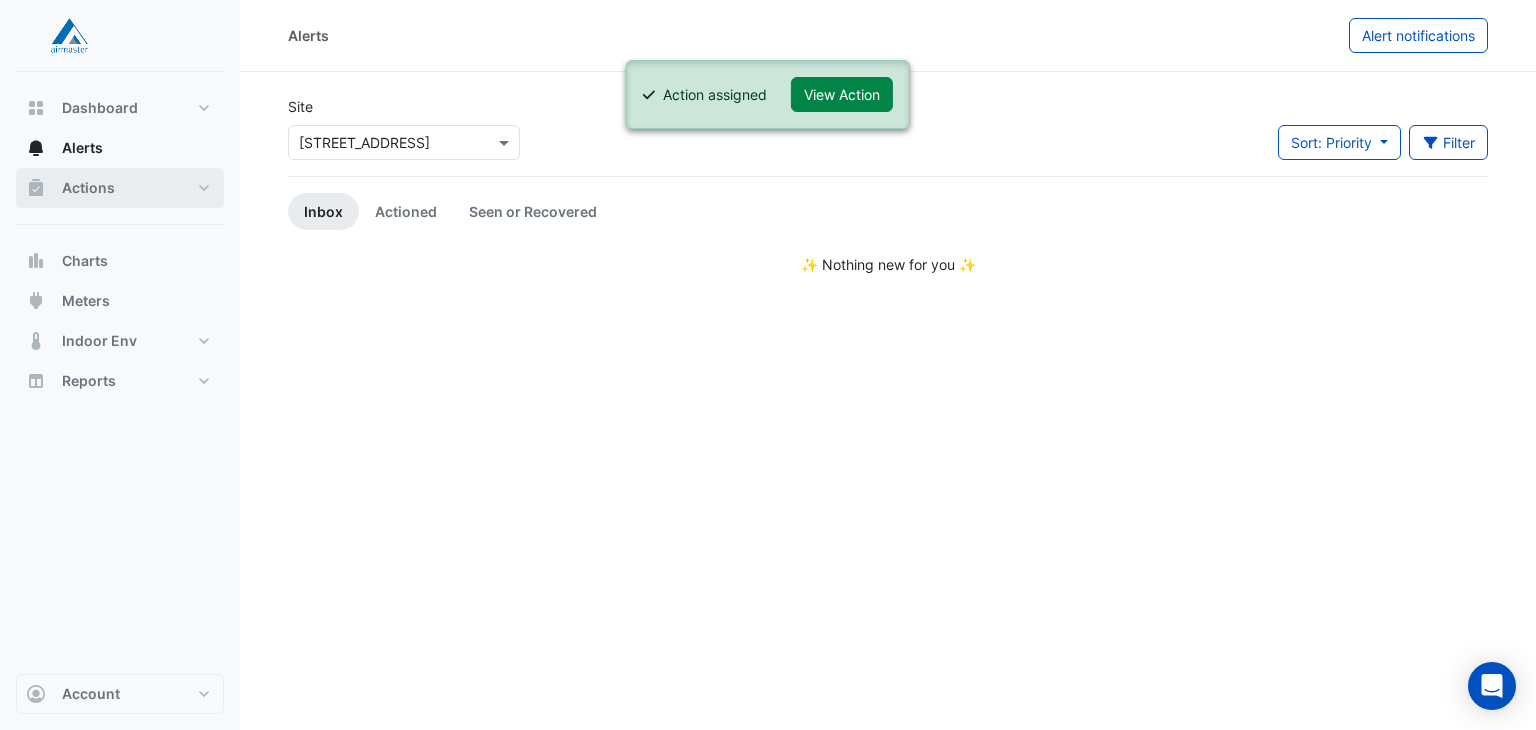 click on "Actions" at bounding box center [120, 188] 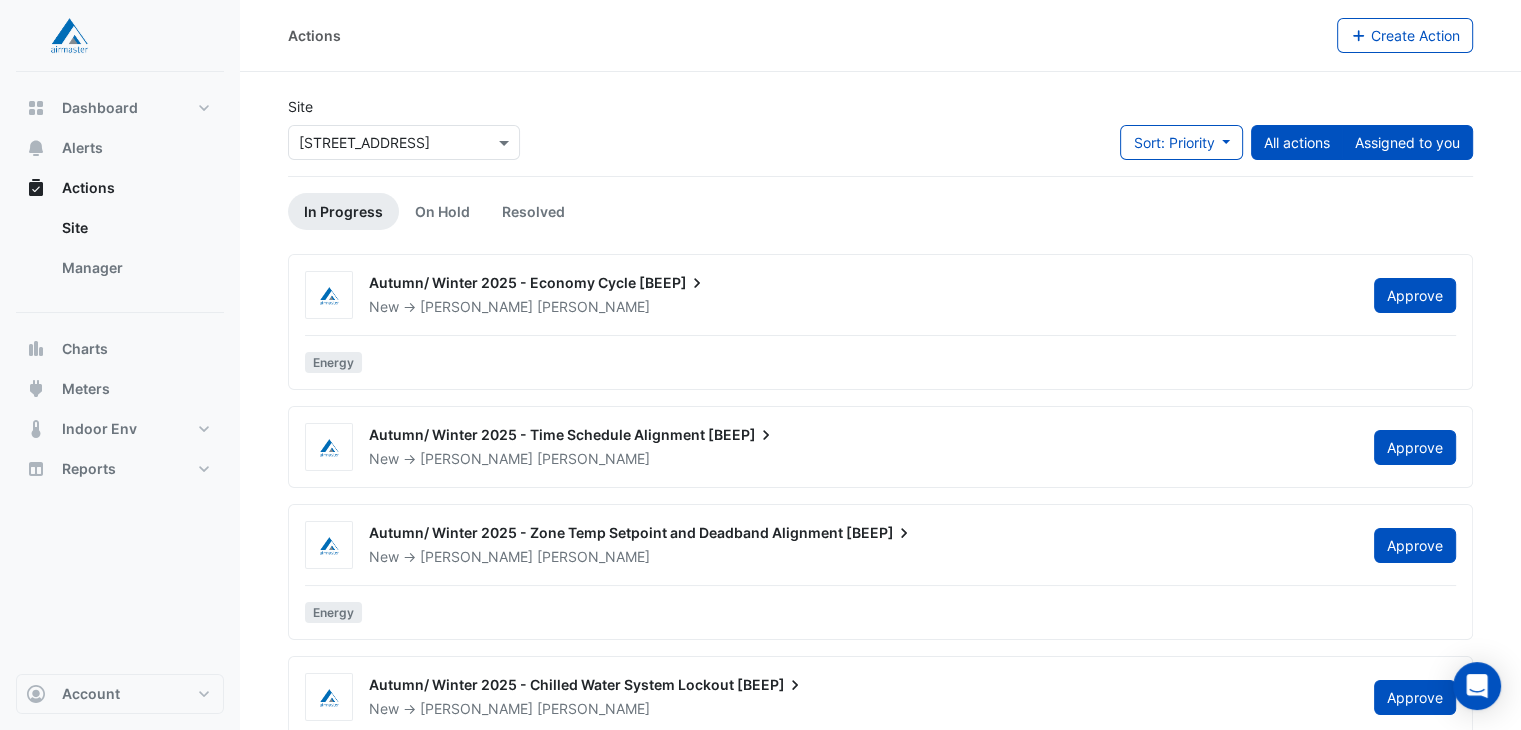 click on "Assigned to you" 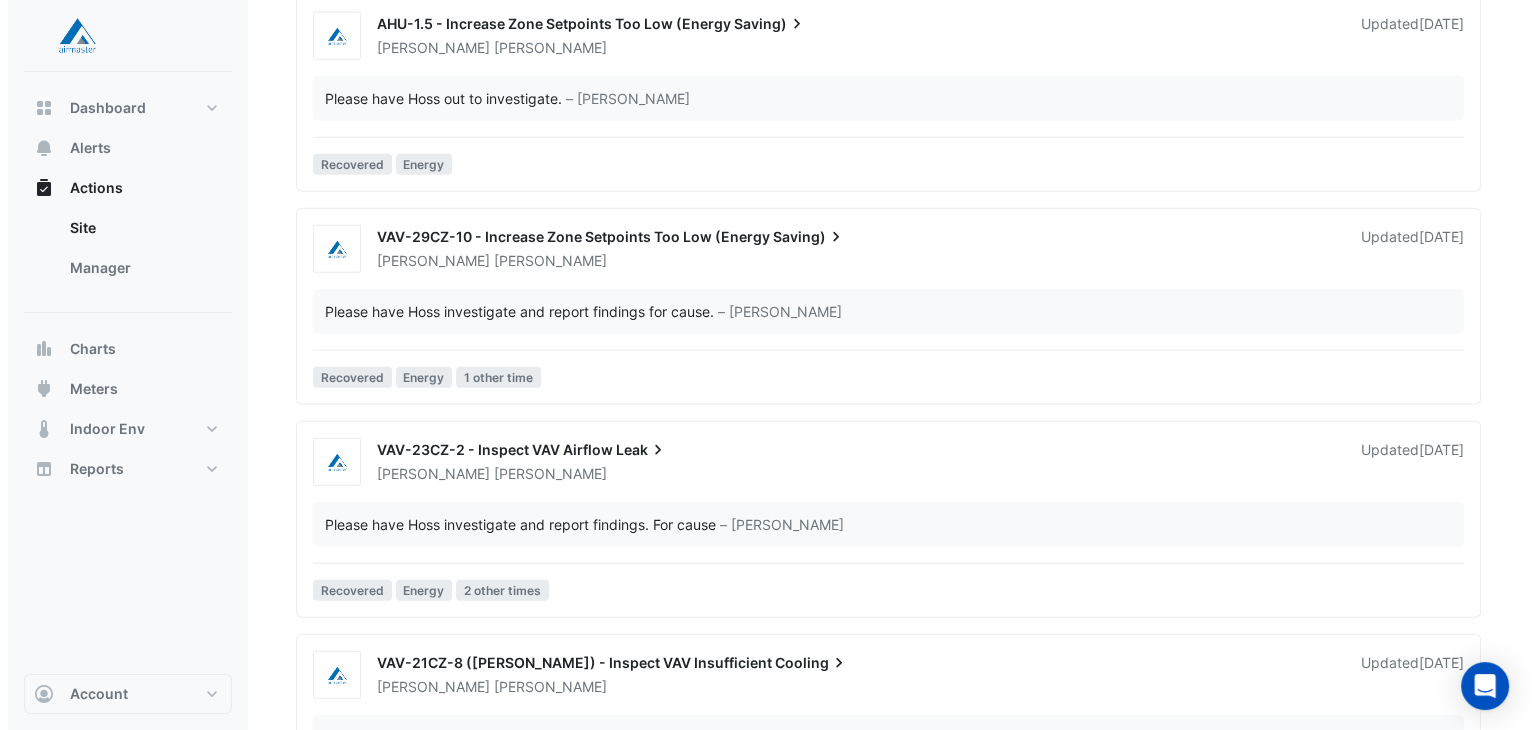 scroll, scrollTop: 4881, scrollLeft: 0, axis: vertical 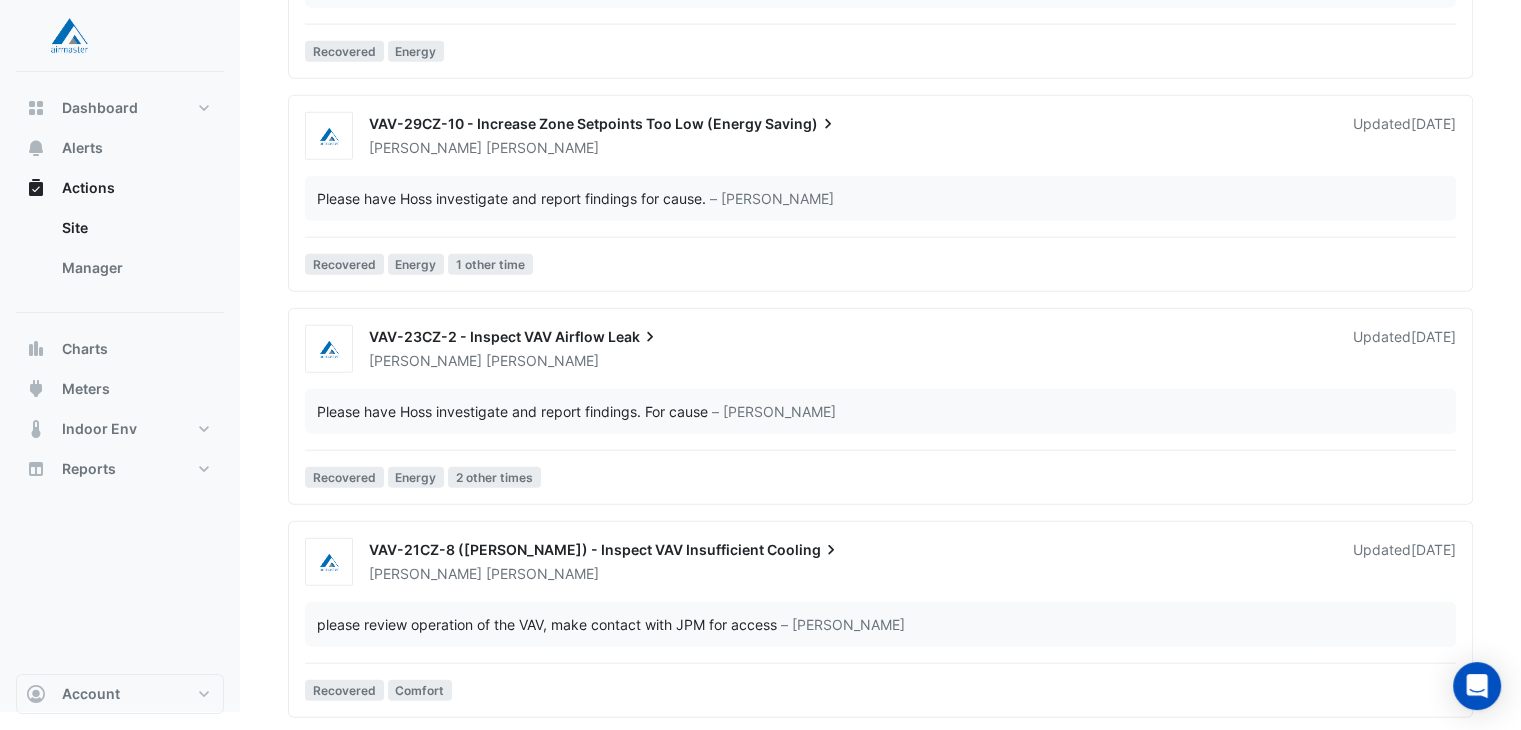 click on "[PERSON_NAME]" at bounding box center [849, 574] 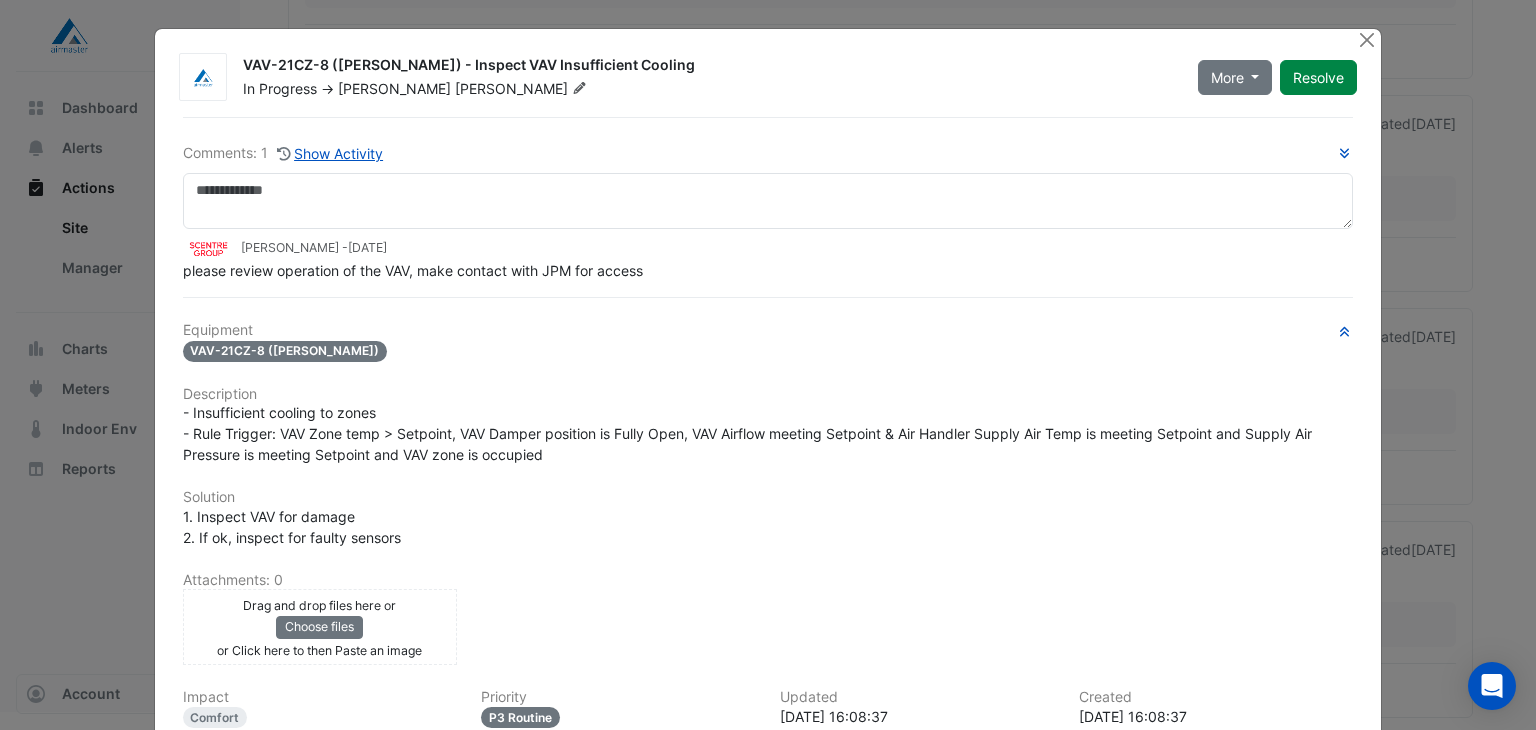 click on "[PERSON_NAME]" 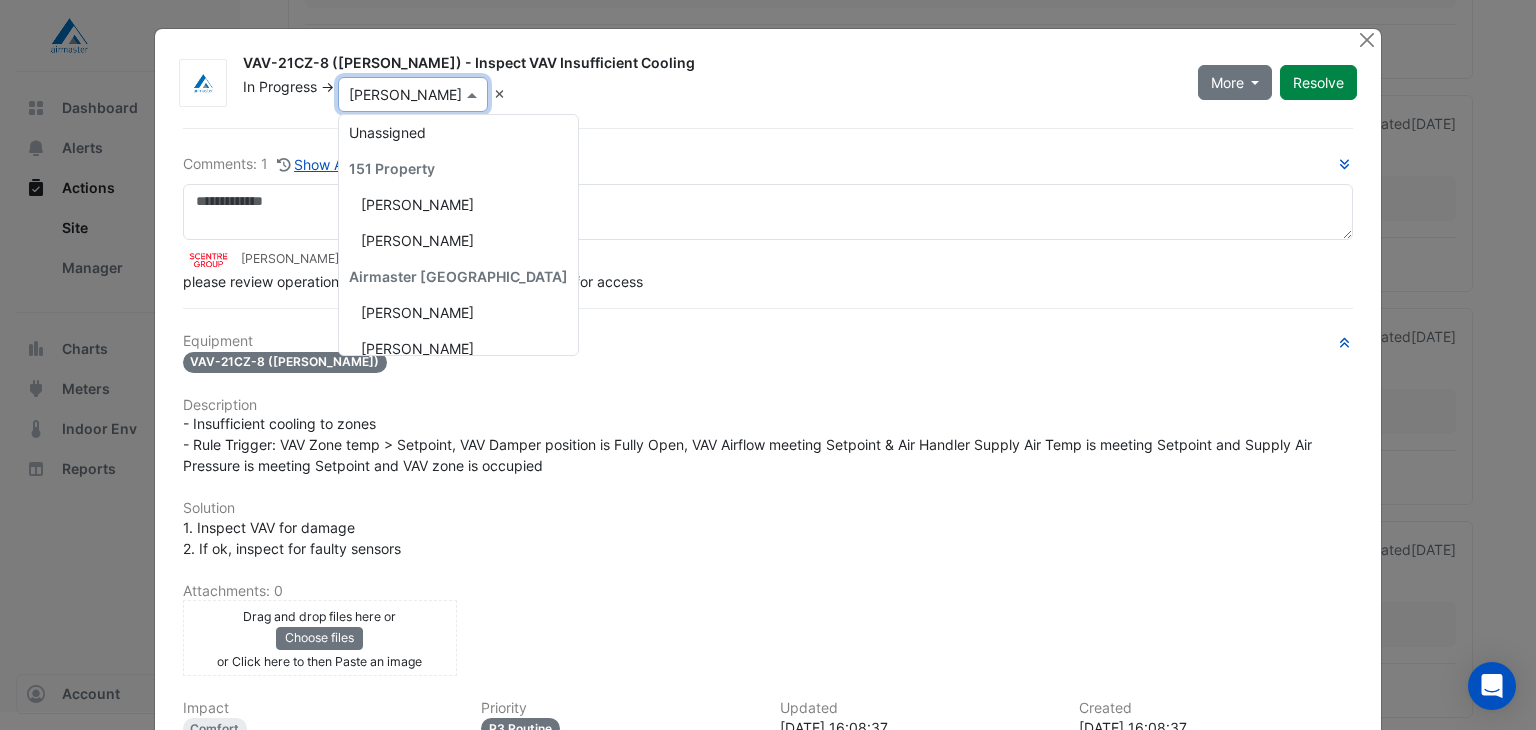 scroll, scrollTop: 252, scrollLeft: 0, axis: vertical 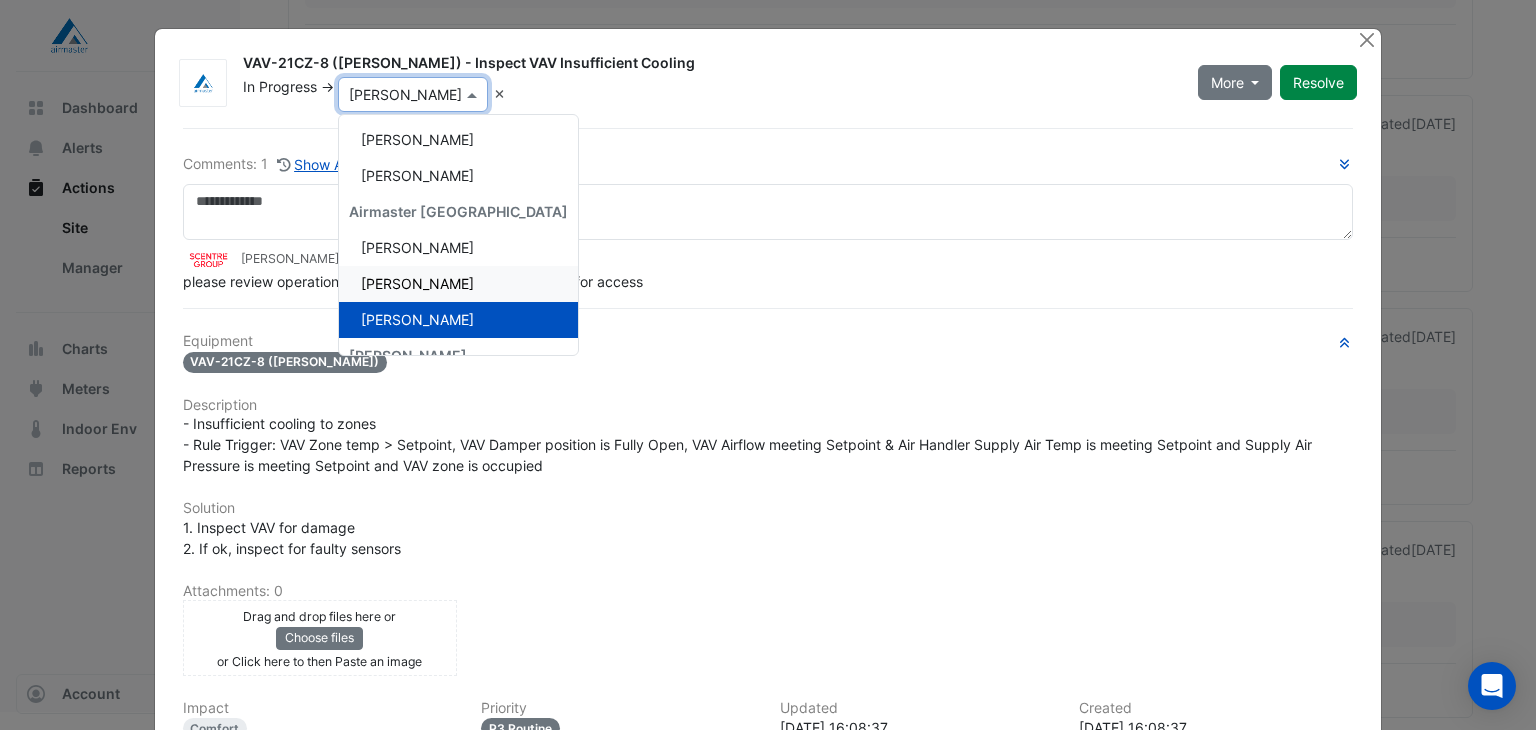 click on "[PERSON_NAME]" at bounding box center (417, 283) 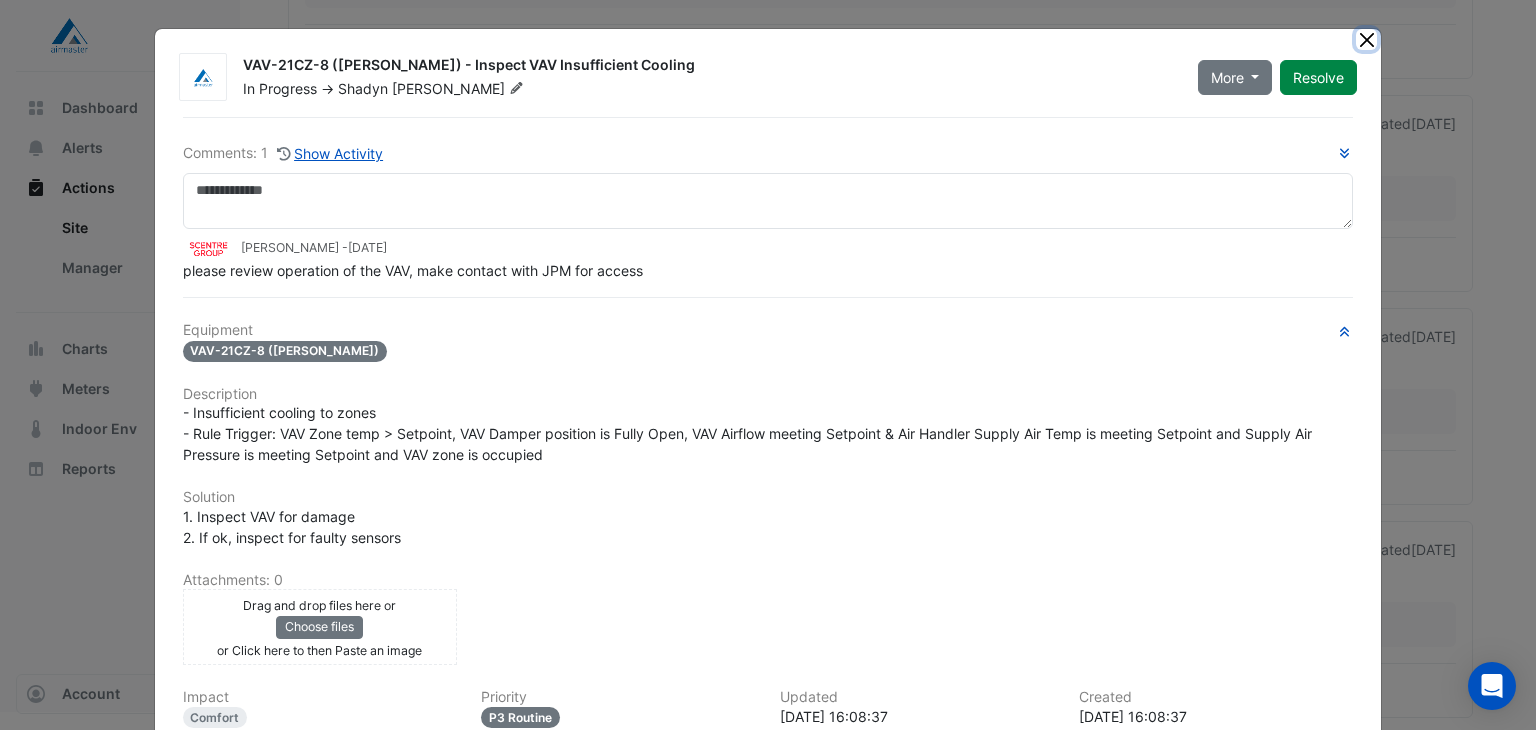click 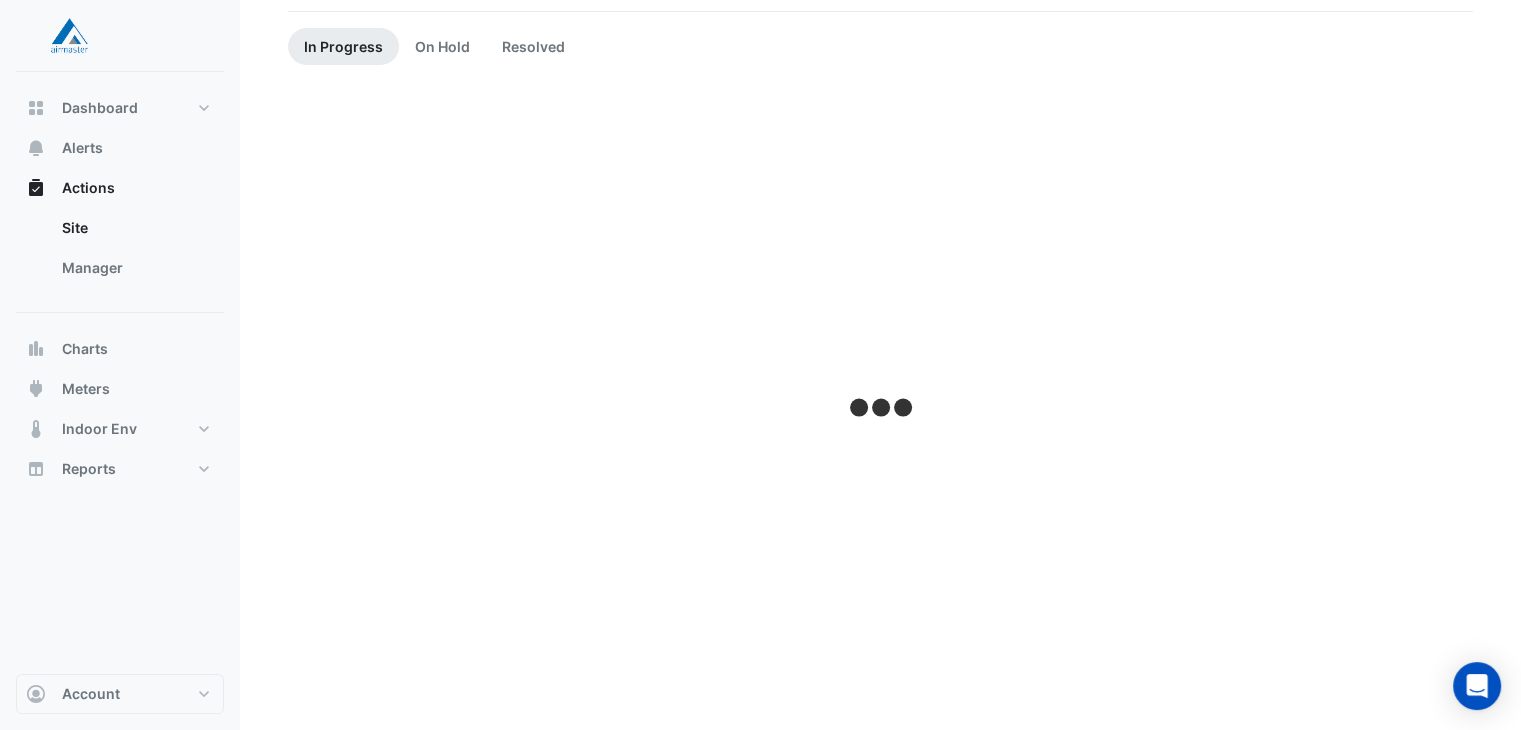 scroll, scrollTop: 0, scrollLeft: 0, axis: both 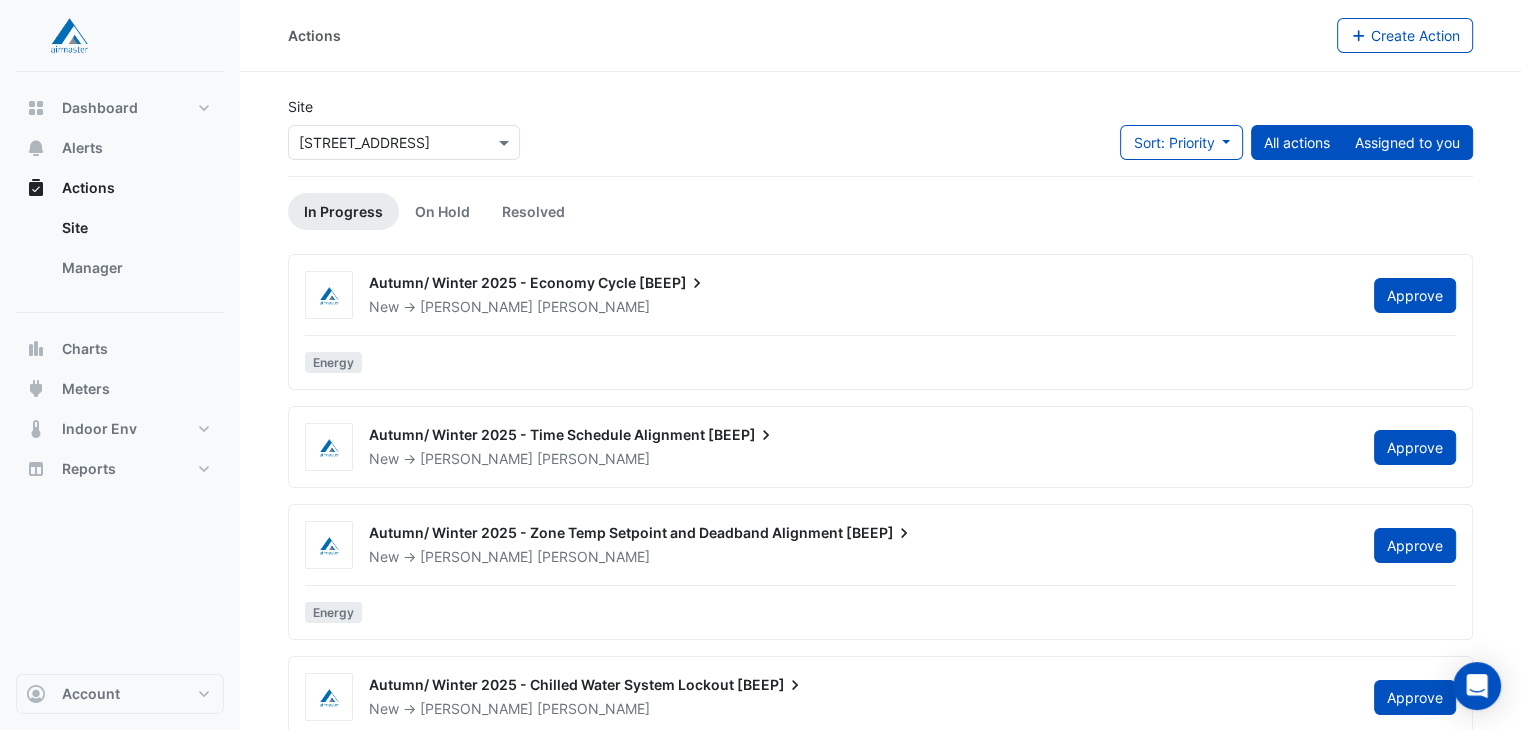 click on "Assigned to you" 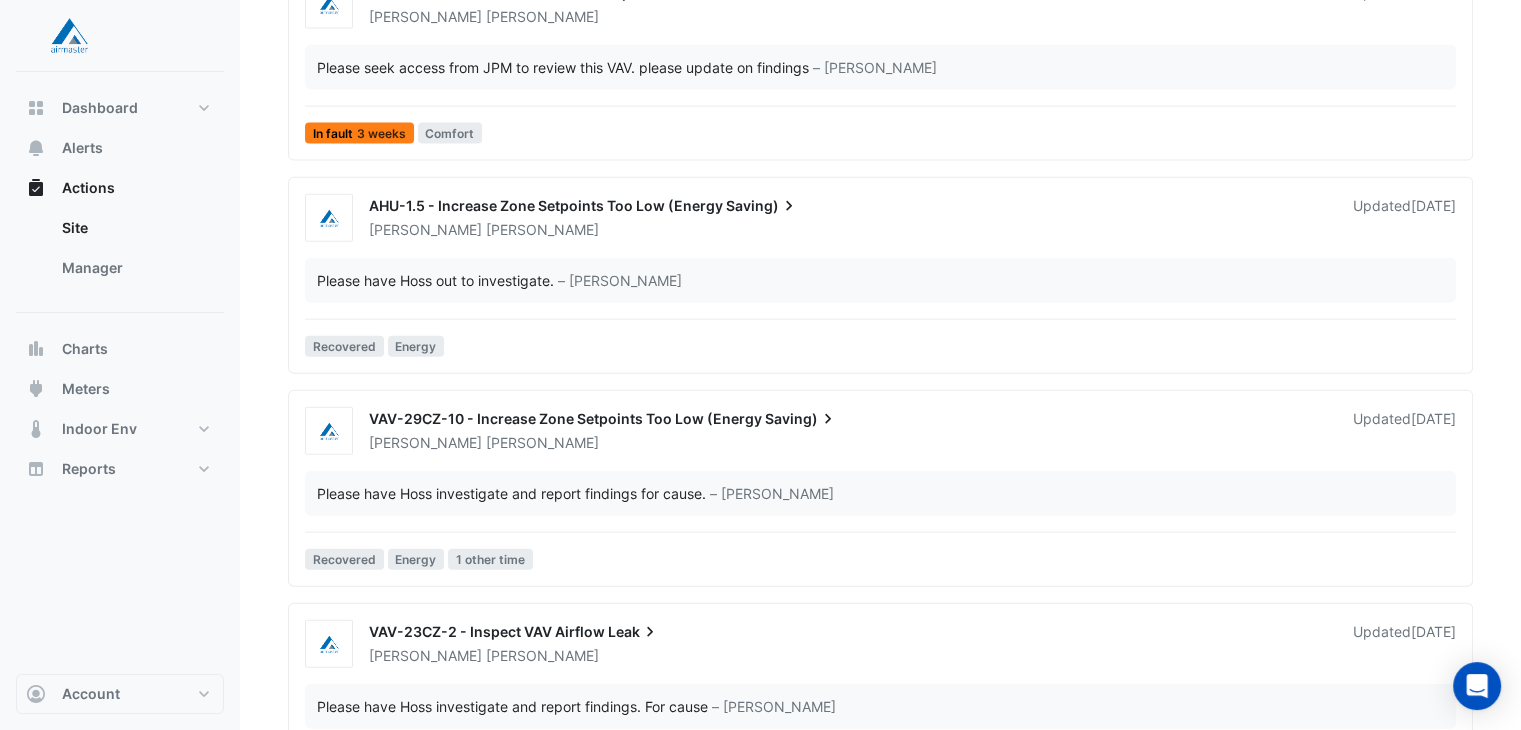 scroll, scrollTop: 4580, scrollLeft: 0, axis: vertical 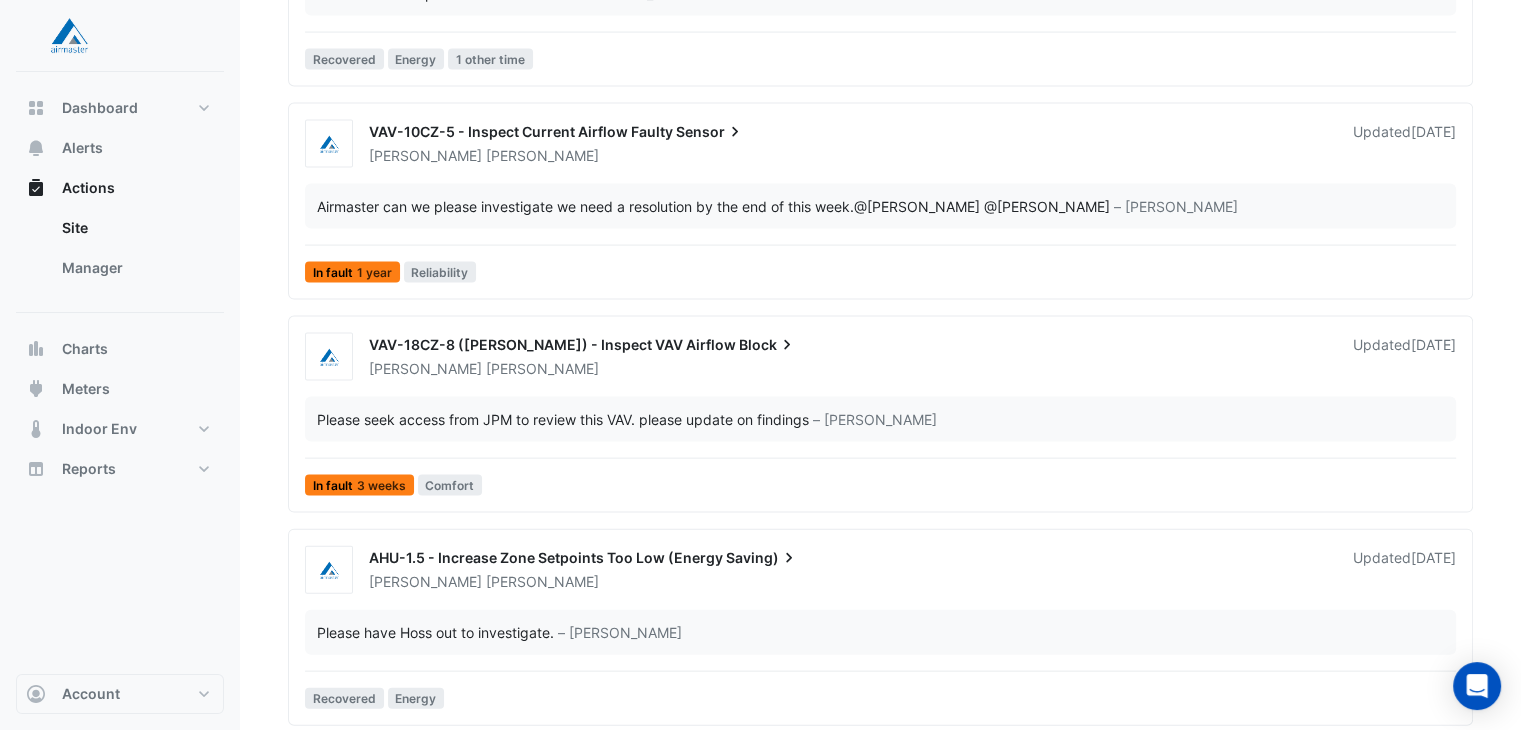 click on "[PERSON_NAME]" at bounding box center [849, 369] 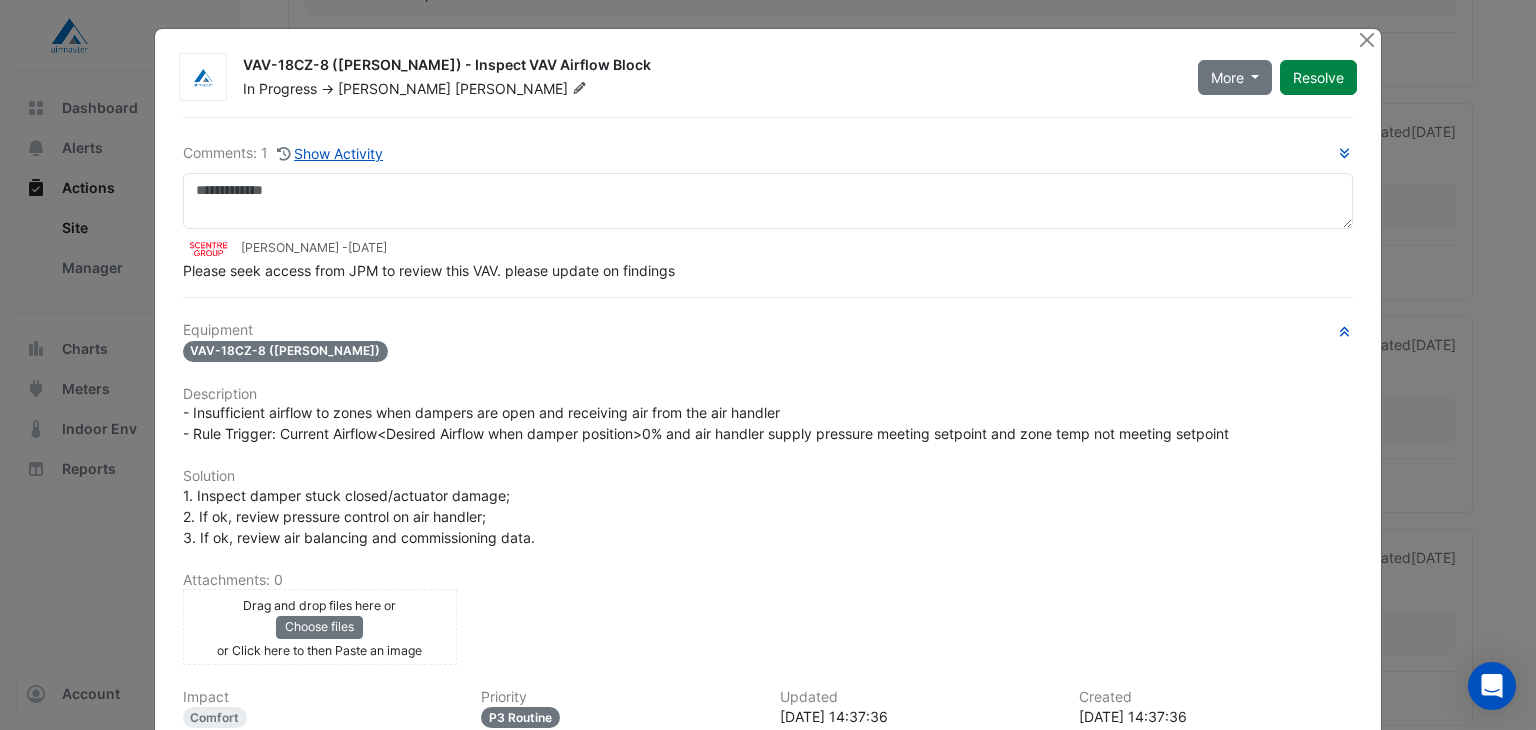 click on "[PERSON_NAME]" 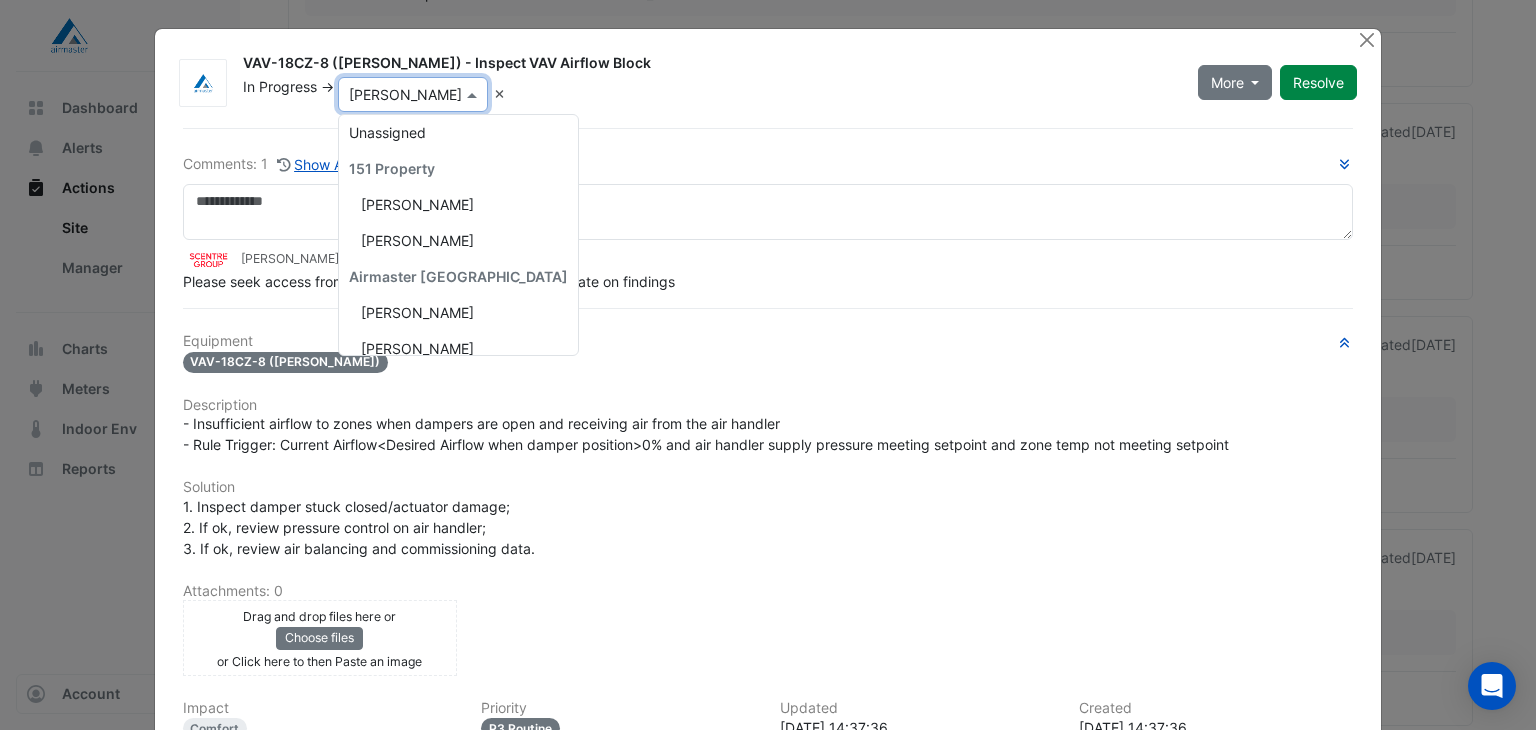 scroll, scrollTop: 252, scrollLeft: 0, axis: vertical 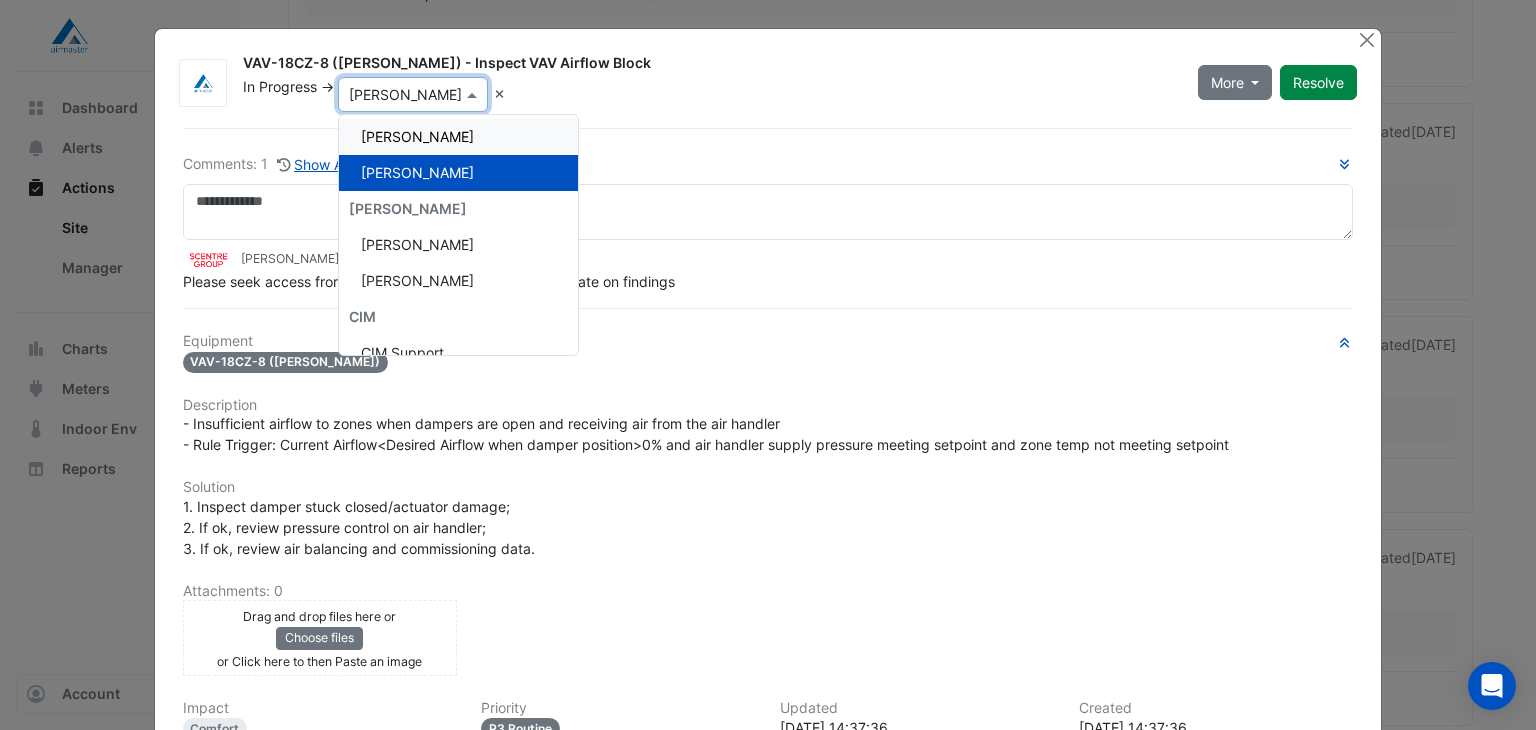 click on "[PERSON_NAME]" at bounding box center [458, 137] 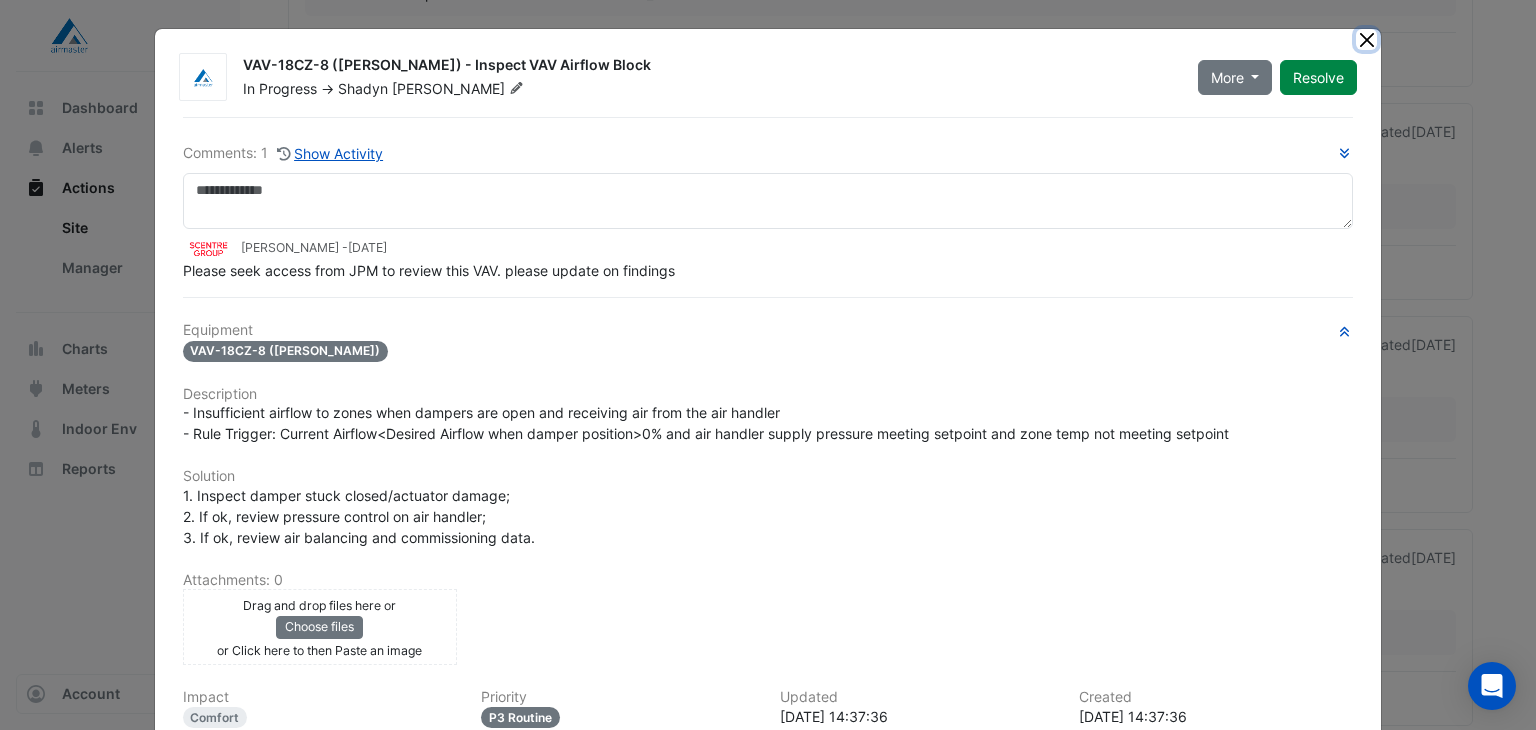 click 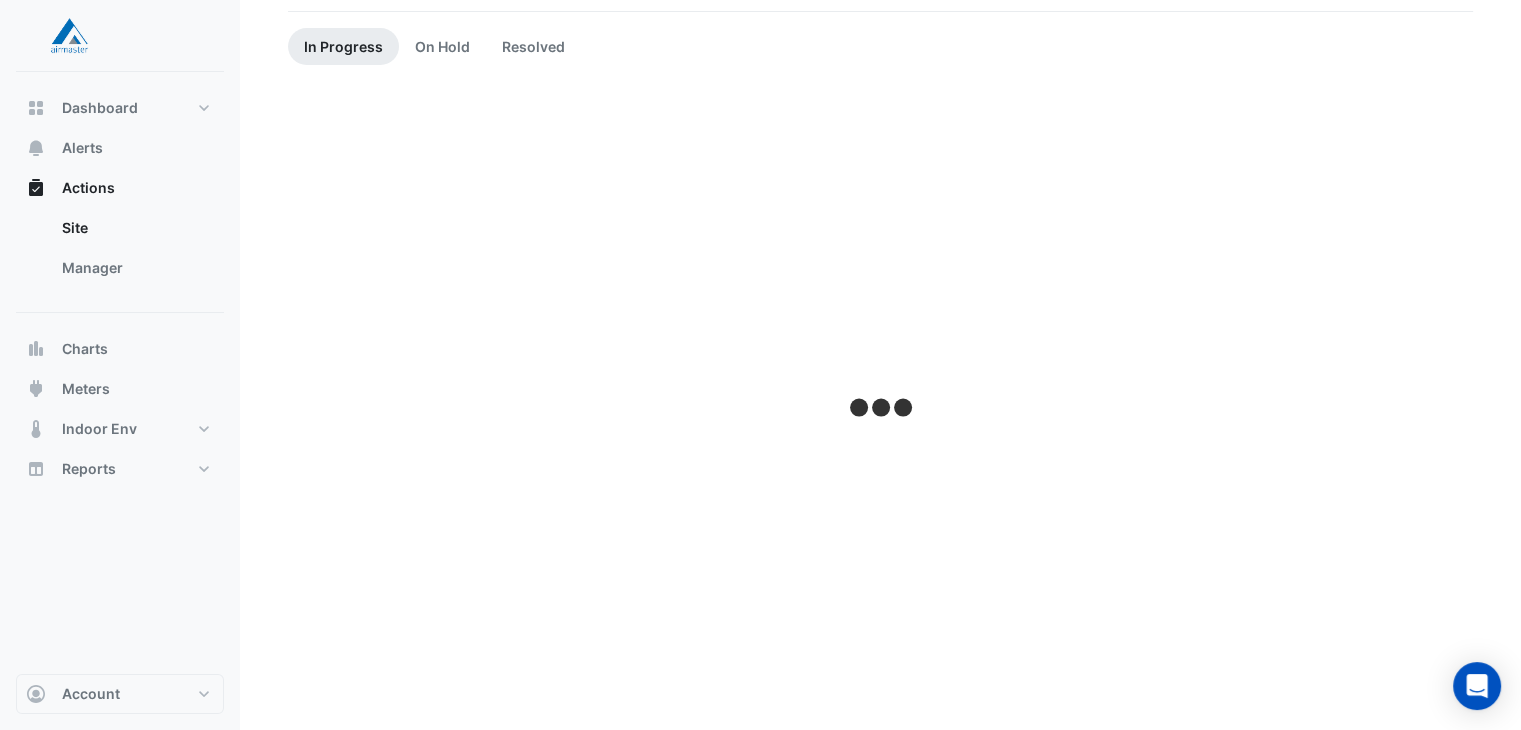 scroll, scrollTop: 0, scrollLeft: 0, axis: both 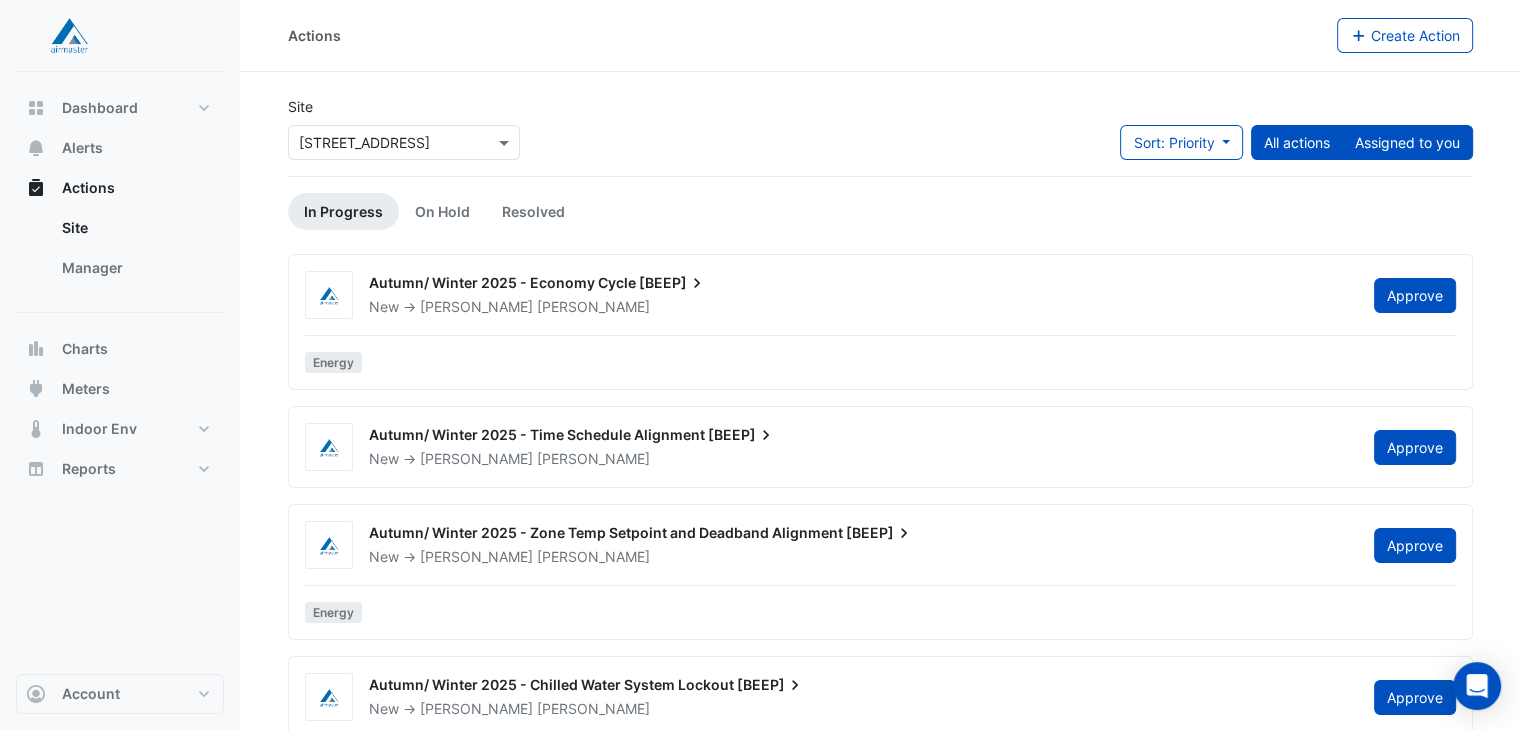 click on "Assigned to you" 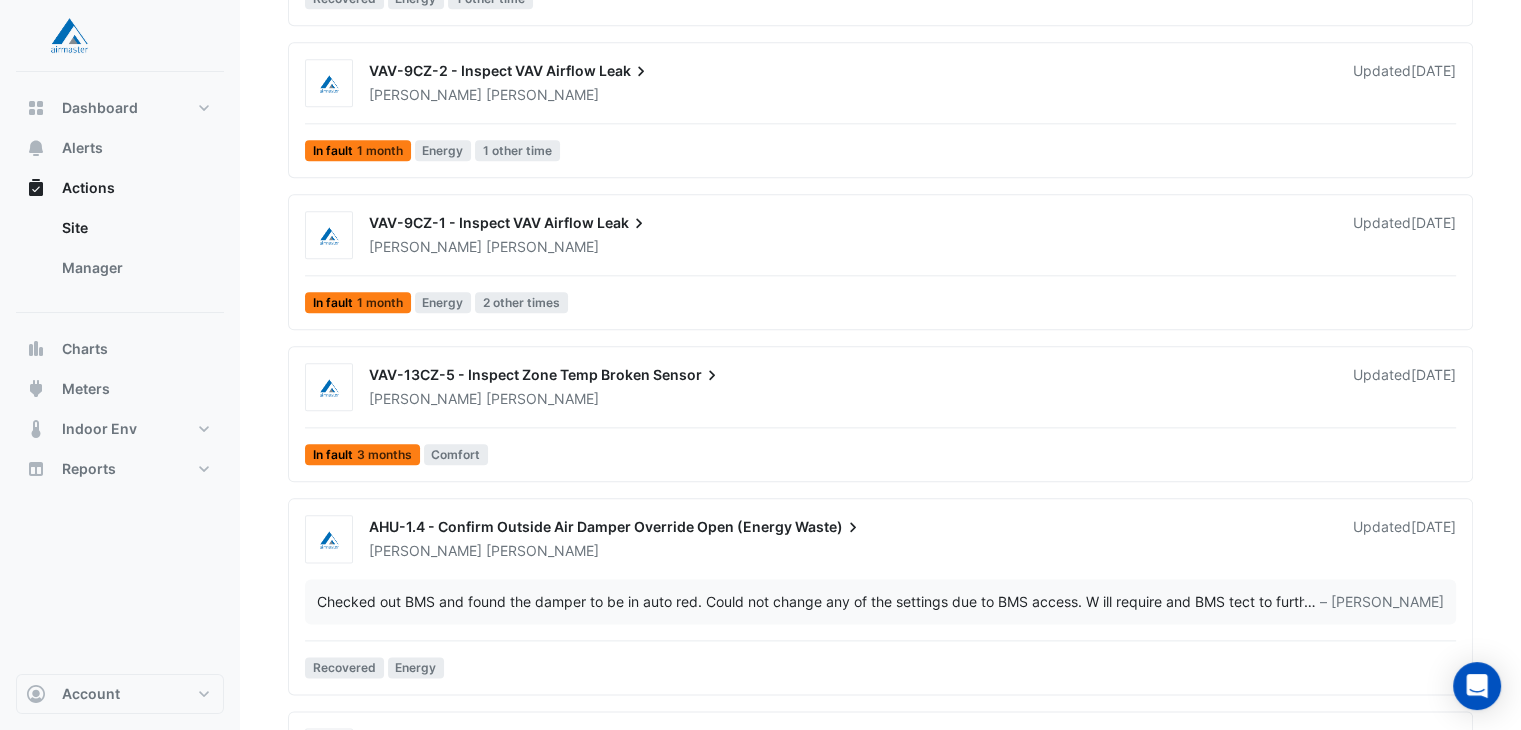 scroll, scrollTop: 2292, scrollLeft: 0, axis: vertical 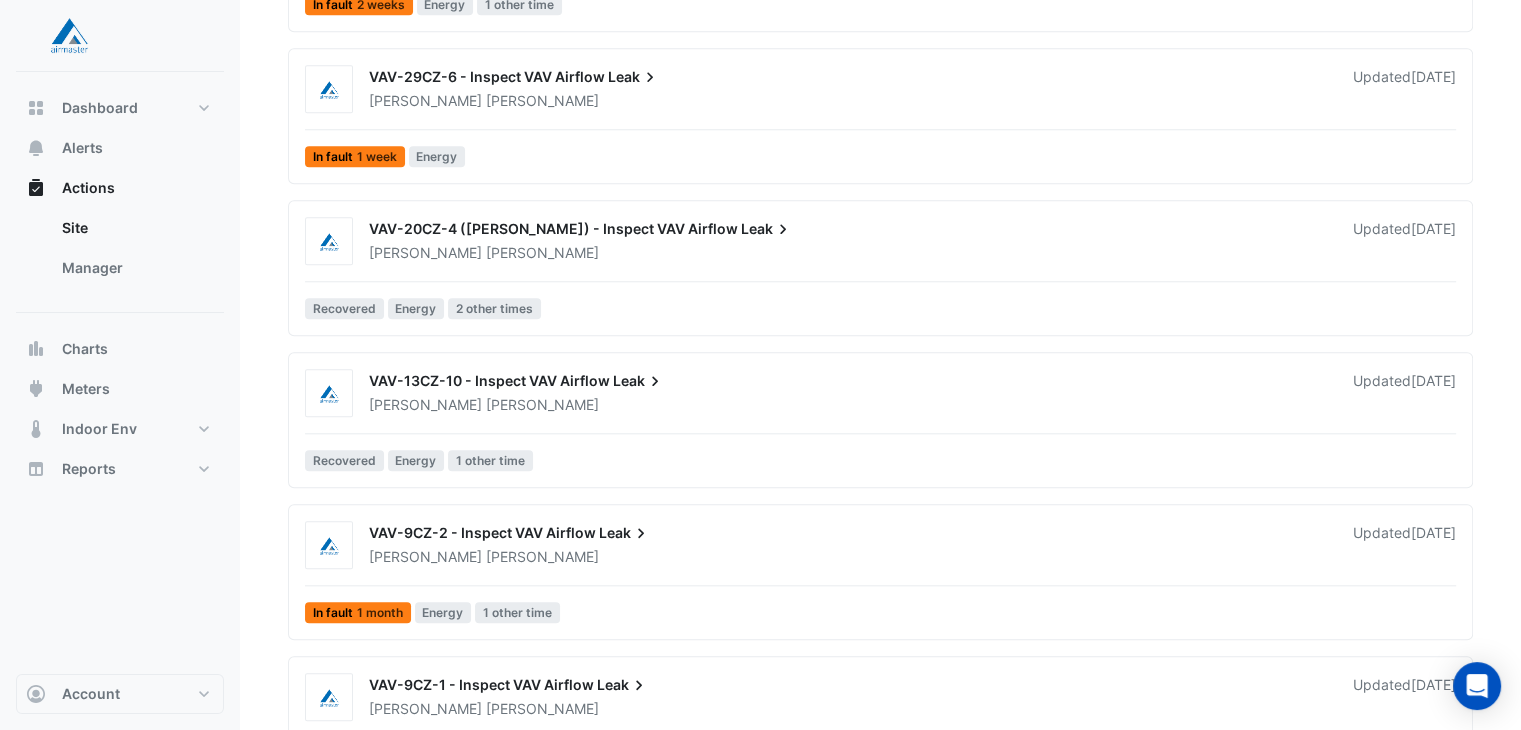 click on "VAV-20CZ-4 ([PERSON_NAME]) - Inspect VAV Airflow" at bounding box center [553, 228] 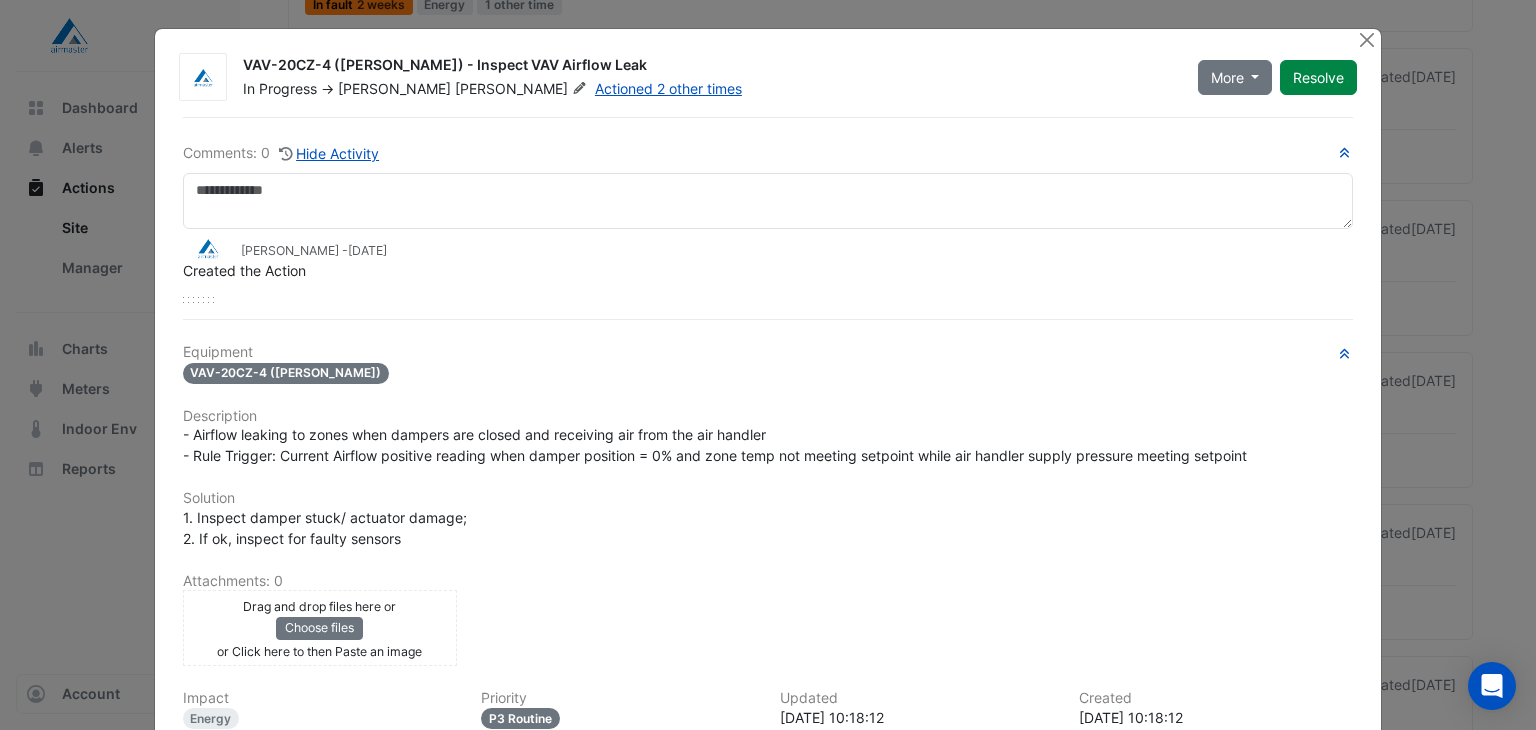 click on "[PERSON_NAME]" 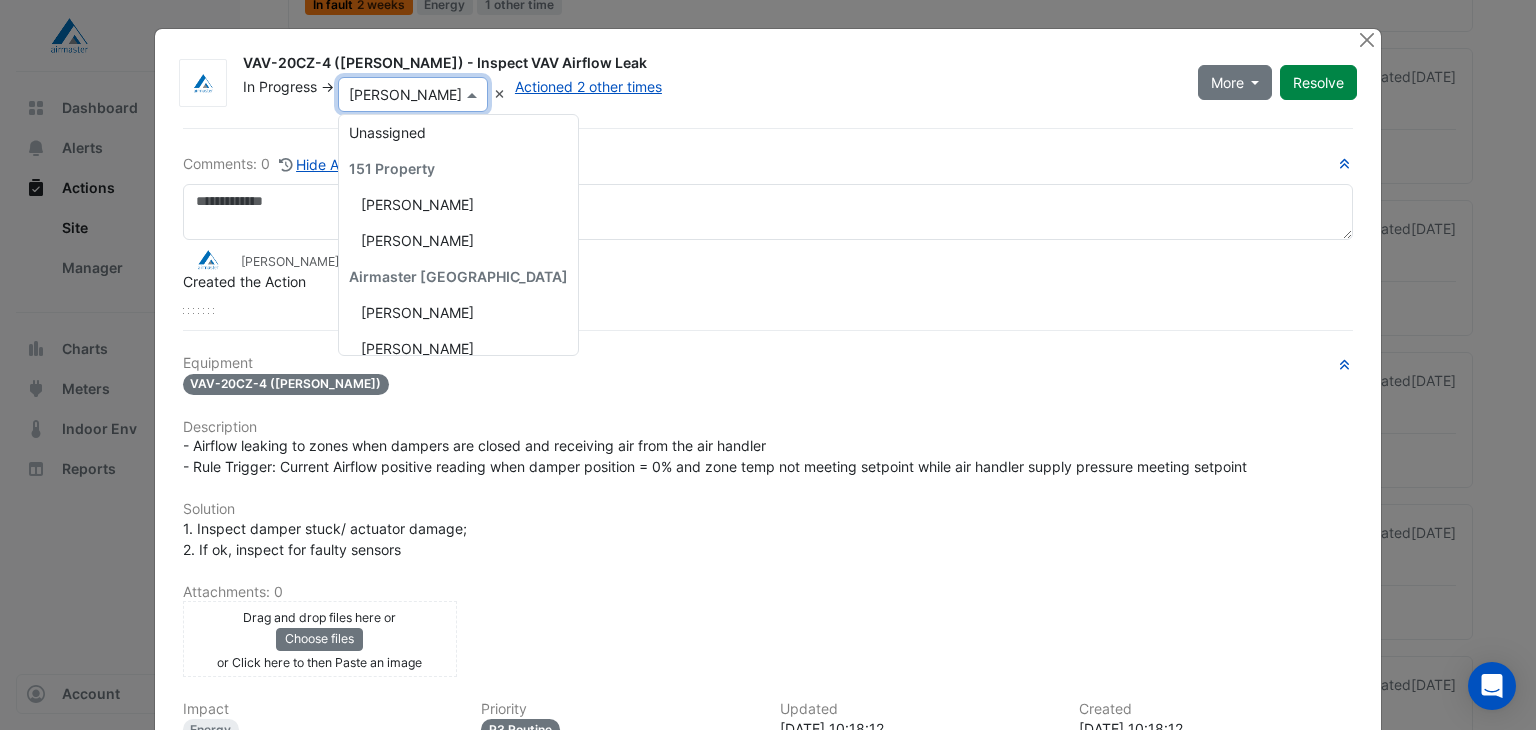 scroll, scrollTop: 252, scrollLeft: 0, axis: vertical 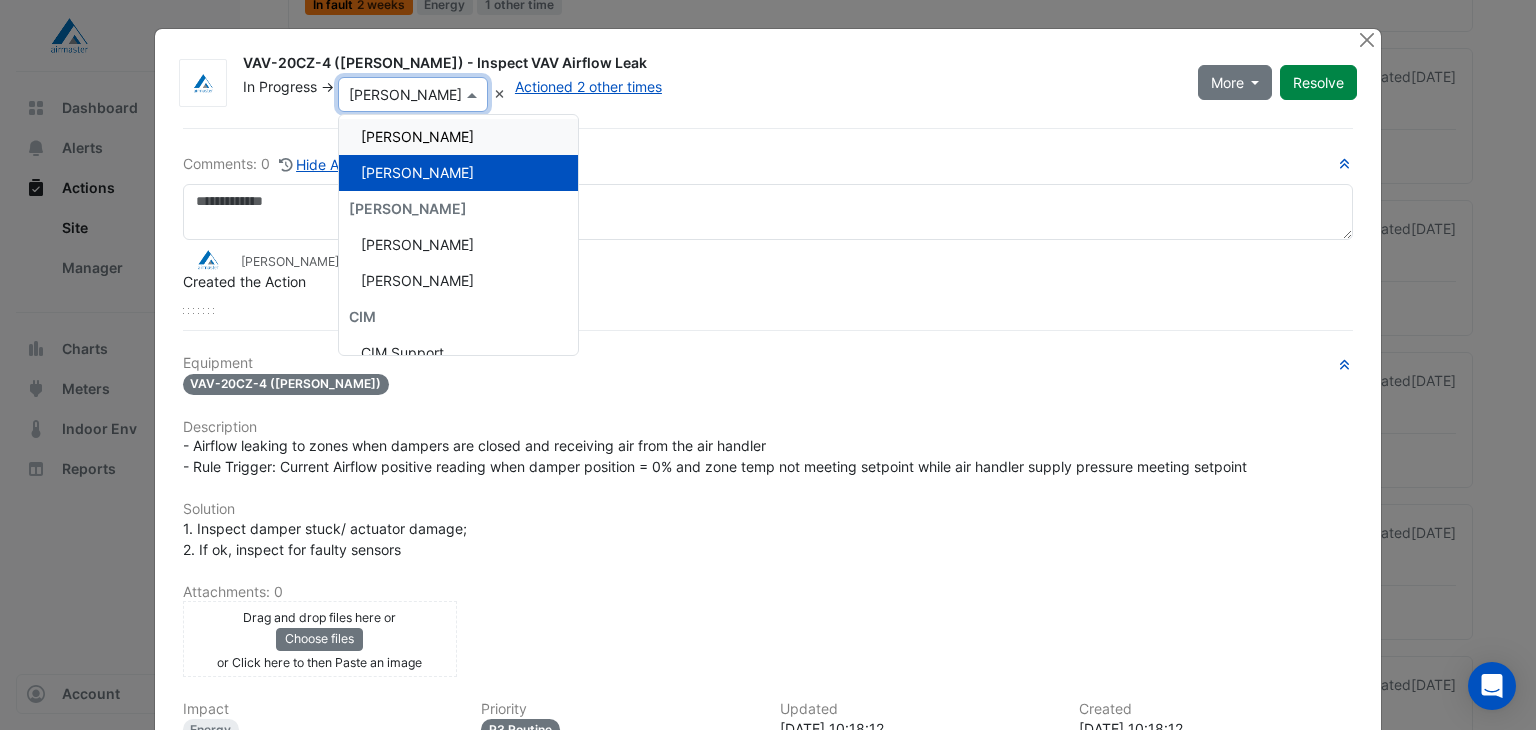 click on "[PERSON_NAME]" at bounding box center [458, 137] 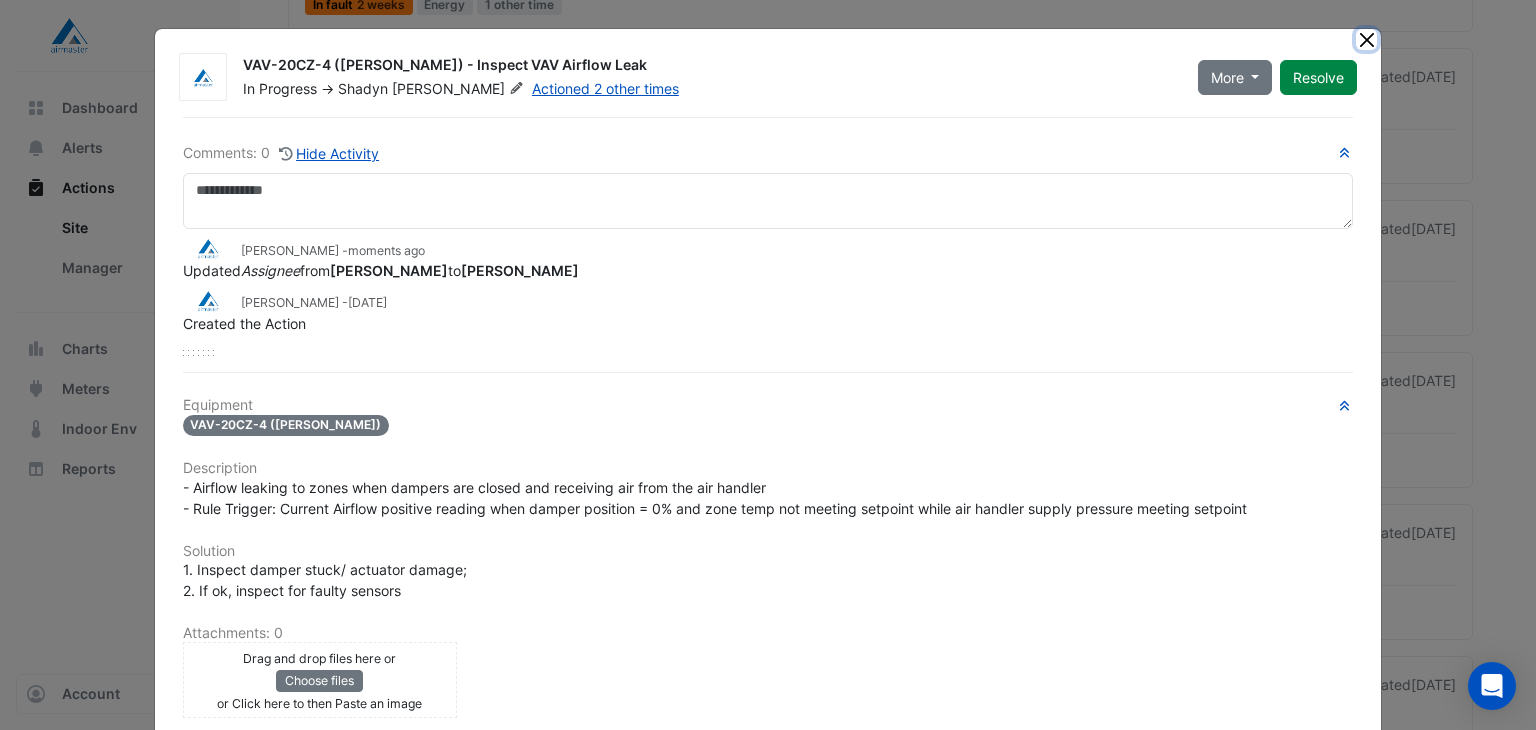 click 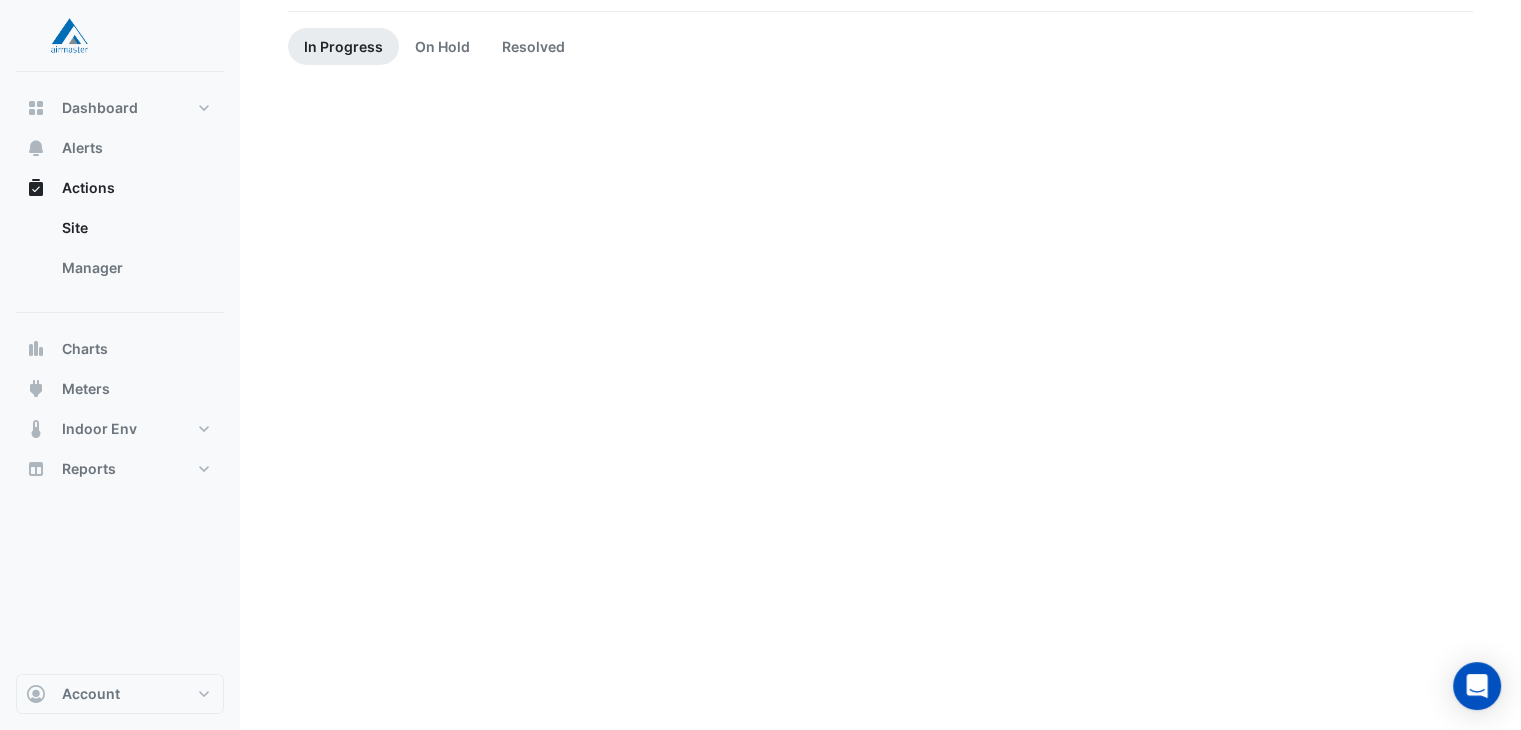 scroll, scrollTop: 0, scrollLeft: 0, axis: both 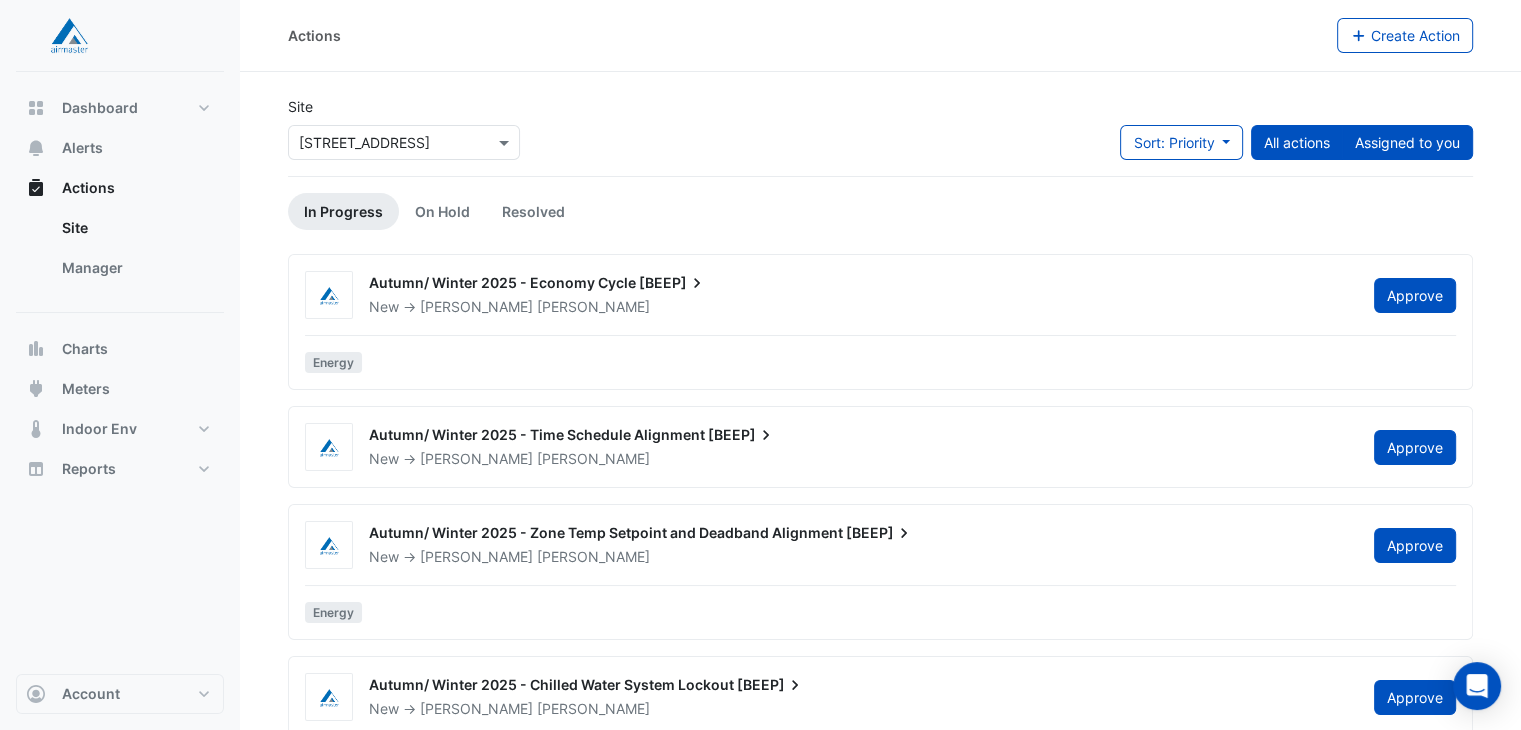click on "Assigned to you" 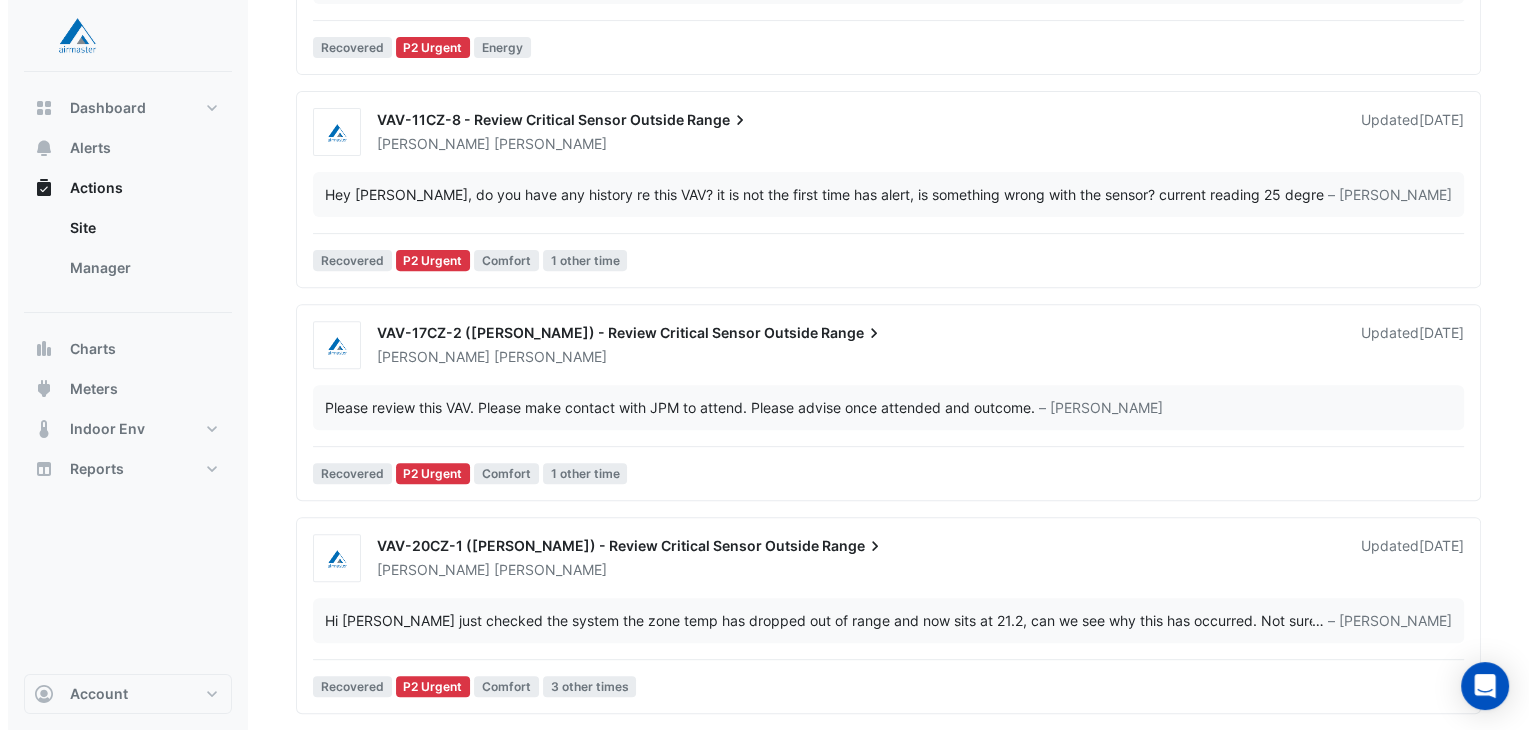 scroll, scrollTop: 684, scrollLeft: 0, axis: vertical 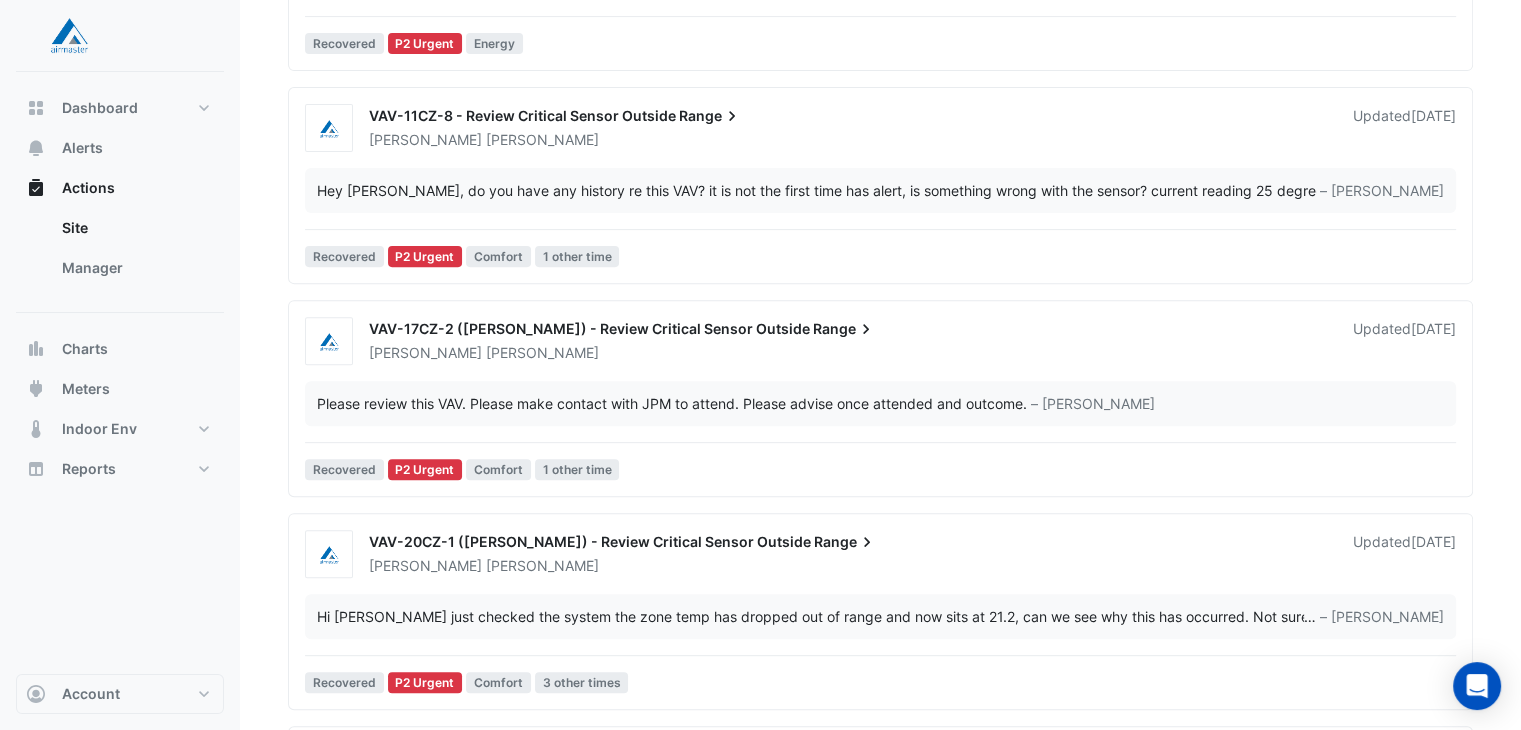 click on "VAV-17CZ-2 ([PERSON_NAME]) - Review Critical Sensor Outside" at bounding box center (589, 328) 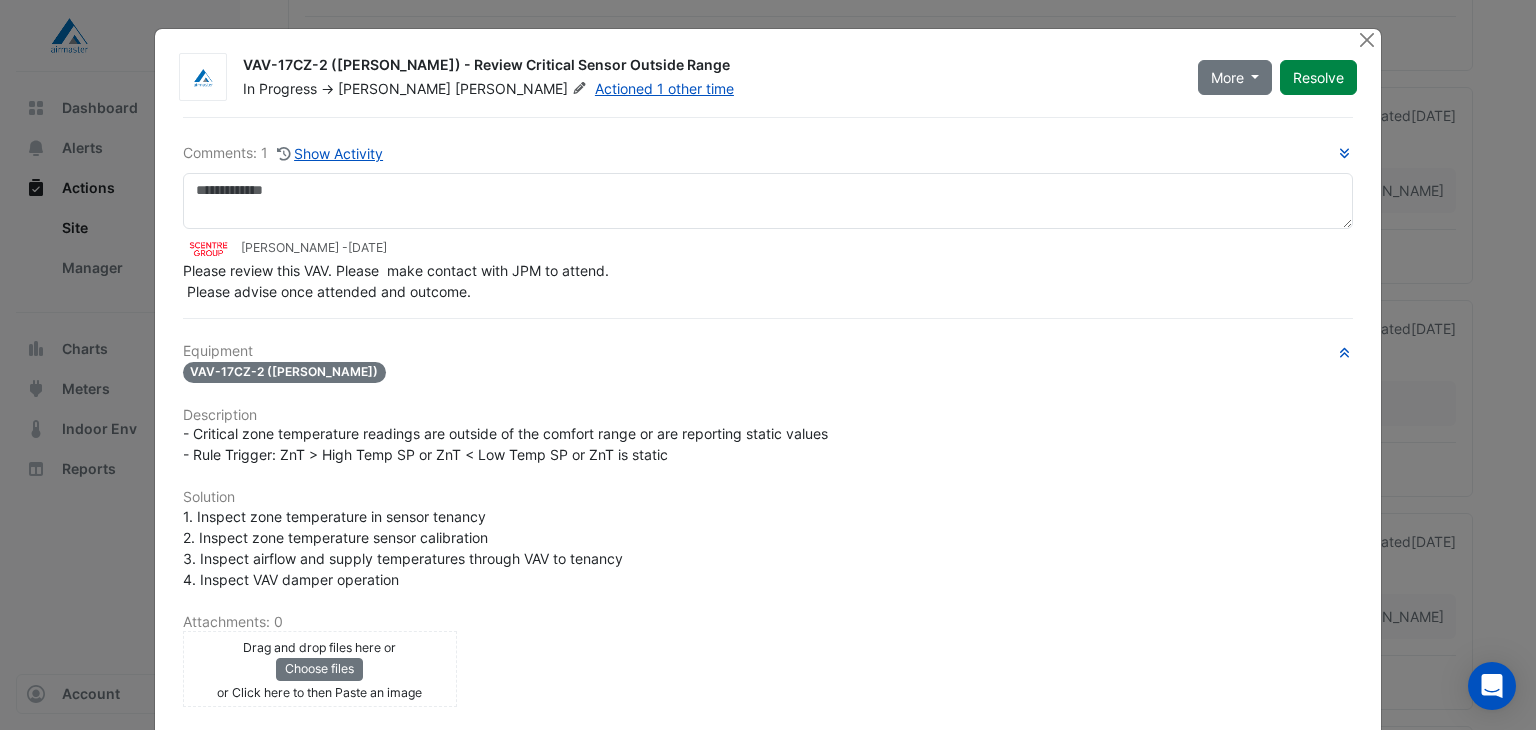 click on "[PERSON_NAME]" 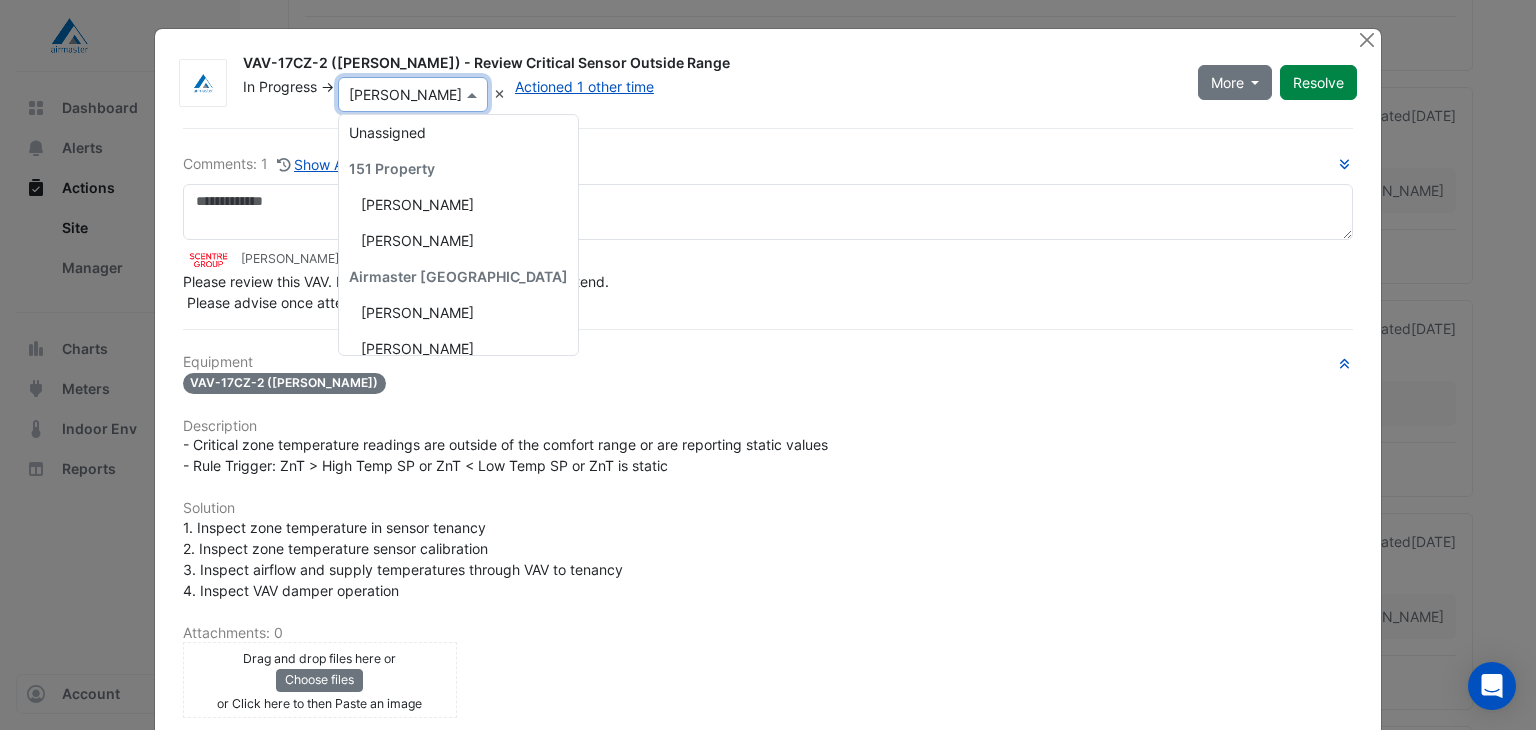 scroll, scrollTop: 252, scrollLeft: 0, axis: vertical 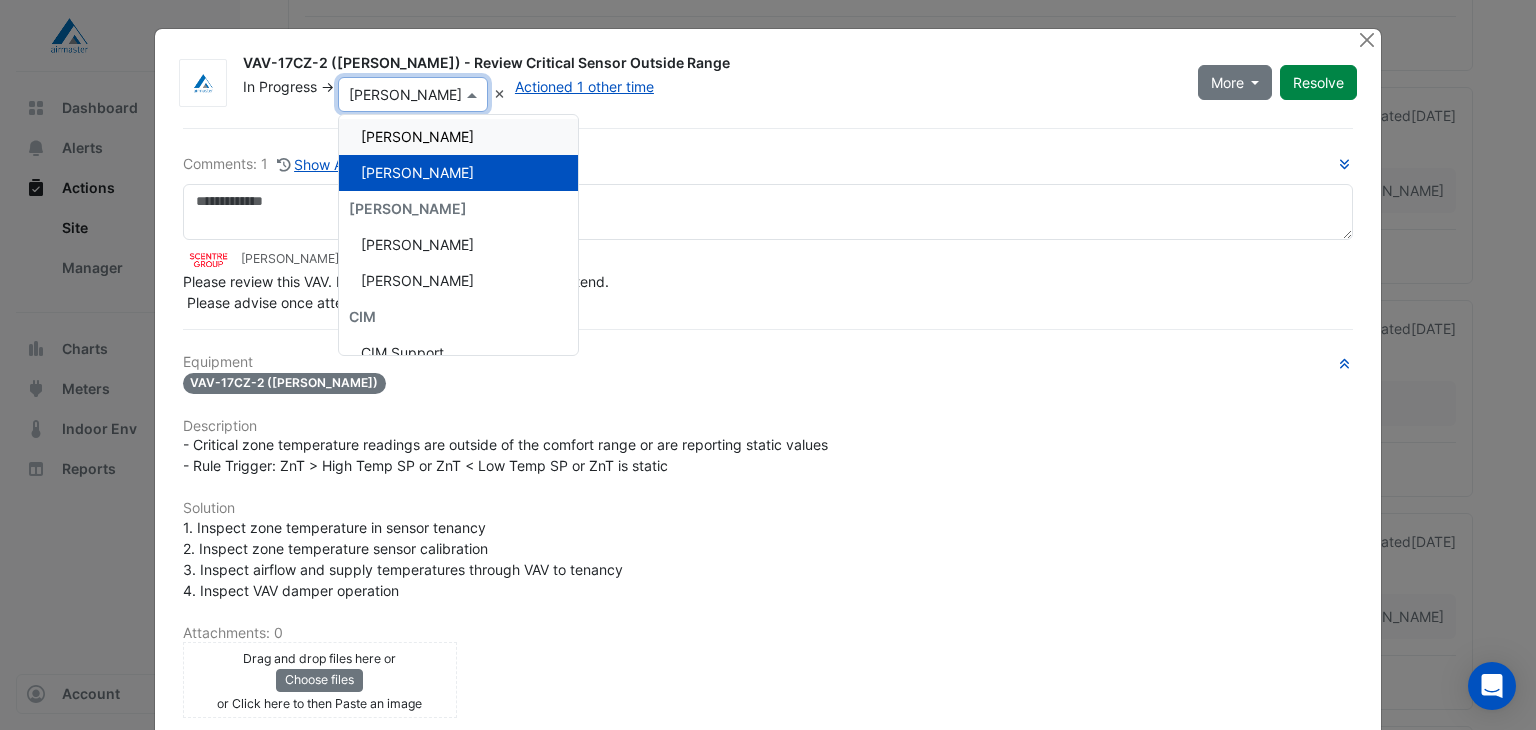 click on "[PERSON_NAME]" at bounding box center [458, 137] 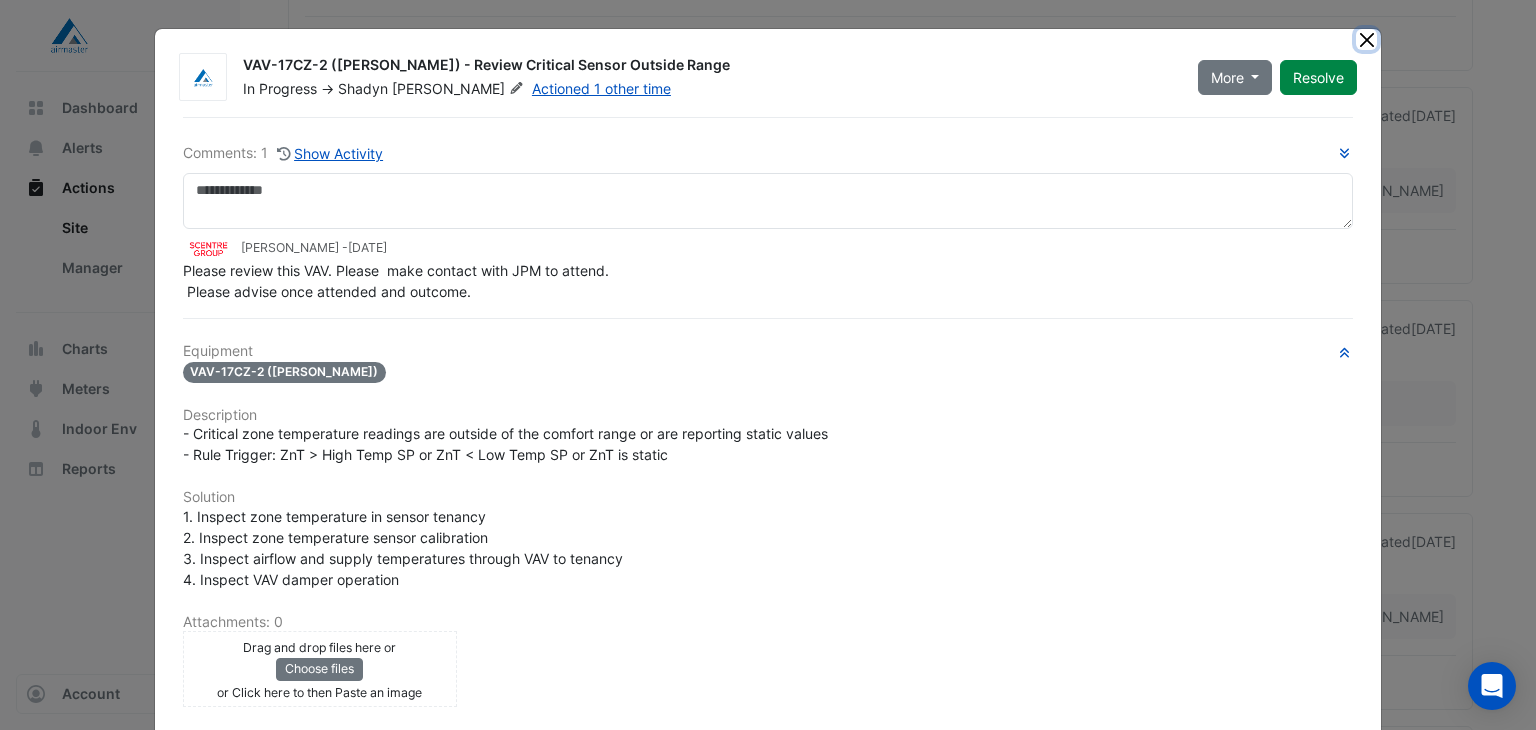 click 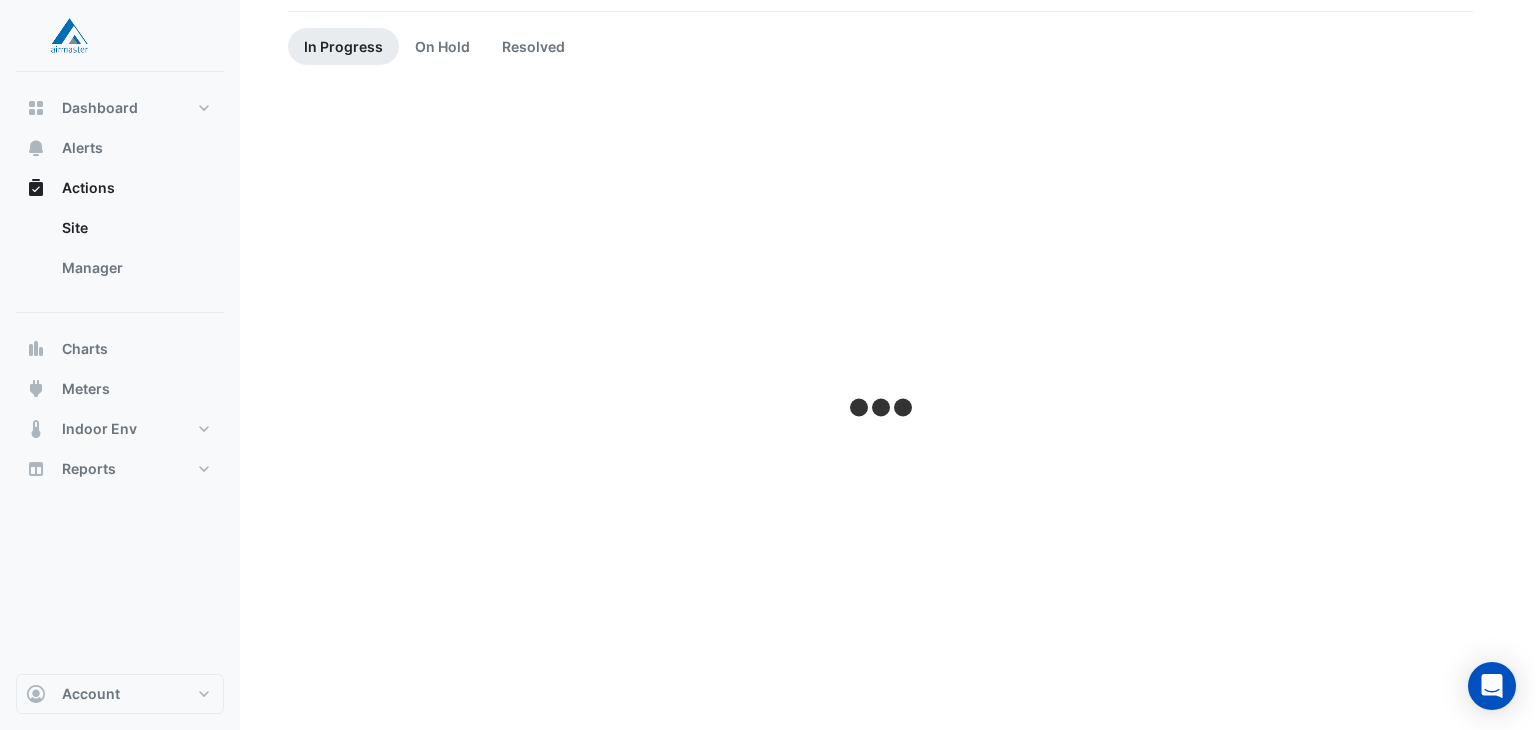 click on "VAV-17CZ-2 ([PERSON_NAME]) - Review Critical Sensor Outside Range
In Progress
->
[PERSON_NAME]
Actioned 1 other time
More
On Hold
Not Doing" 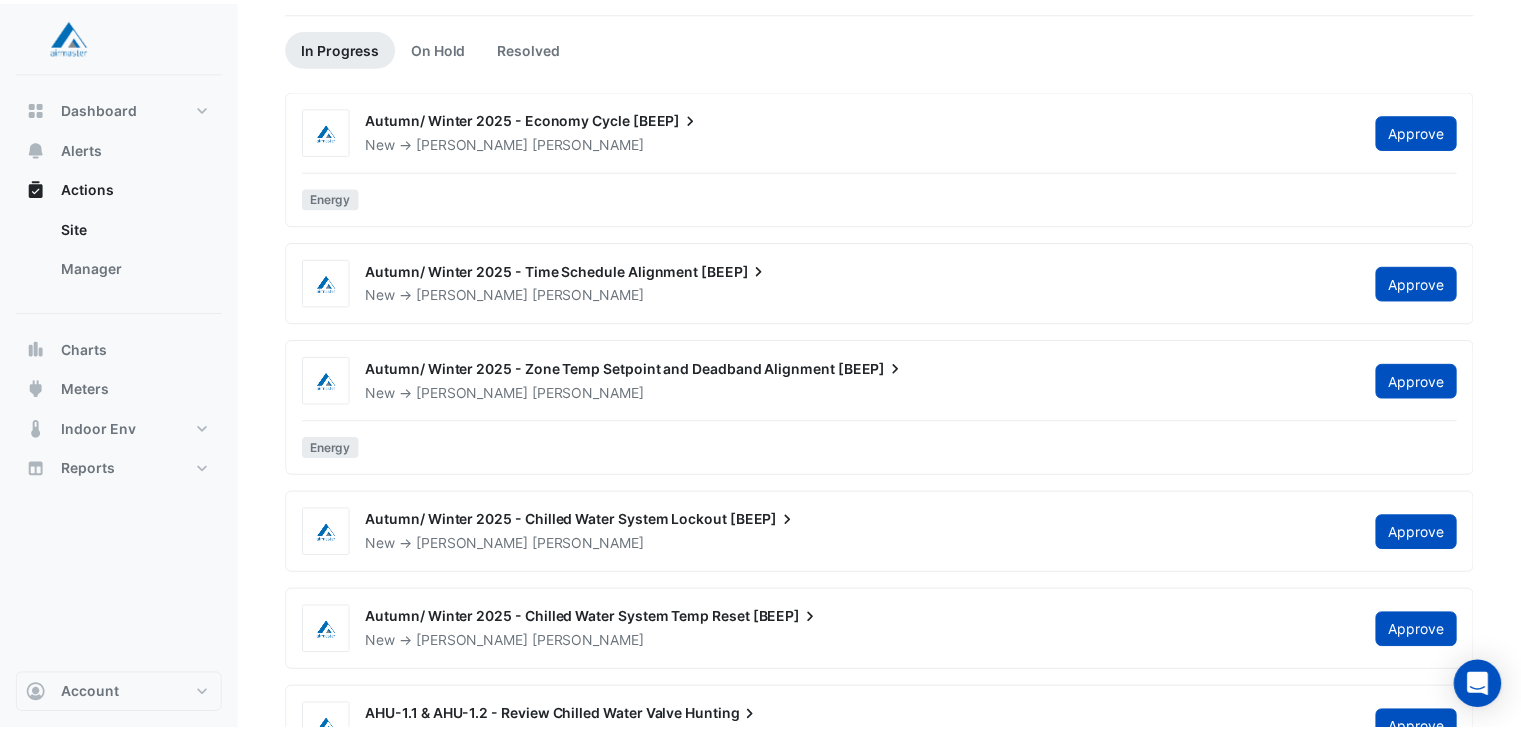 scroll, scrollTop: 0, scrollLeft: 0, axis: both 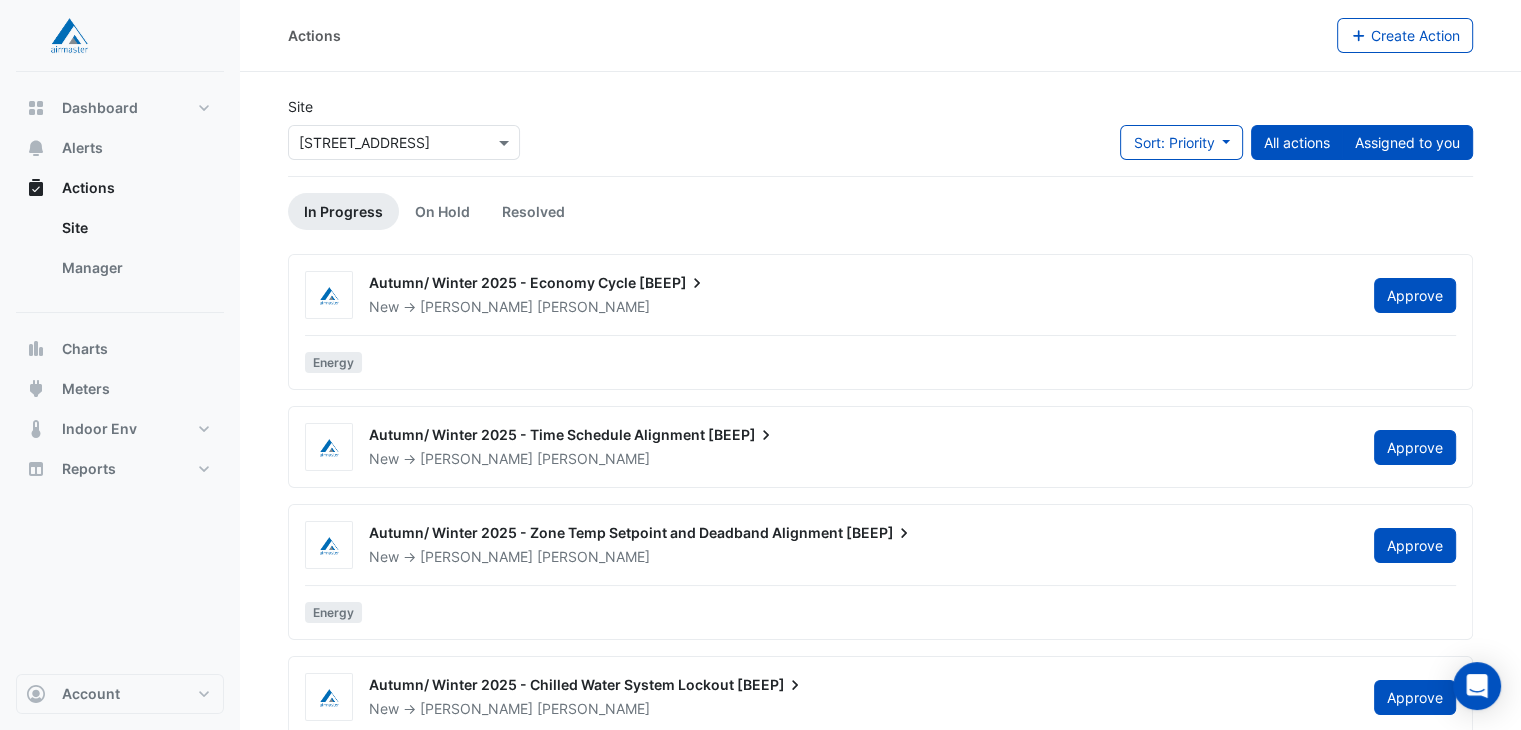 click on "Assigned to you" 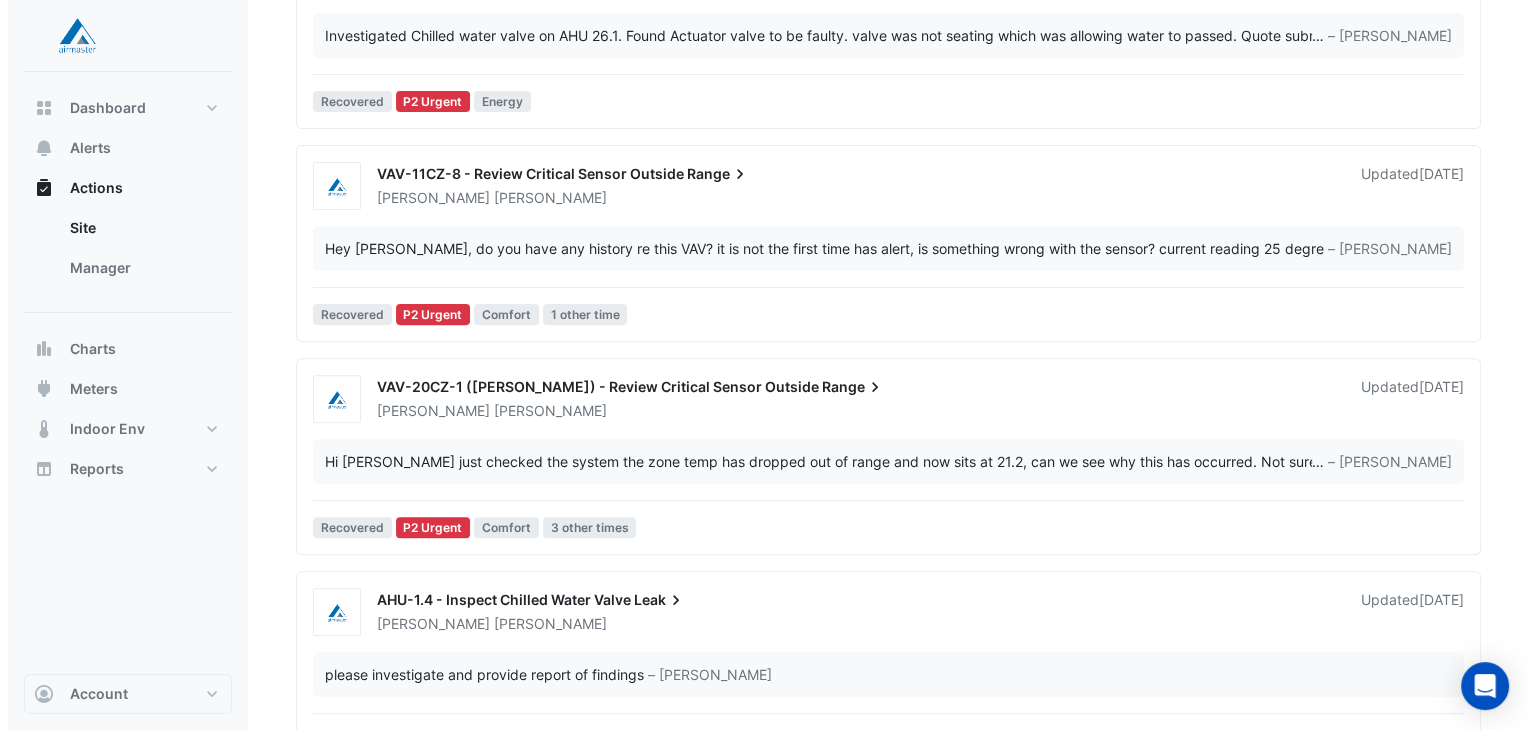 scroll, scrollTop: 653, scrollLeft: 0, axis: vertical 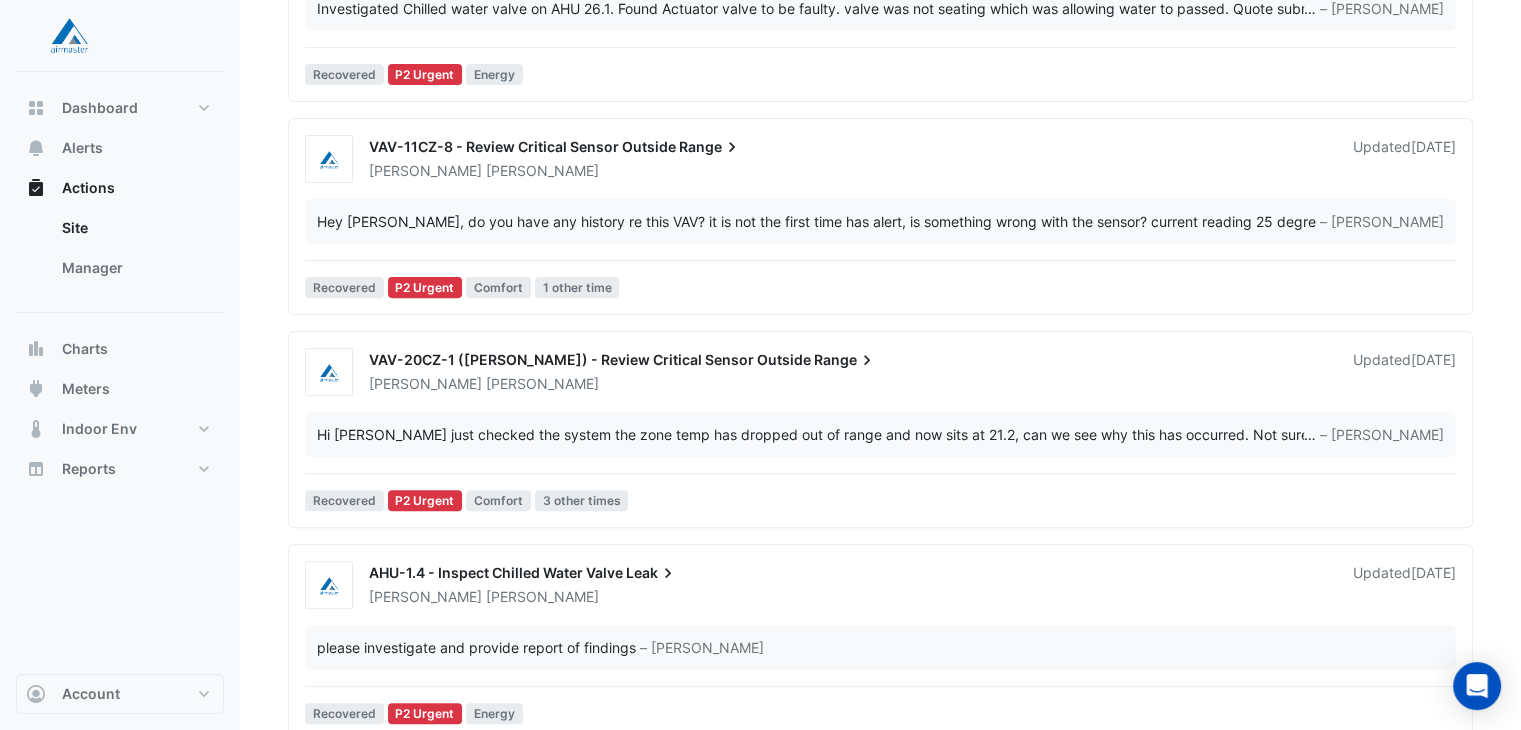 click on "VAV-20CZ-1 ([PERSON_NAME]) - Review Critical Sensor Outside" at bounding box center [590, 359] 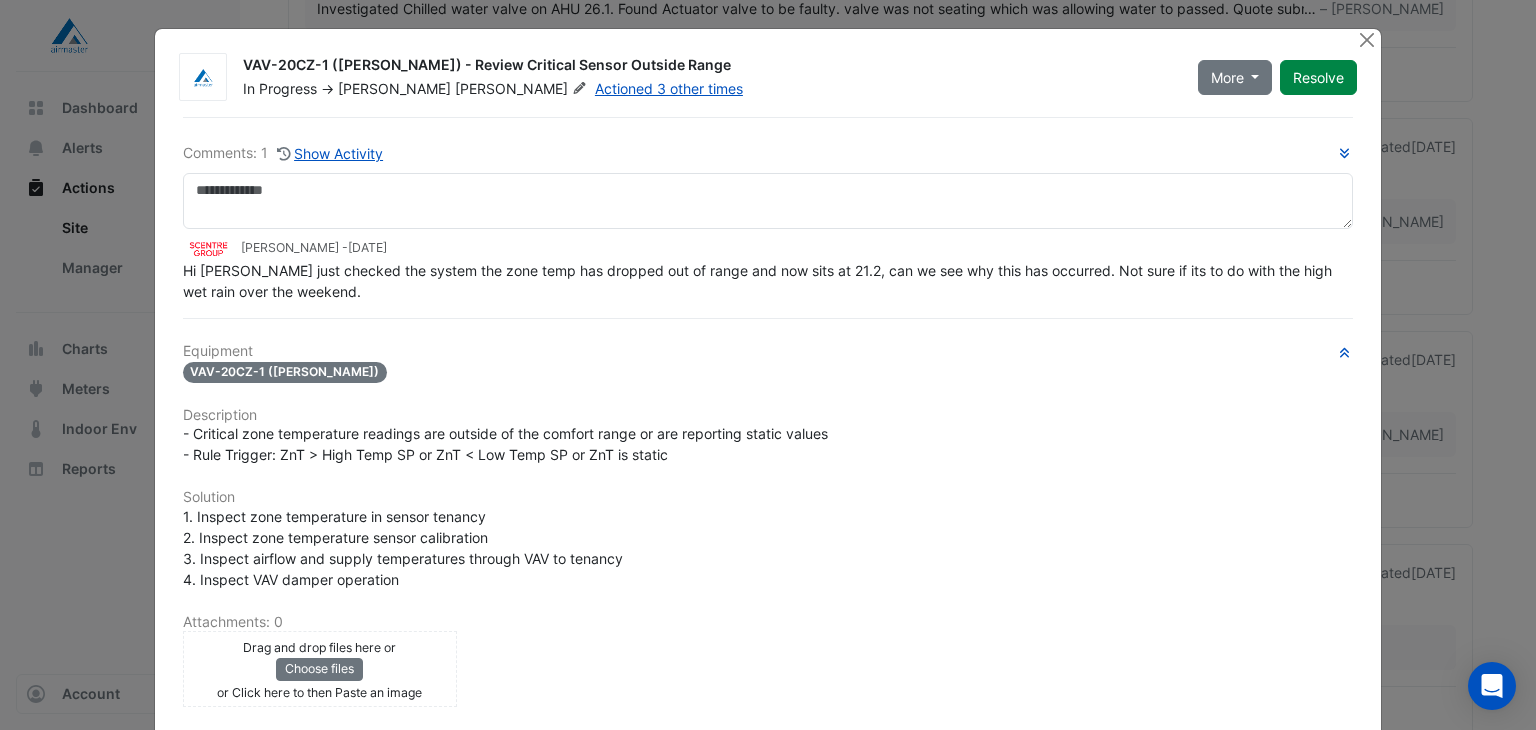 click on "[PERSON_NAME]" 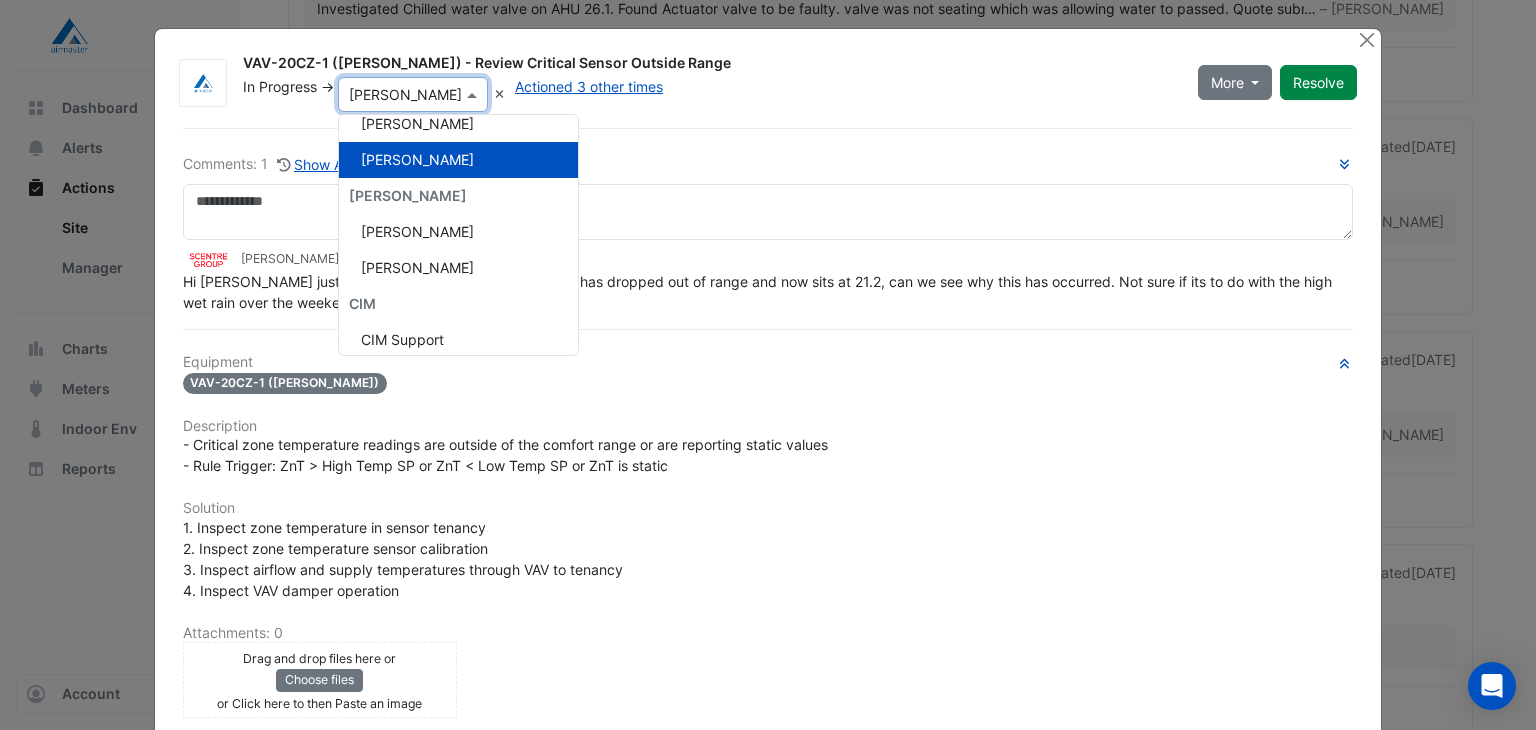scroll, scrollTop: 212, scrollLeft: 0, axis: vertical 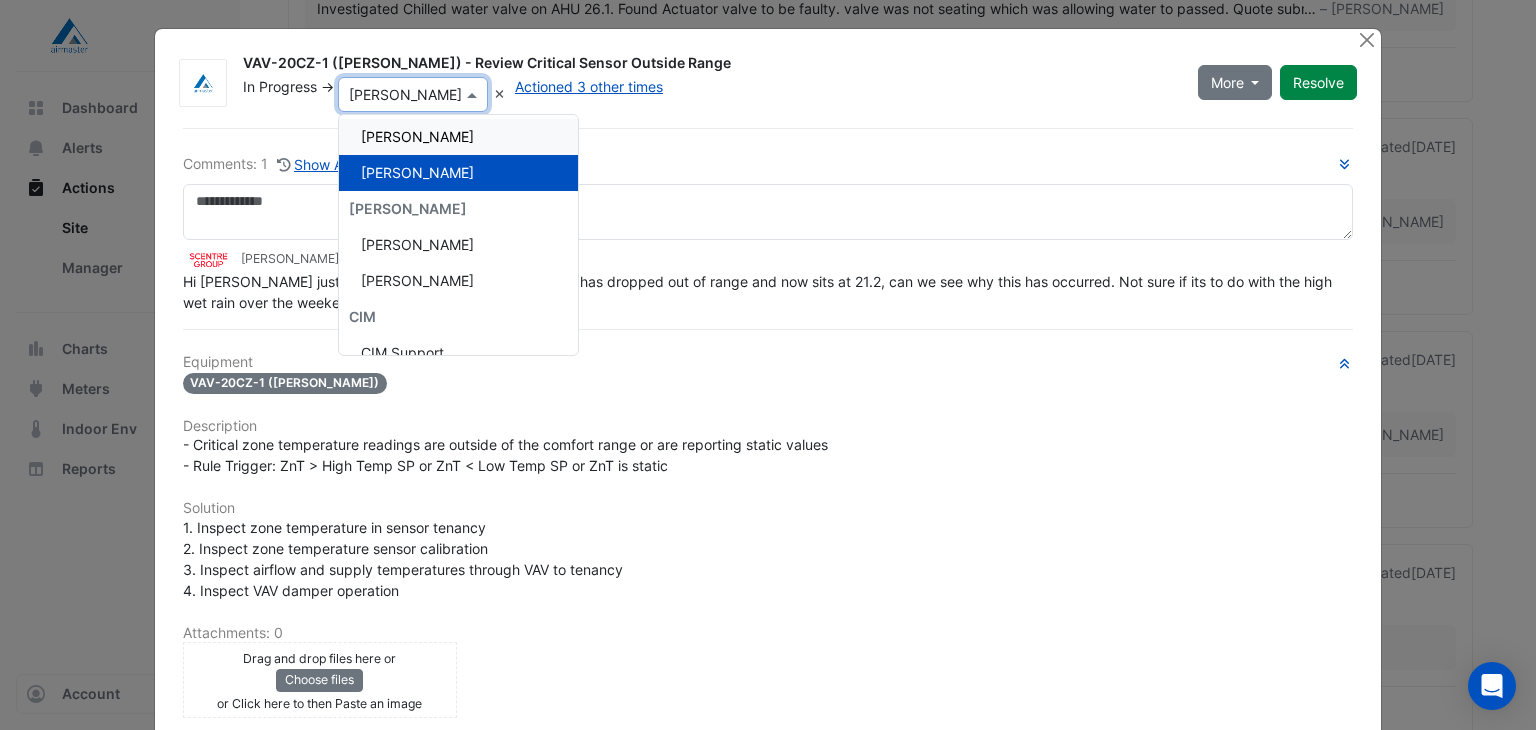 click on "[PERSON_NAME]" at bounding box center (458, 137) 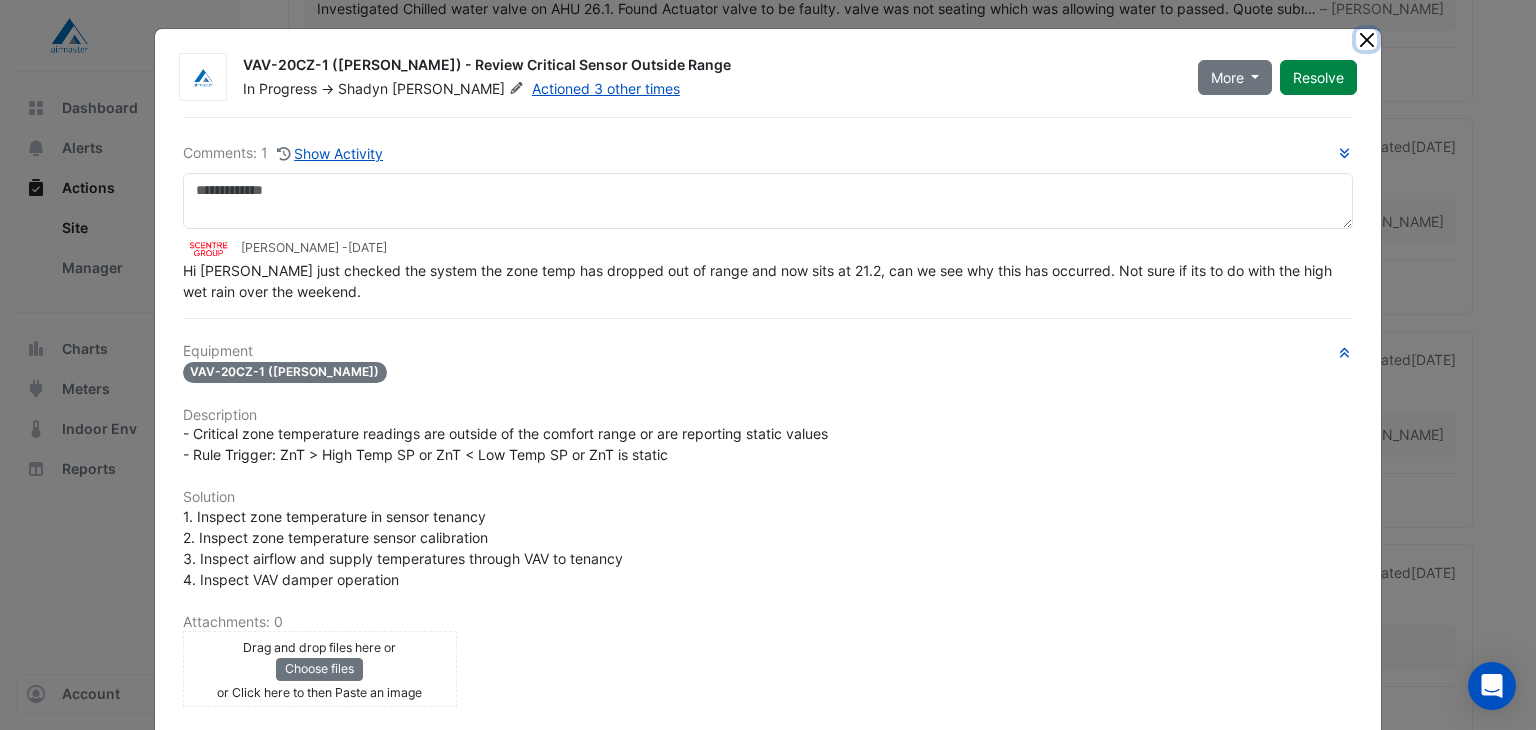 click 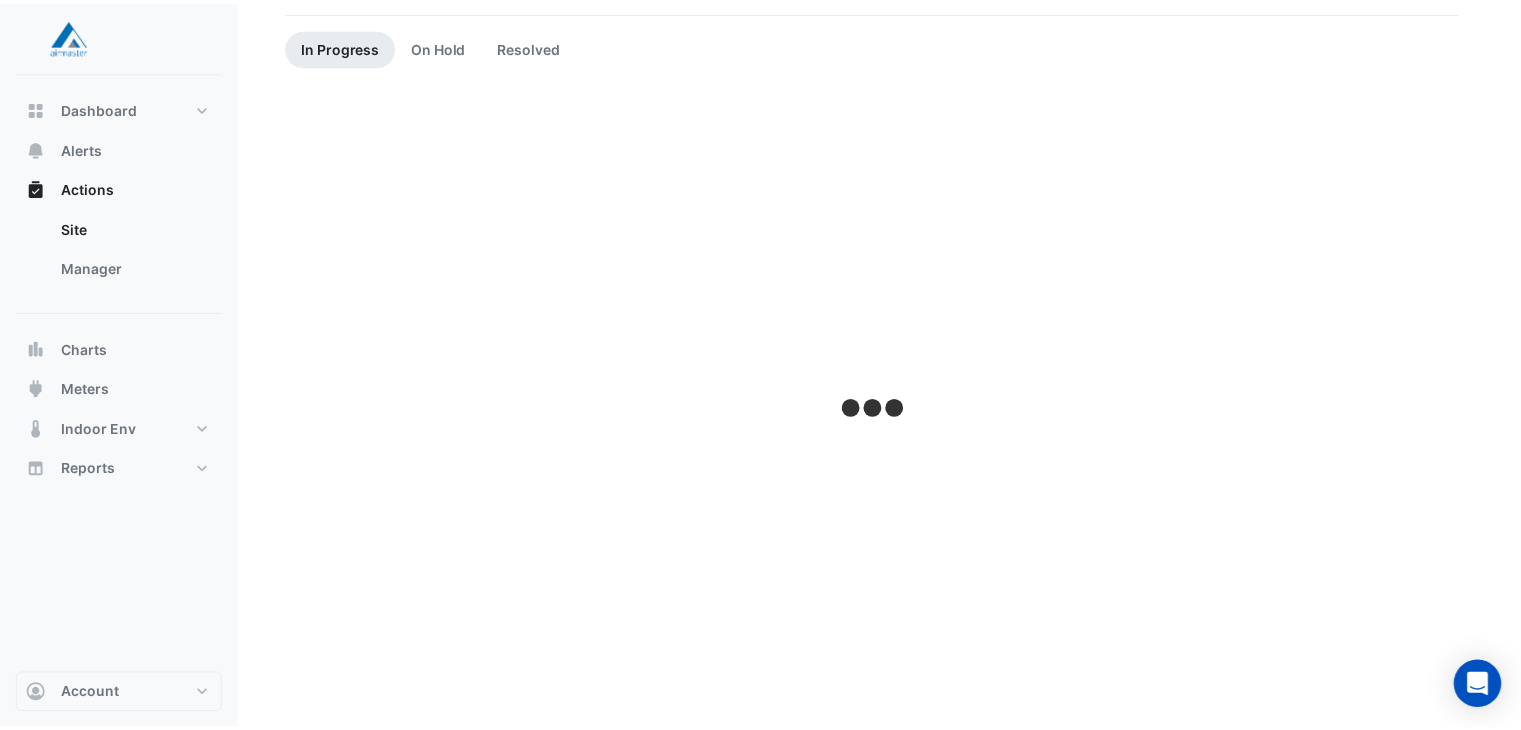 scroll, scrollTop: 0, scrollLeft: 0, axis: both 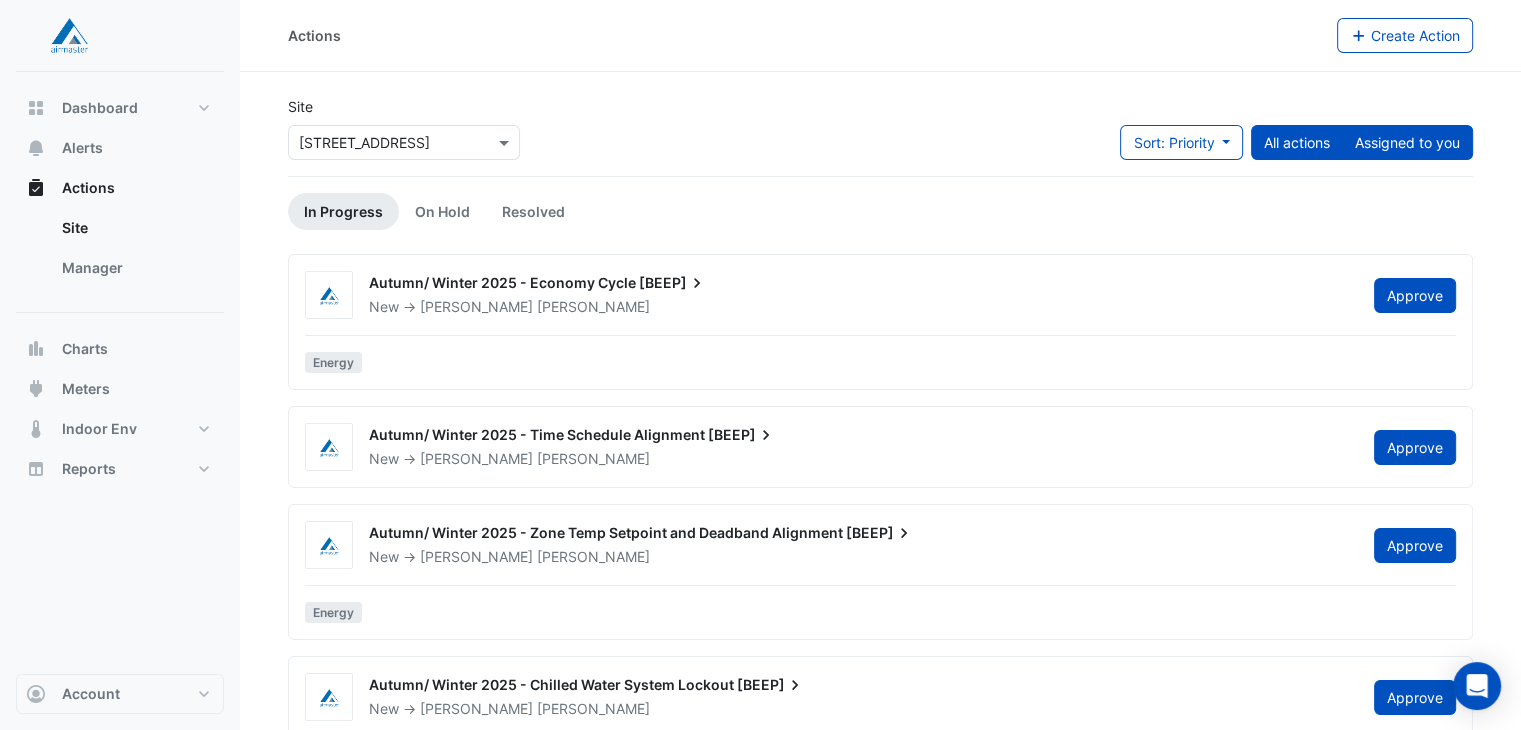 click on "Assigned to you" 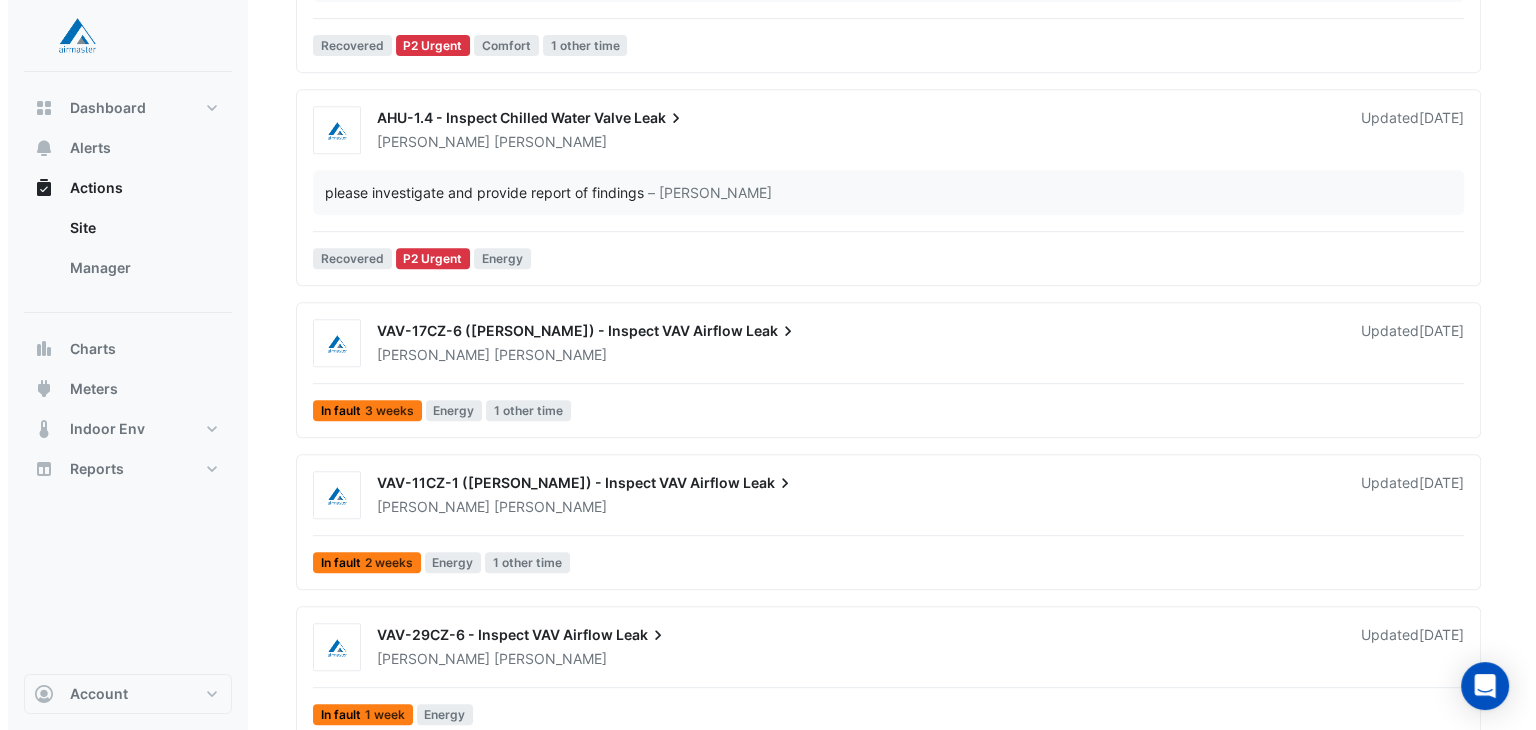 scroll, scrollTop: 1001, scrollLeft: 0, axis: vertical 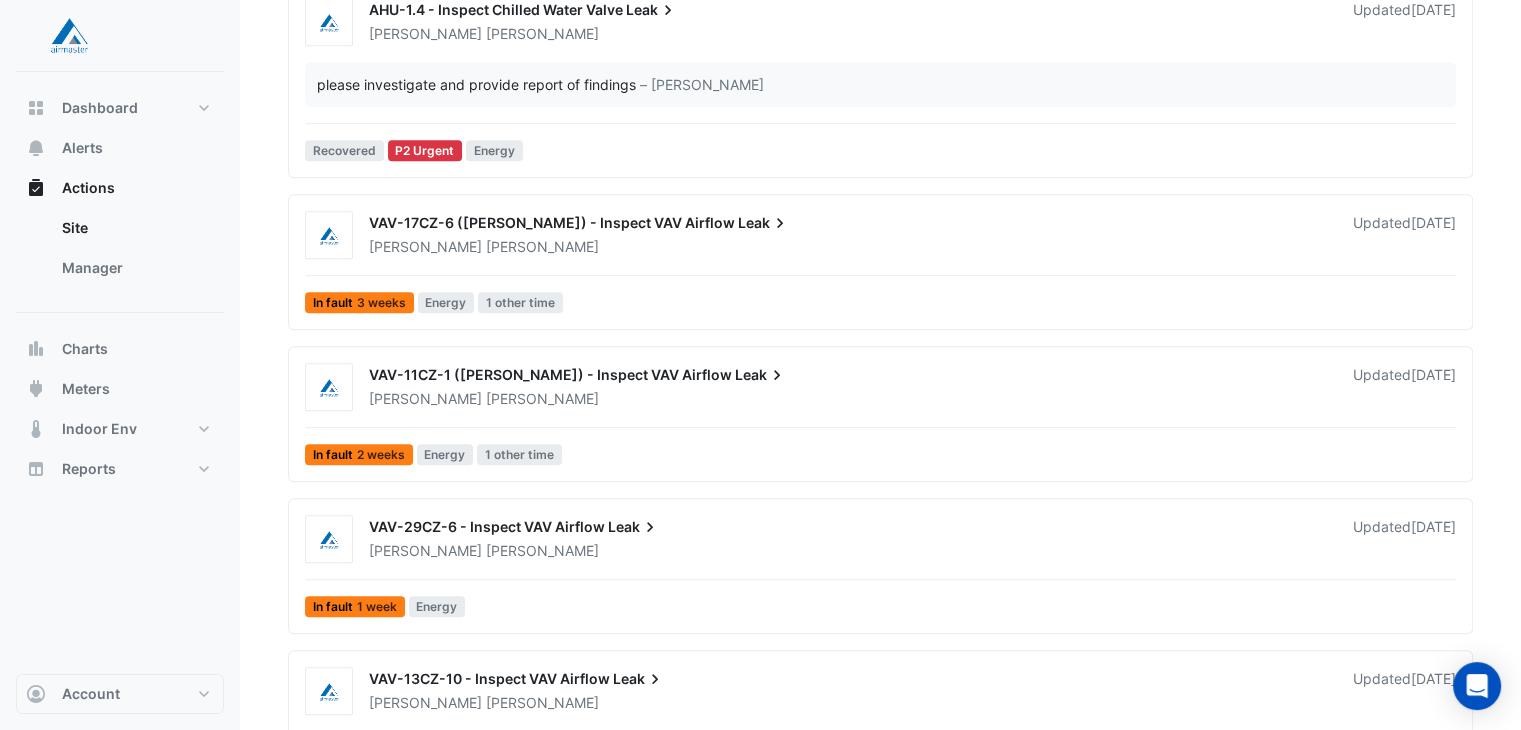 click on "VAV-17CZ-6 ([PERSON_NAME]) - Inspect VAV Airflow" at bounding box center [552, 222] 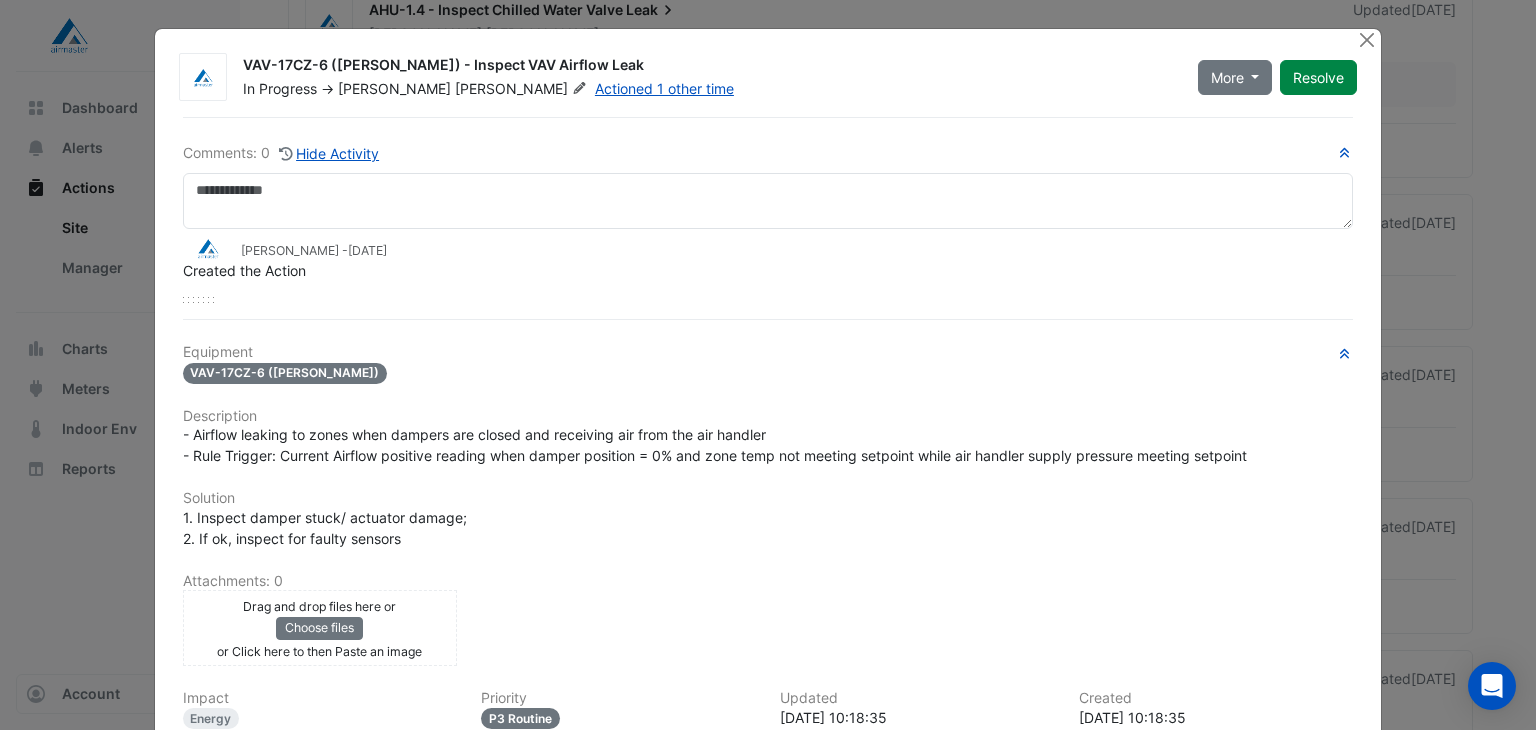 click on "[PERSON_NAME]" 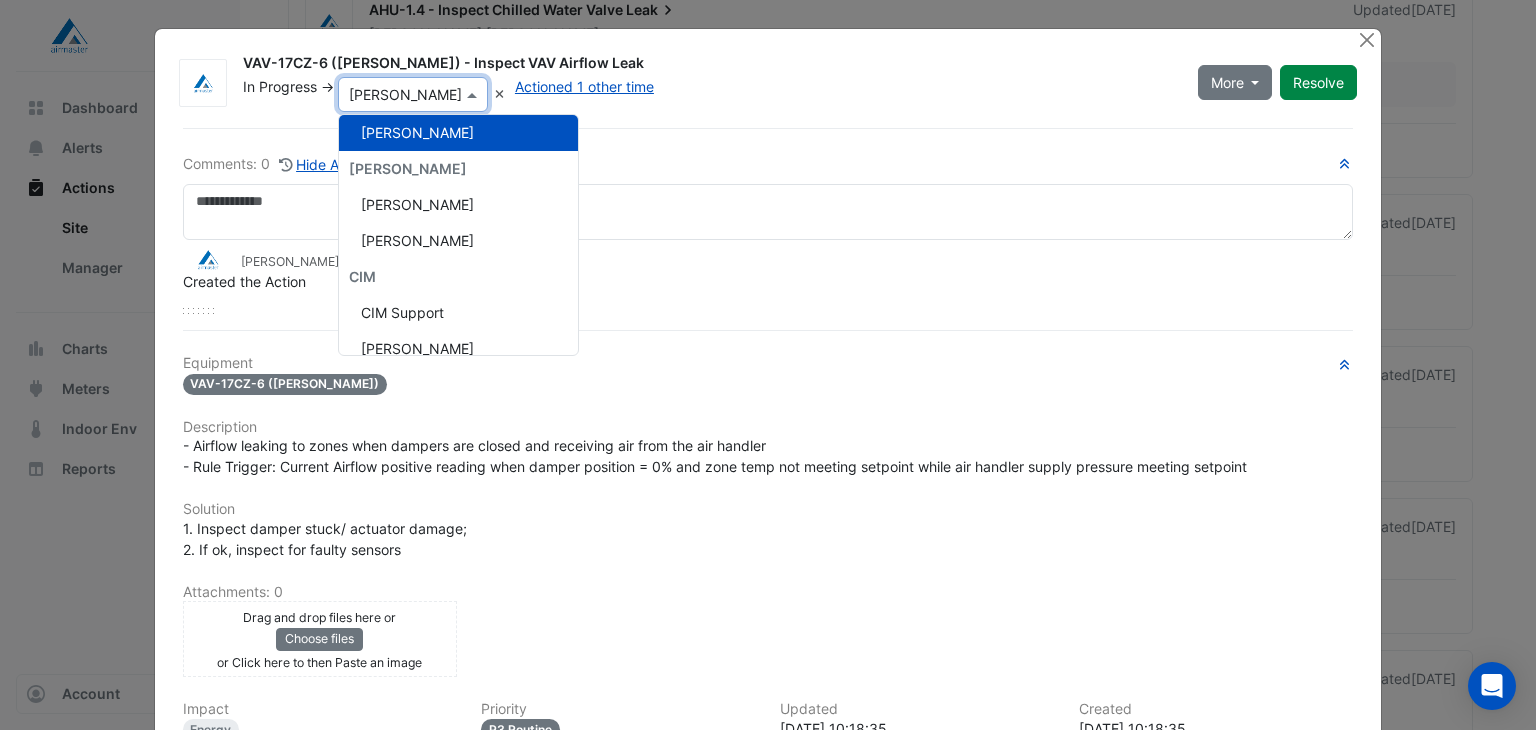 scroll, scrollTop: 212, scrollLeft: 0, axis: vertical 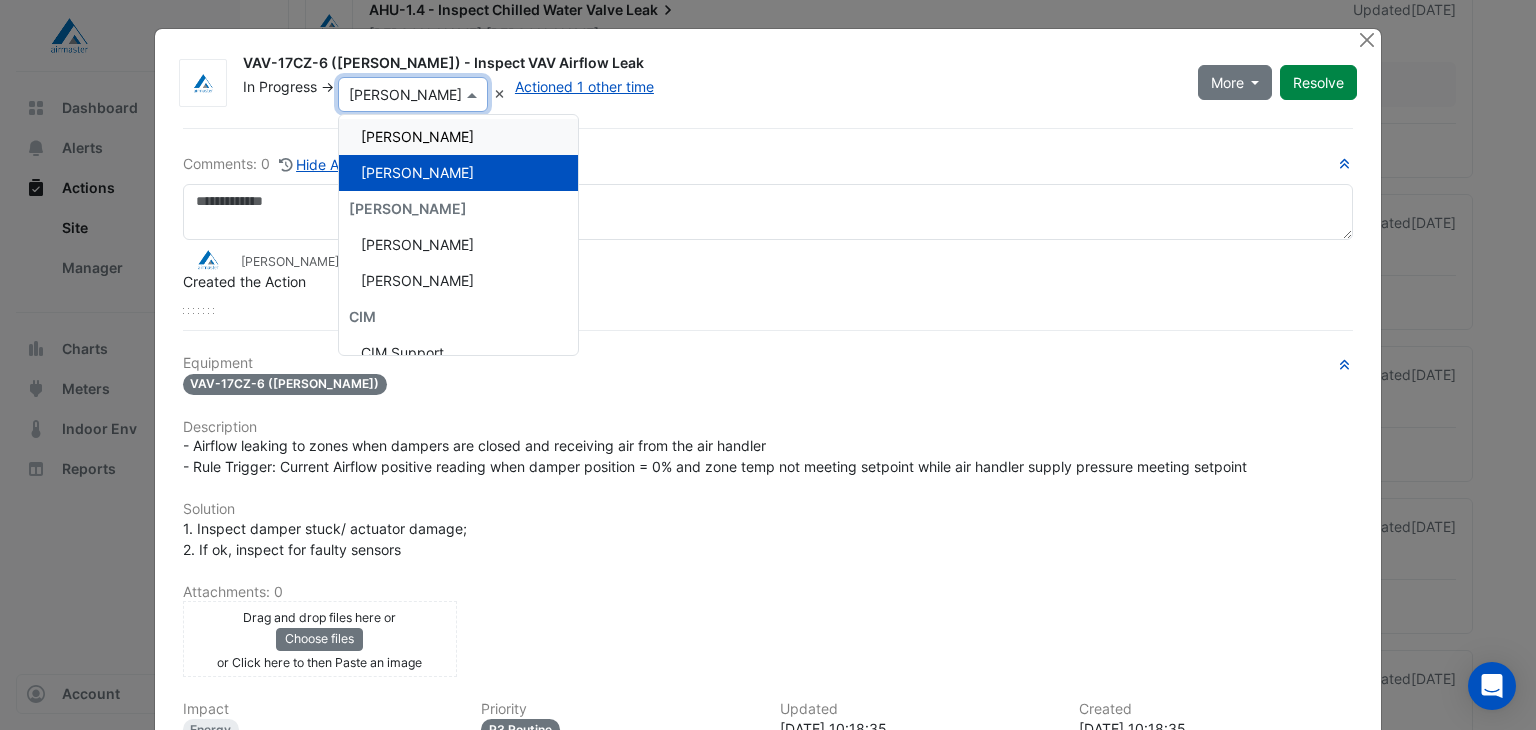 click on "[PERSON_NAME]" at bounding box center (458, 137) 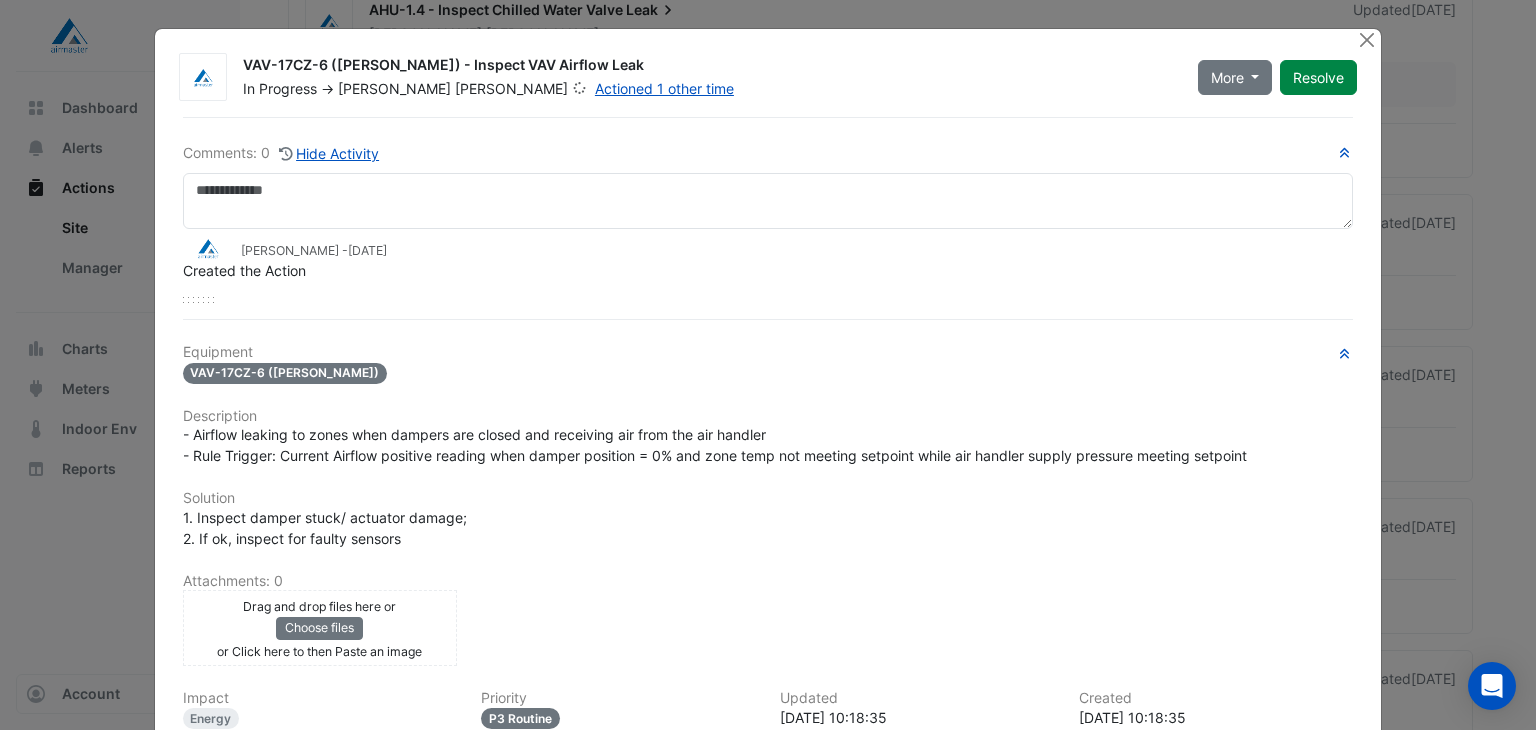 click on "Comments: 0
Hide Activity
[PERSON_NAME] -
[DATE]
Created the Action
Equipment
VAV-17CZ-6 ([PERSON_NAME])" 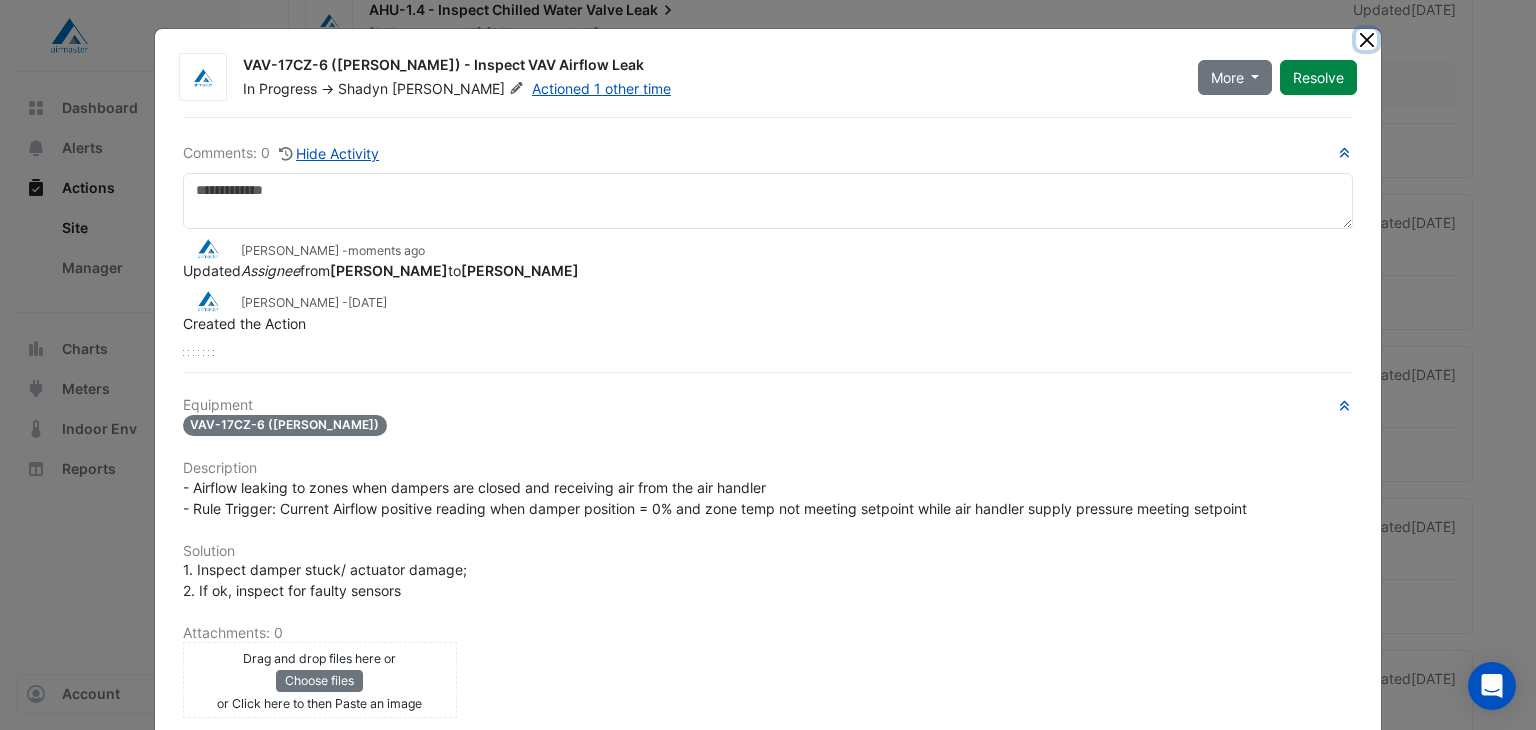 click 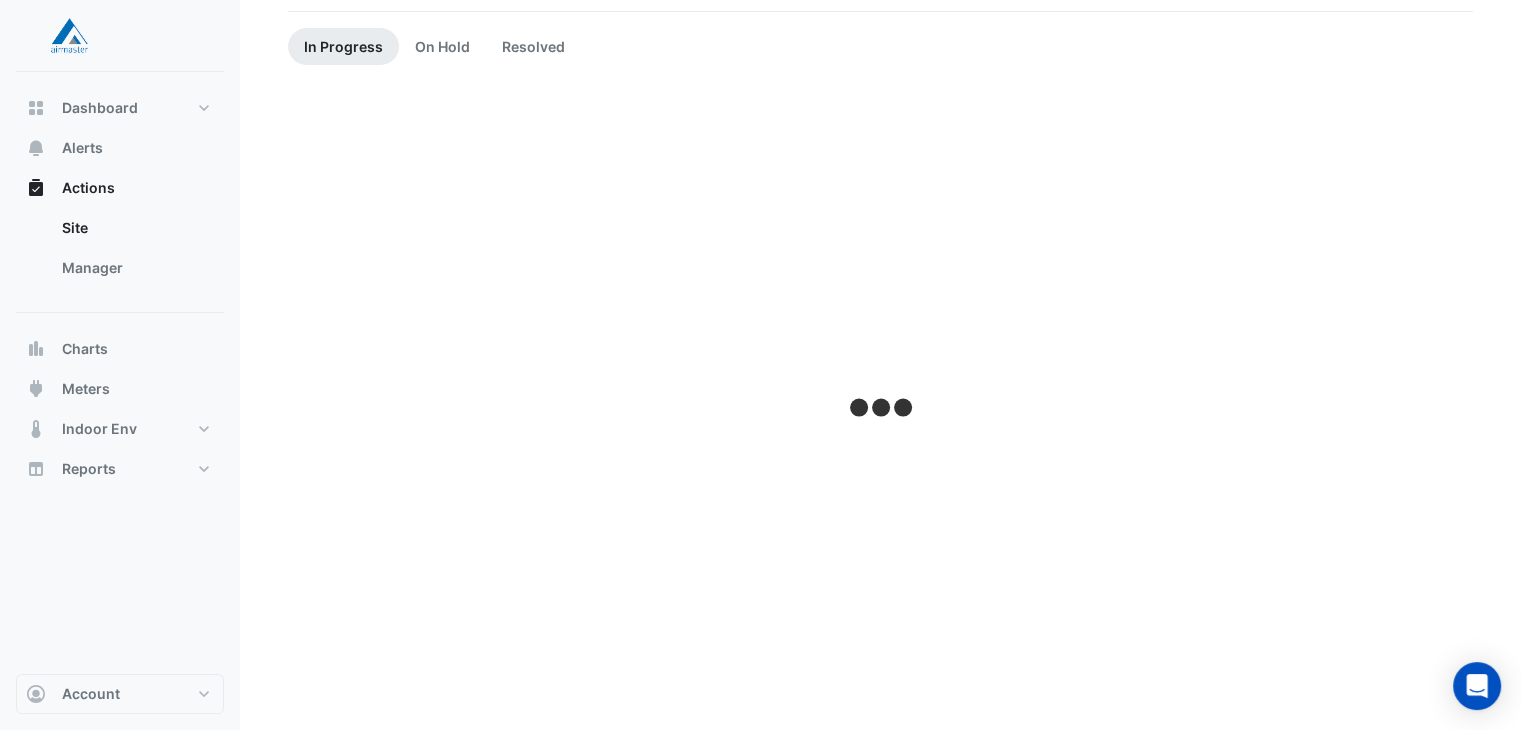 scroll, scrollTop: 0, scrollLeft: 0, axis: both 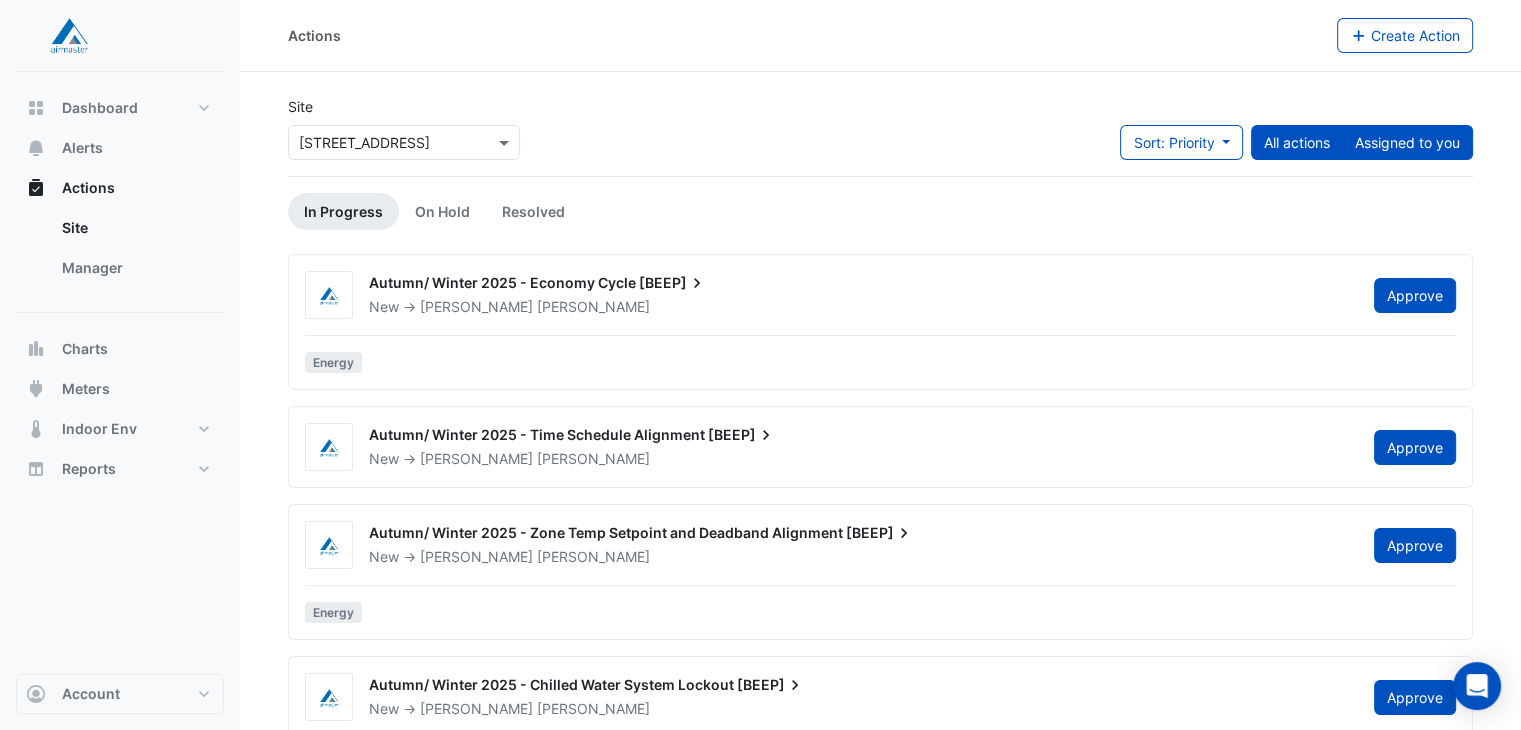 click on "Assigned to you" 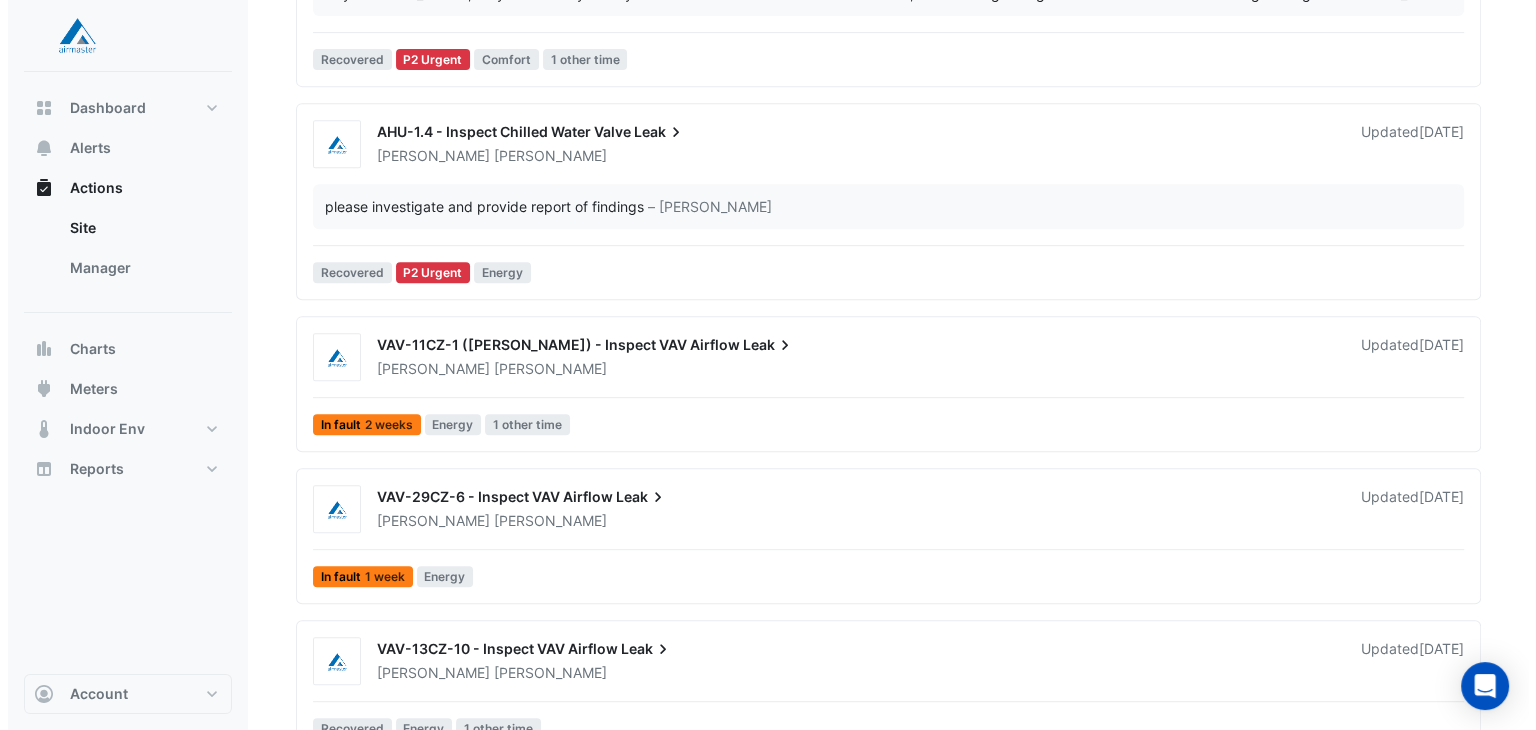 scroll, scrollTop: 920, scrollLeft: 0, axis: vertical 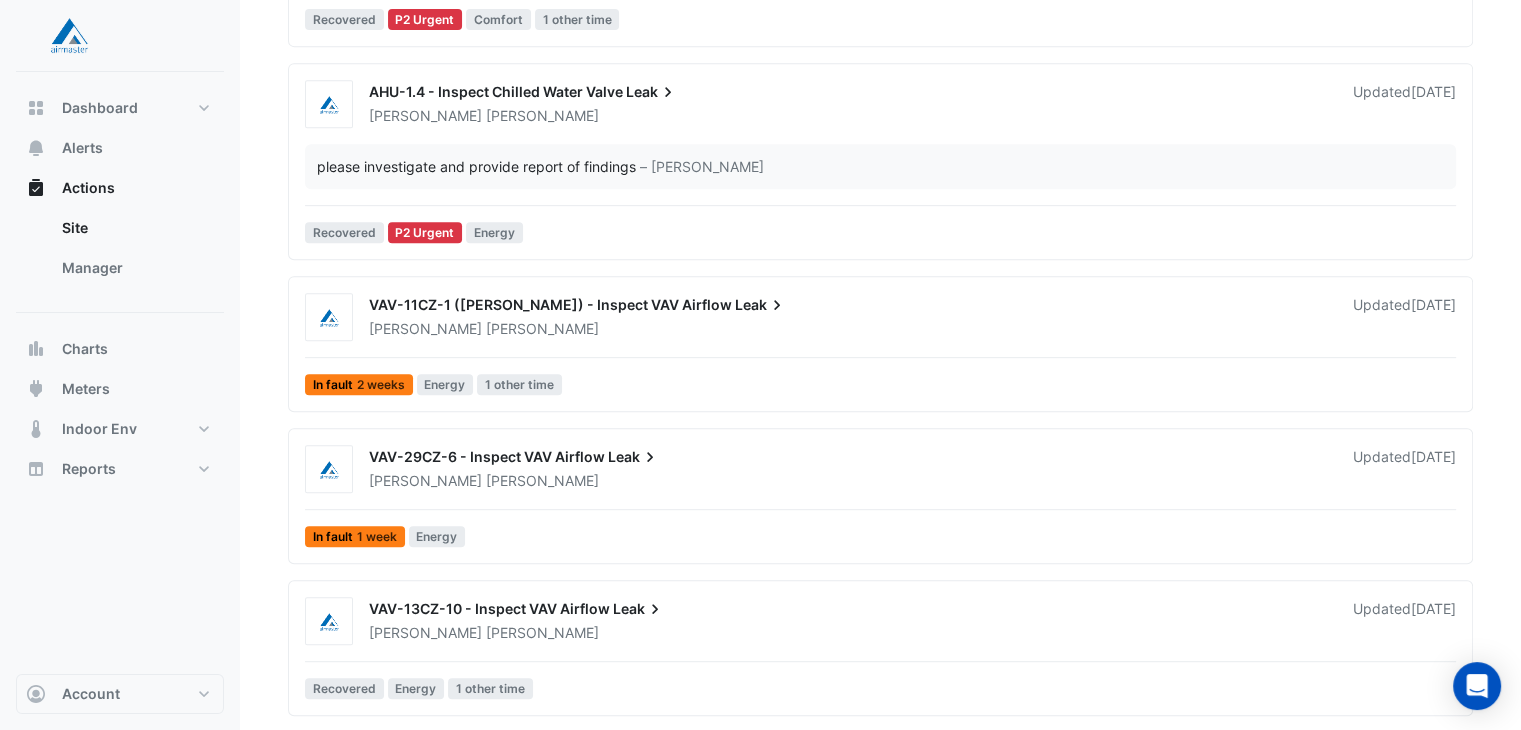 click on "VAV-11CZ-1 ([PERSON_NAME]) - Inspect VAV Airflow
Leak" at bounding box center (849, 307) 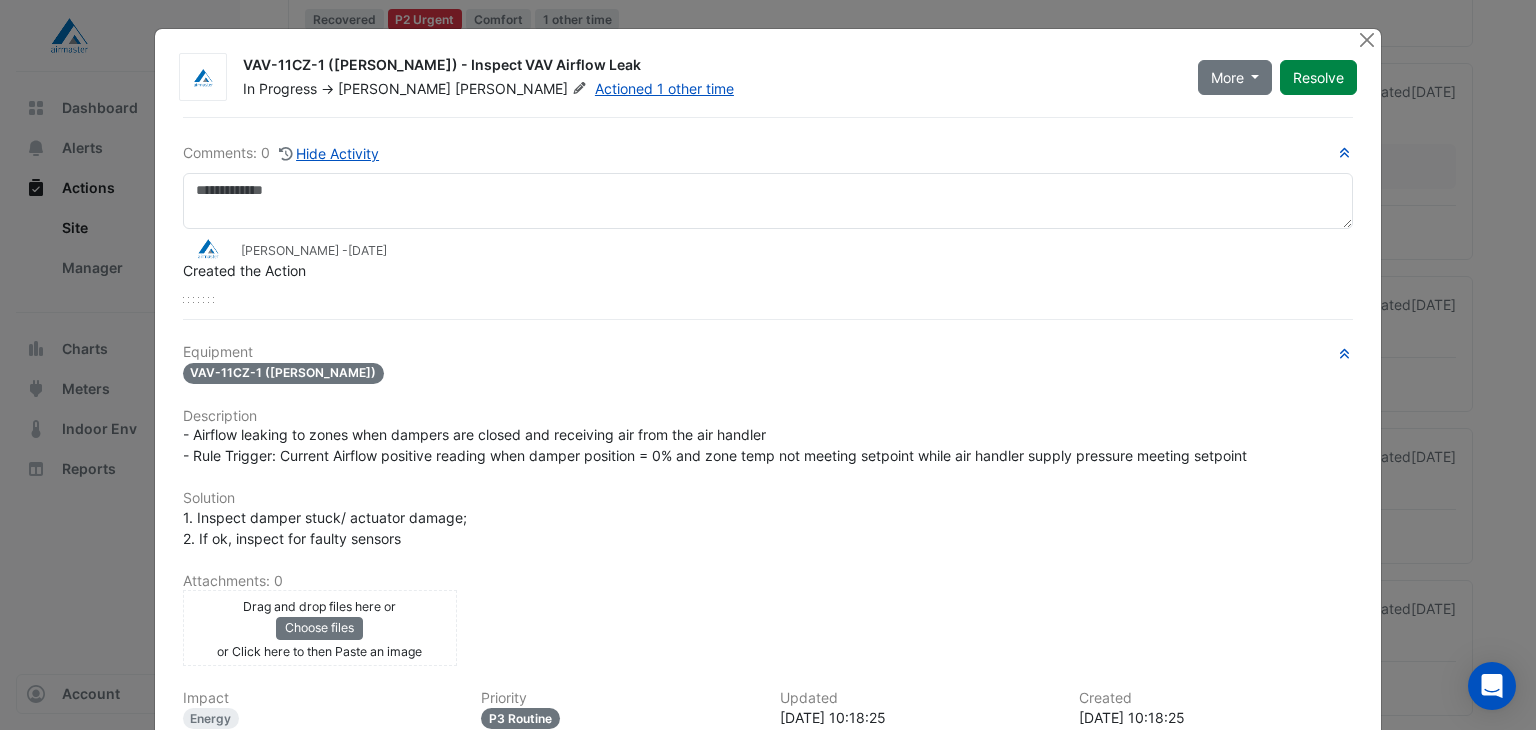 click on "[PERSON_NAME]" 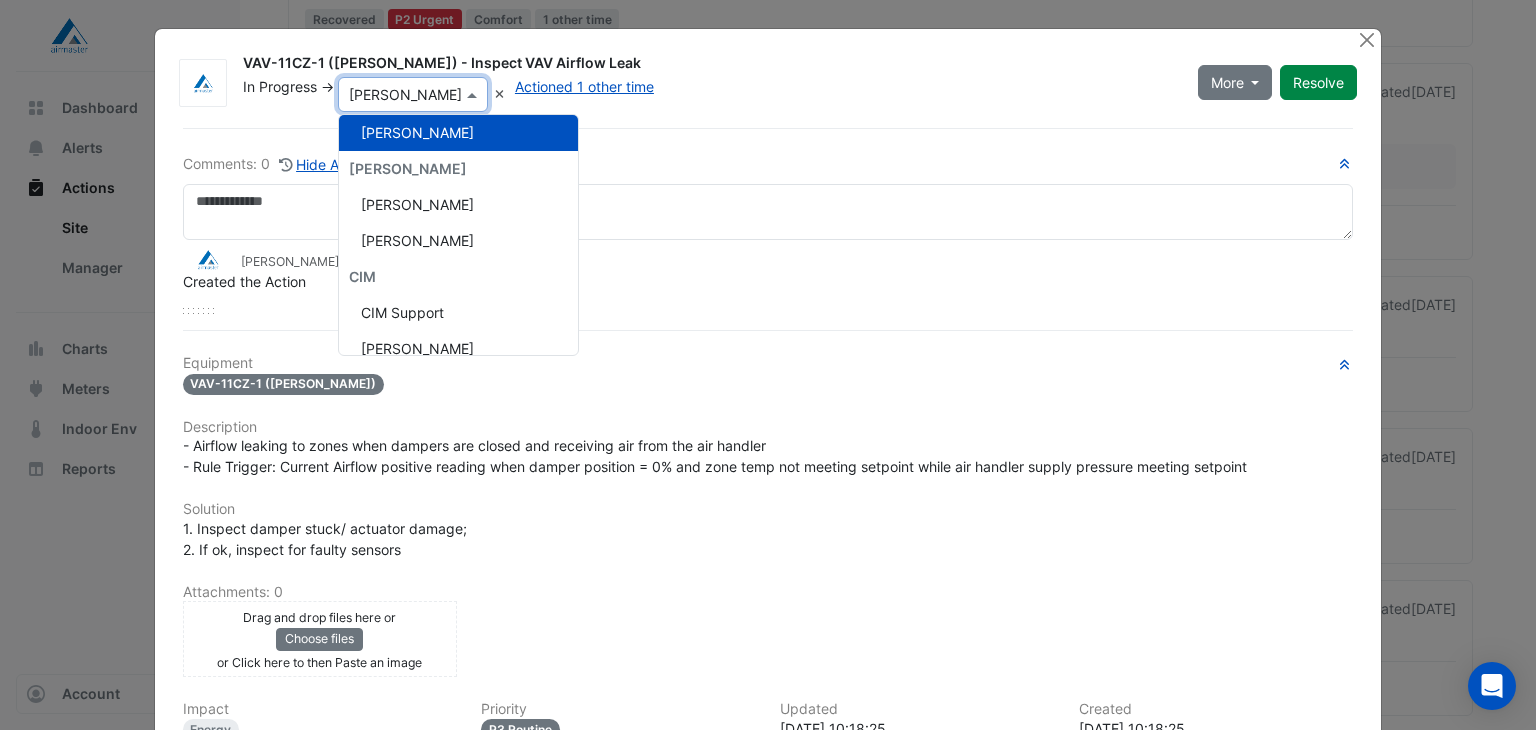 scroll, scrollTop: 212, scrollLeft: 0, axis: vertical 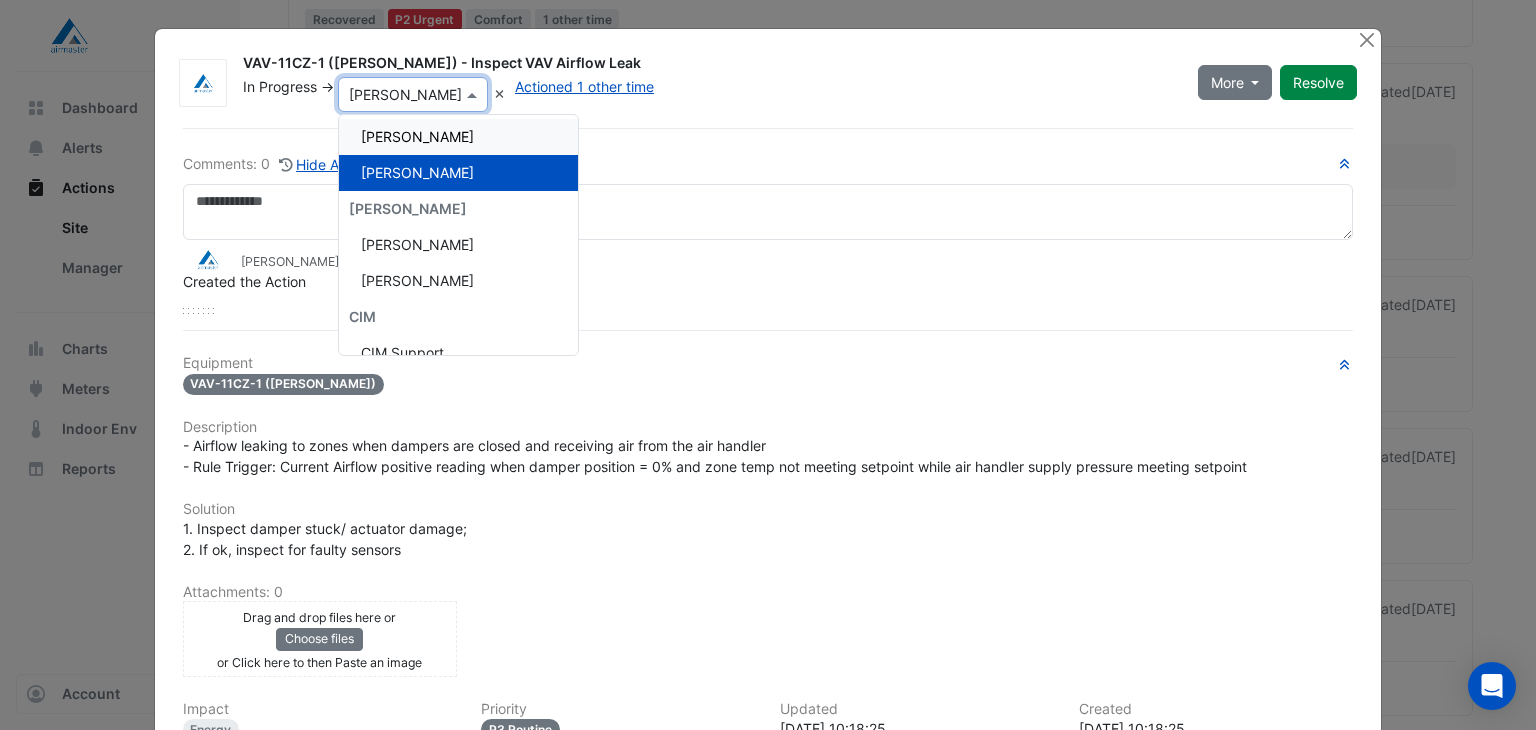 click on "[PERSON_NAME]" at bounding box center [417, 136] 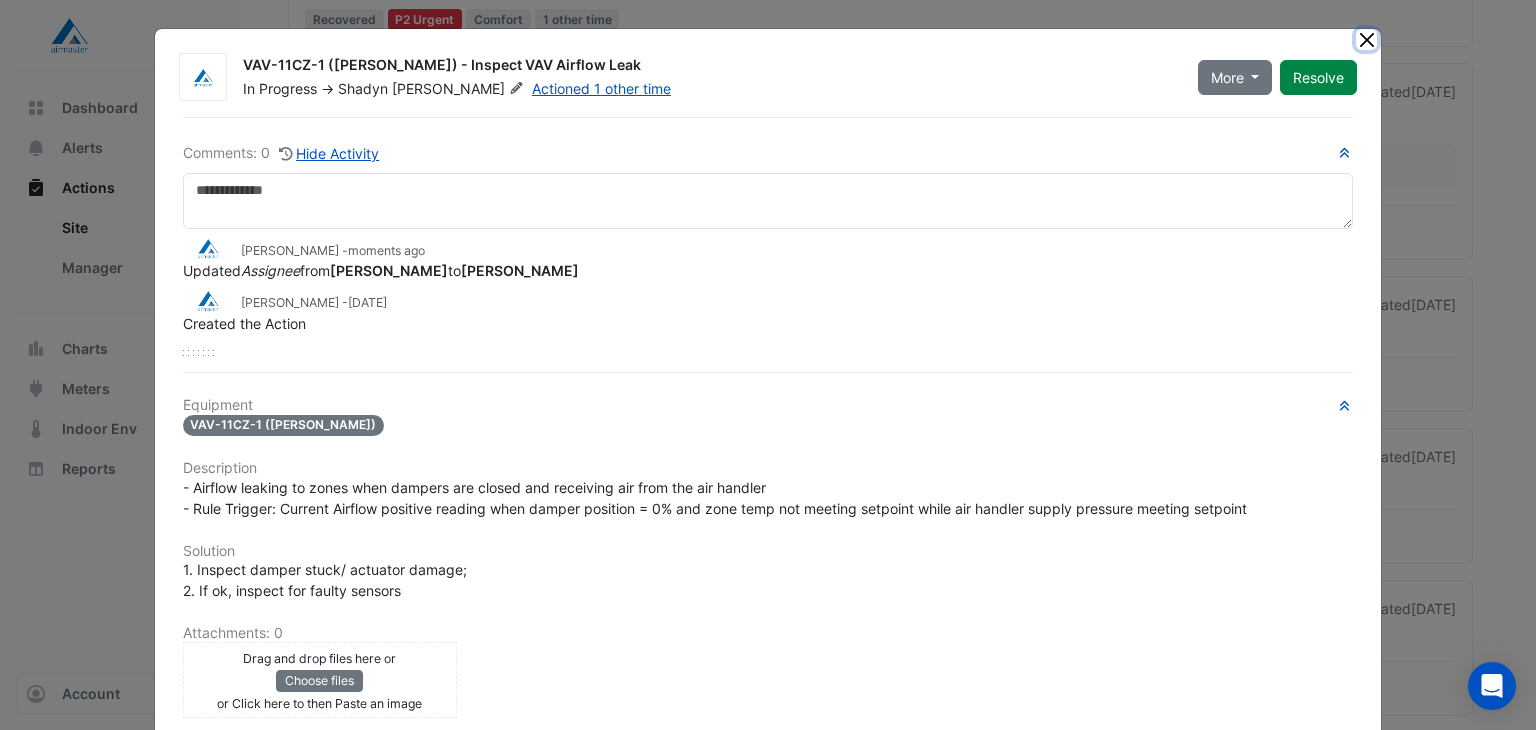 click 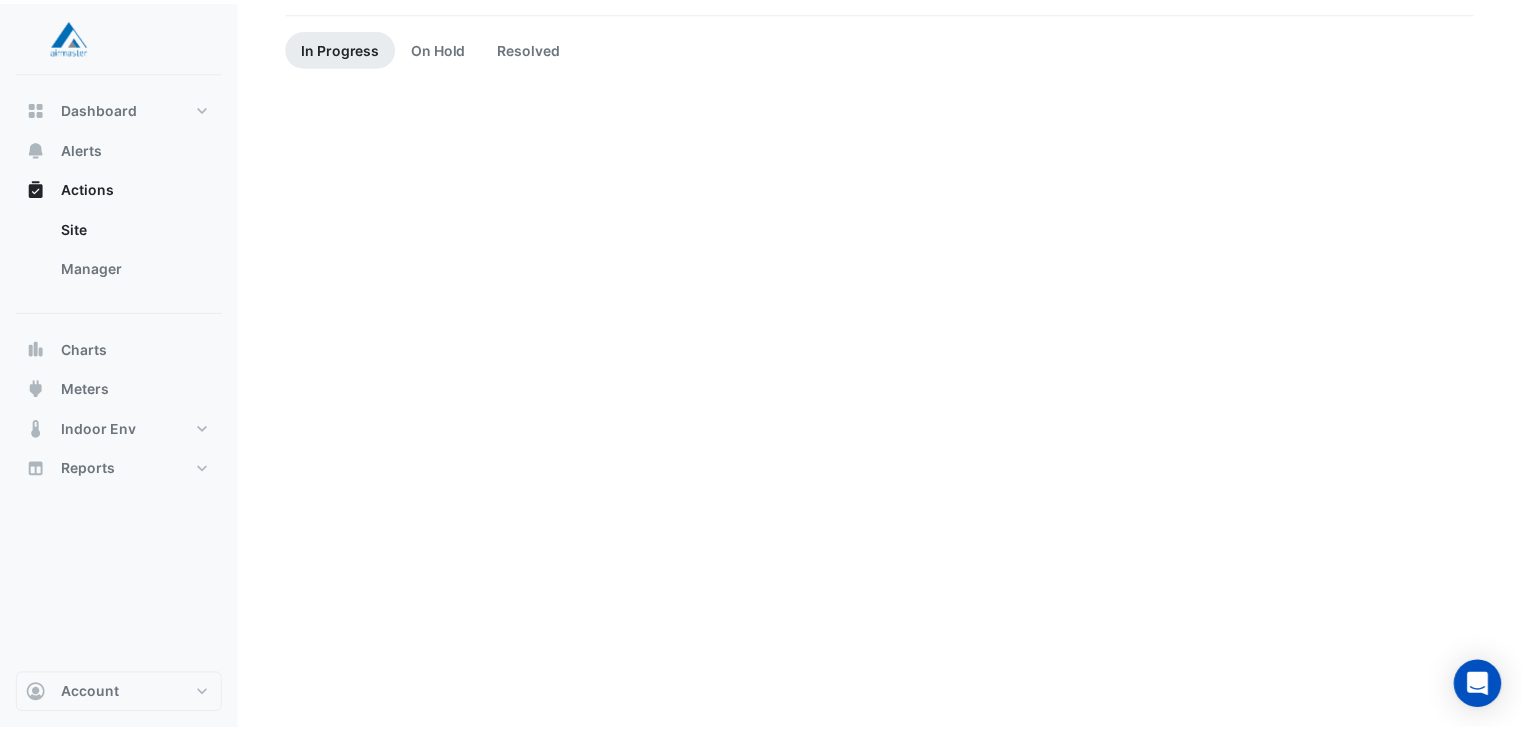 scroll, scrollTop: 0, scrollLeft: 0, axis: both 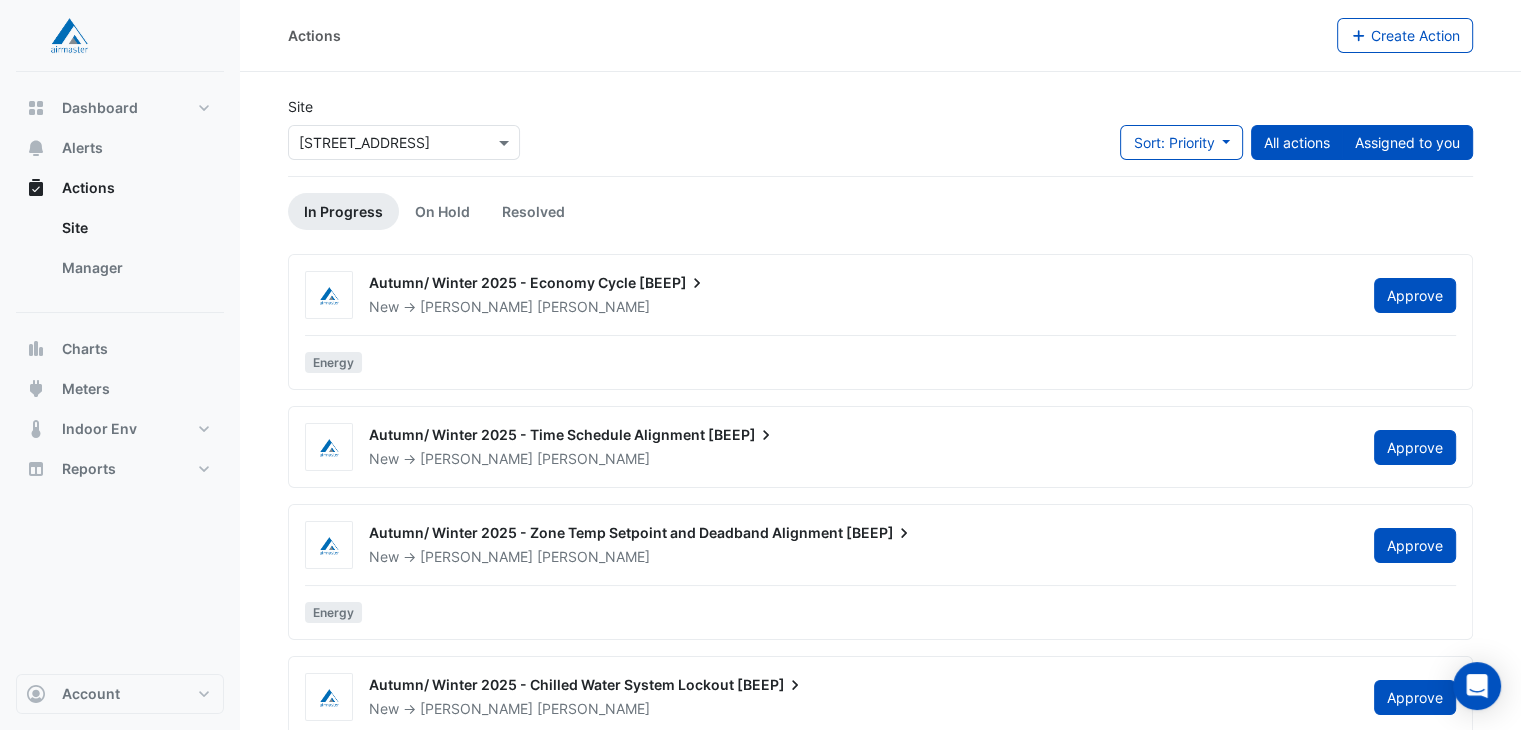 click on "Assigned to you" 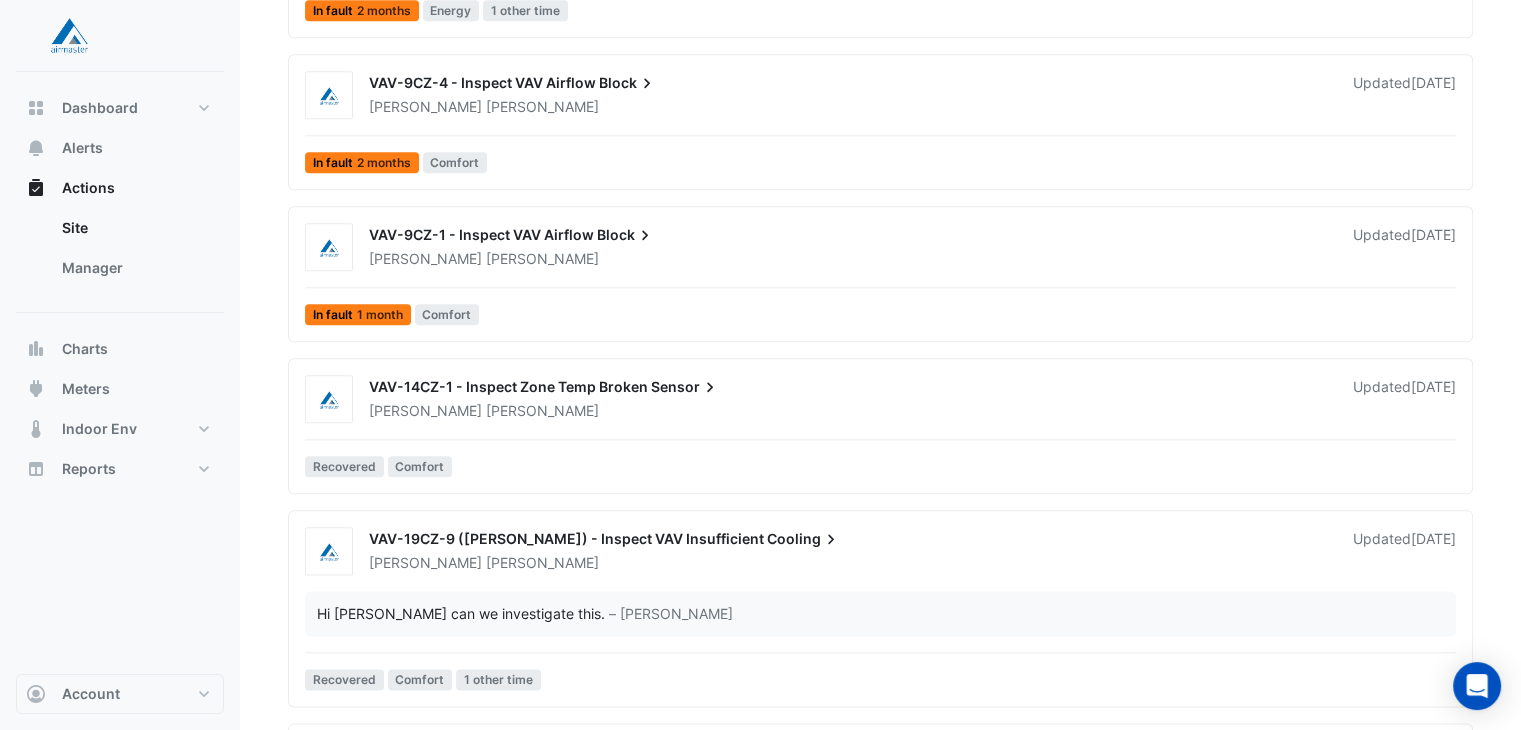 scroll, scrollTop: 2344, scrollLeft: 0, axis: vertical 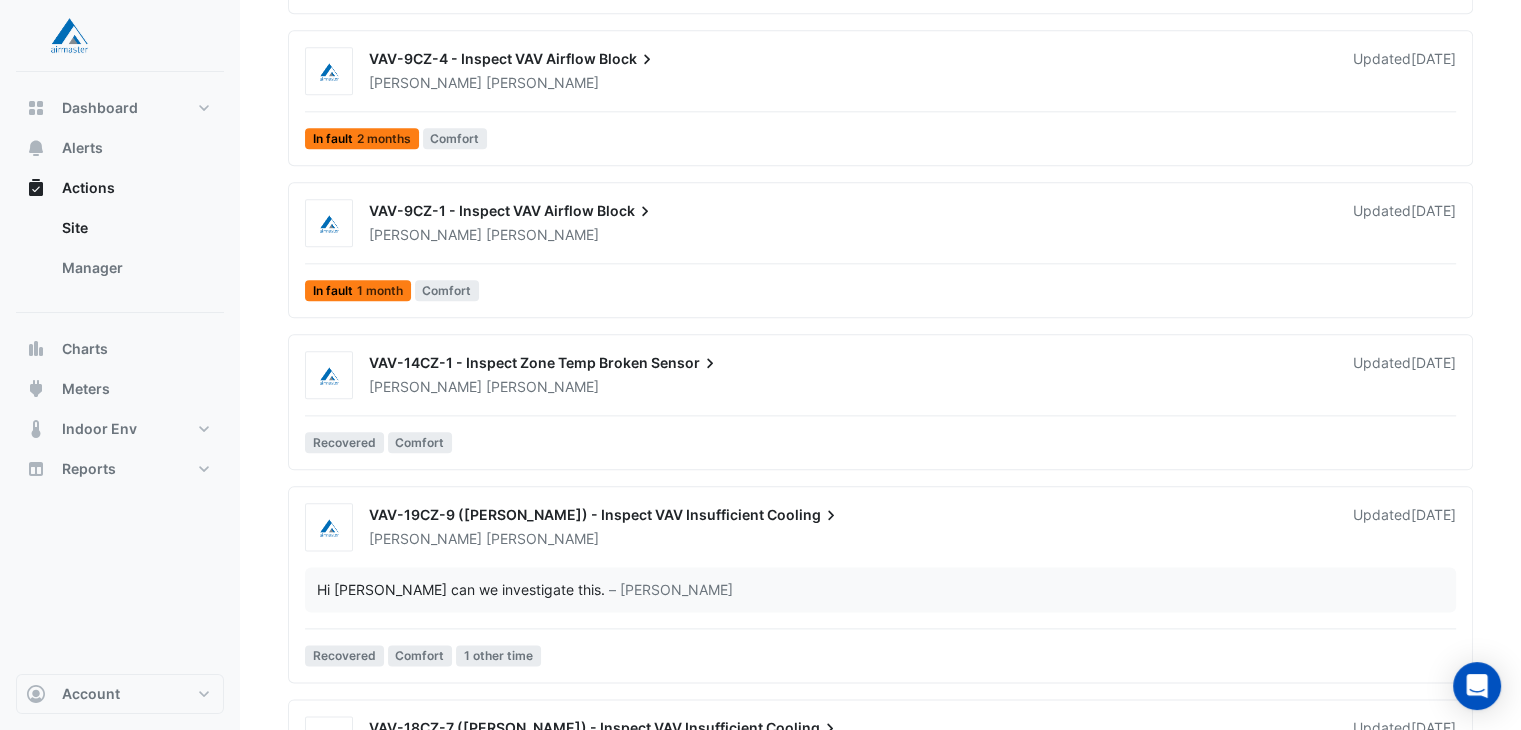 drag, startPoint x: 1504, startPoint y: 512, endPoint x: 1504, endPoint y: 537, distance: 25 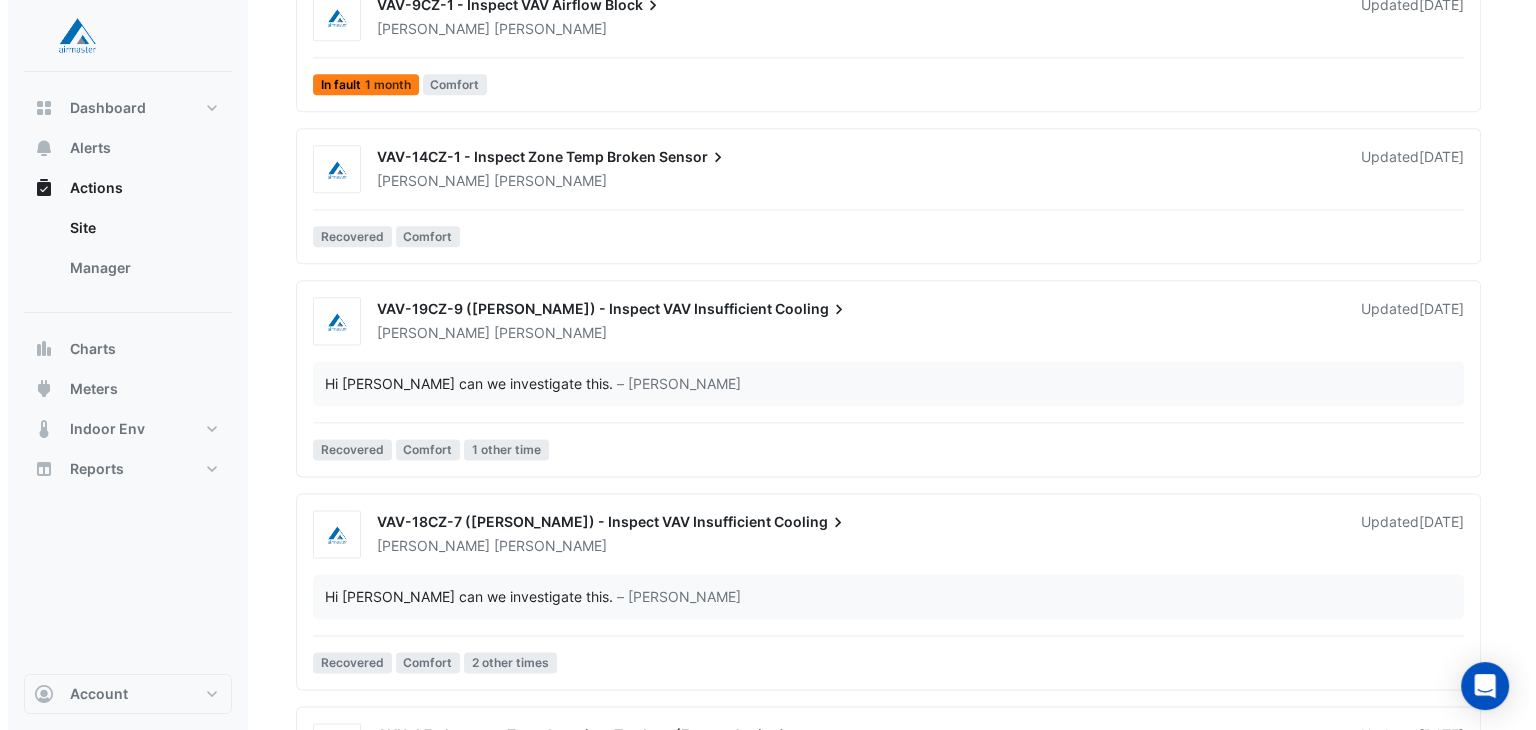 scroll, scrollTop: 2571, scrollLeft: 0, axis: vertical 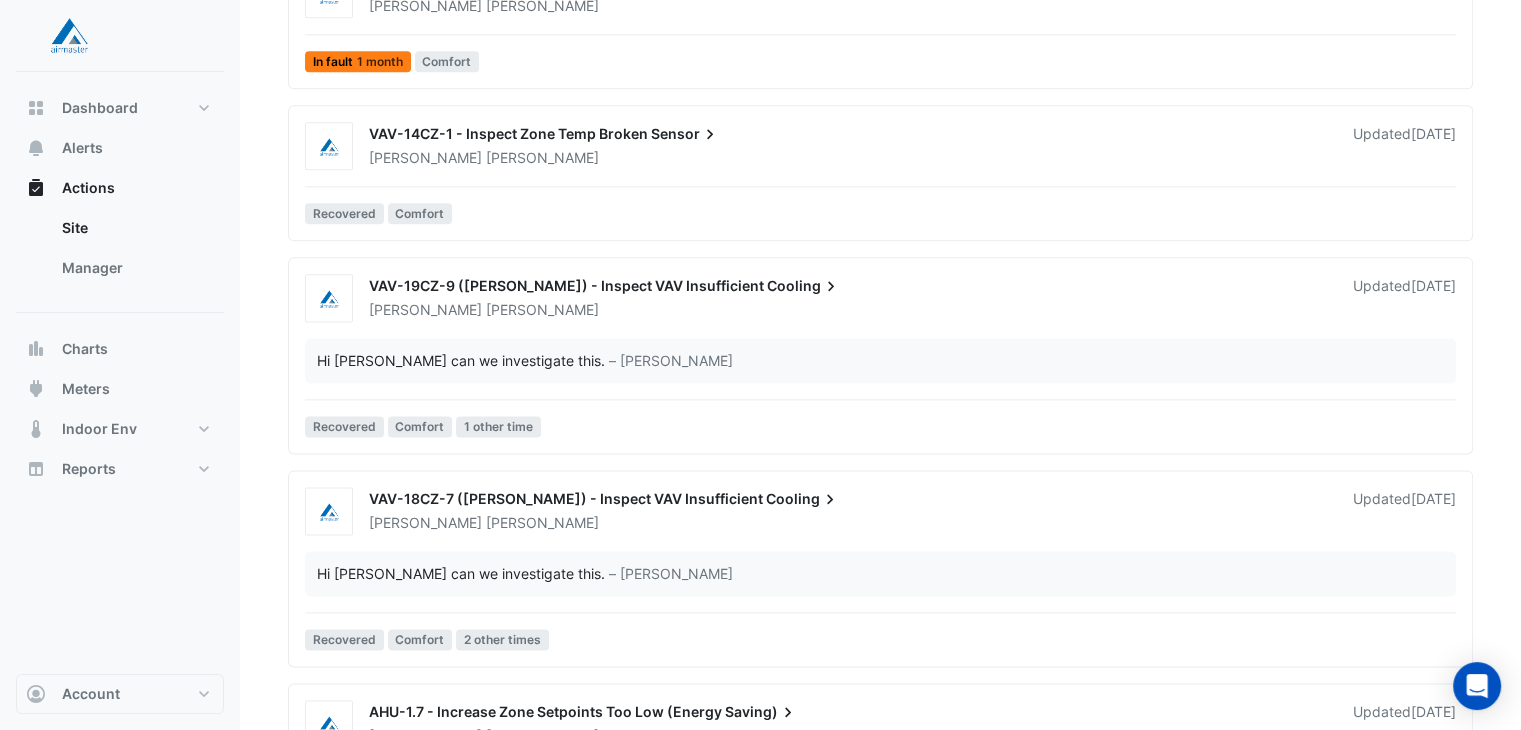 click on "VAV-19CZ-9 ([PERSON_NAME]) - Inspect VAV Insufficient" at bounding box center [566, 285] 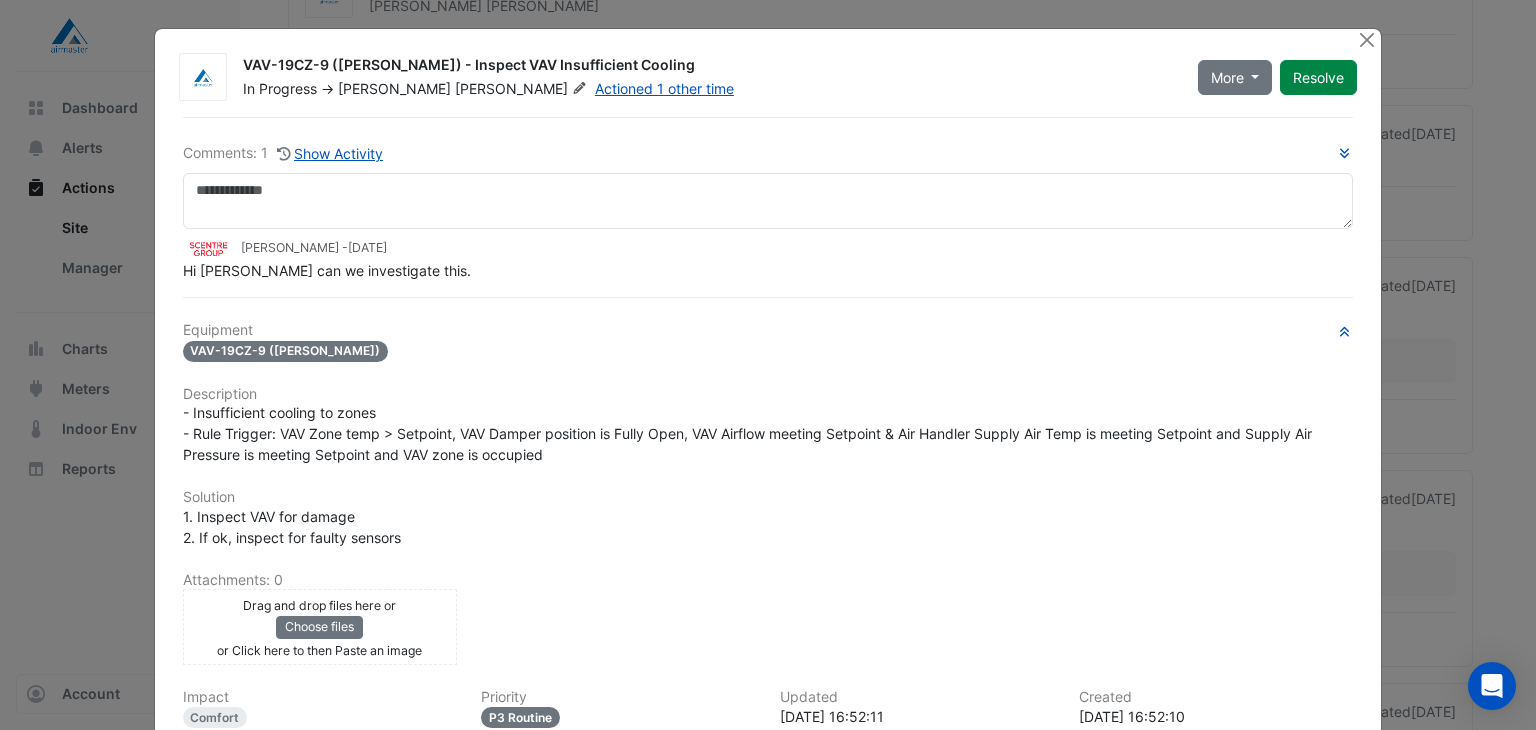 click on "[PERSON_NAME]" 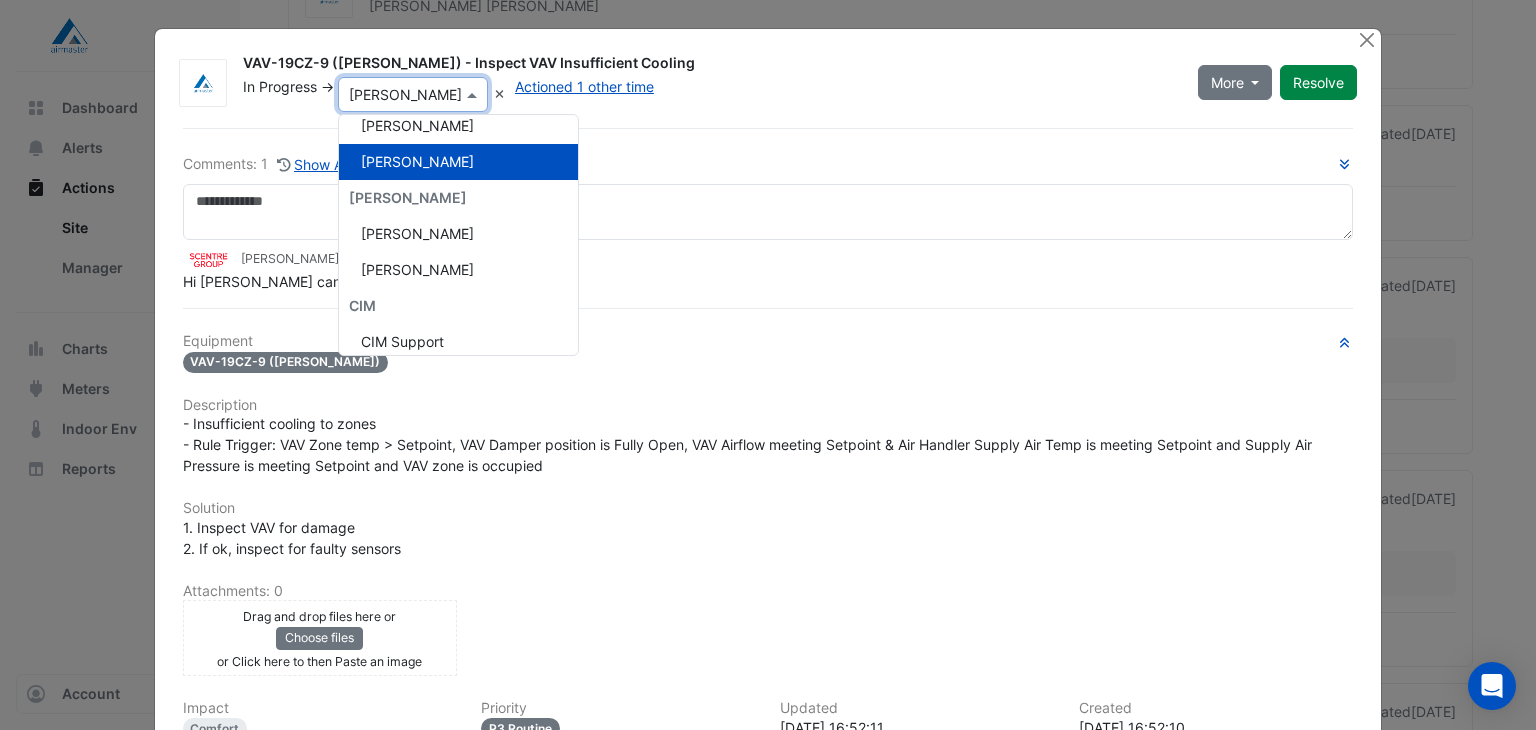 scroll, scrollTop: 212, scrollLeft: 0, axis: vertical 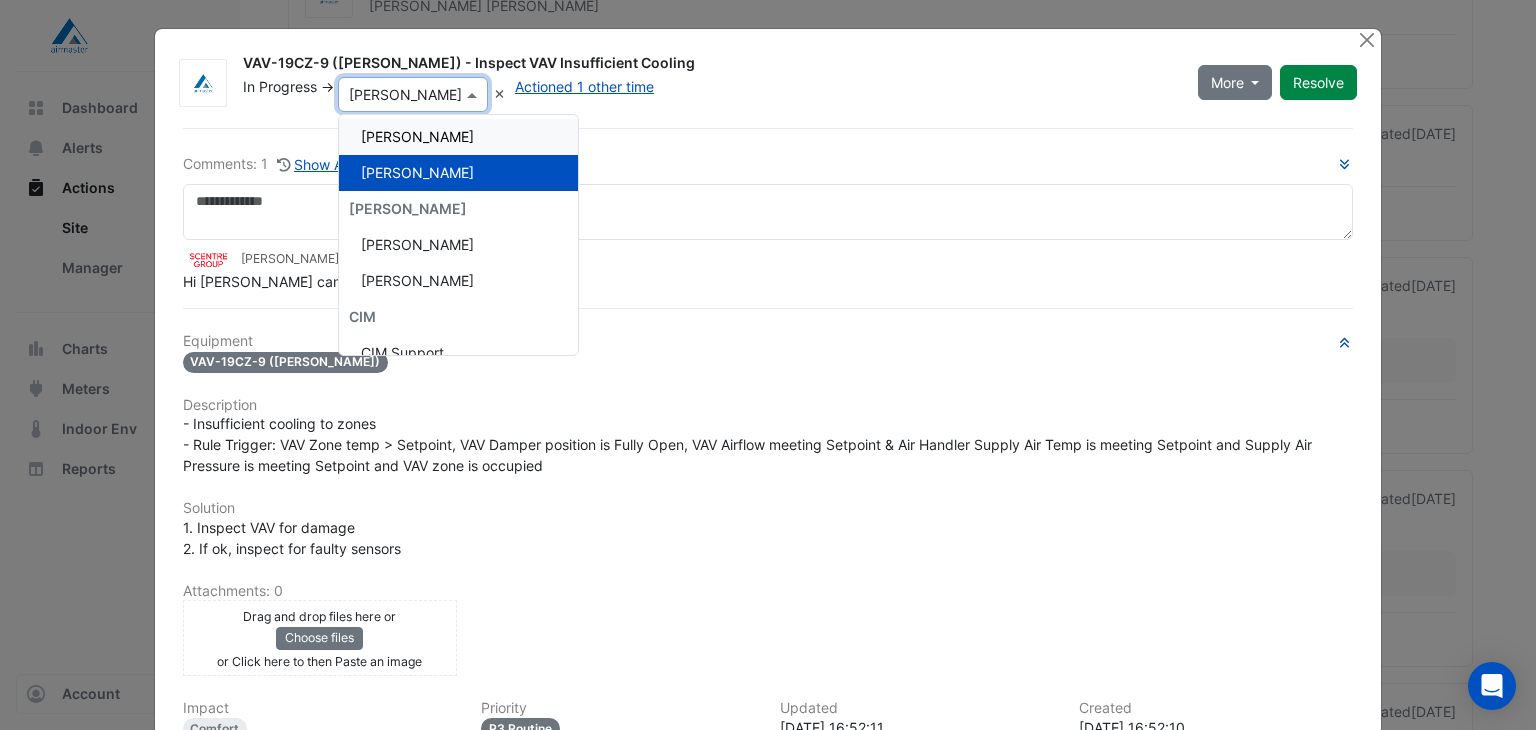 click on "[PERSON_NAME]" at bounding box center [417, 136] 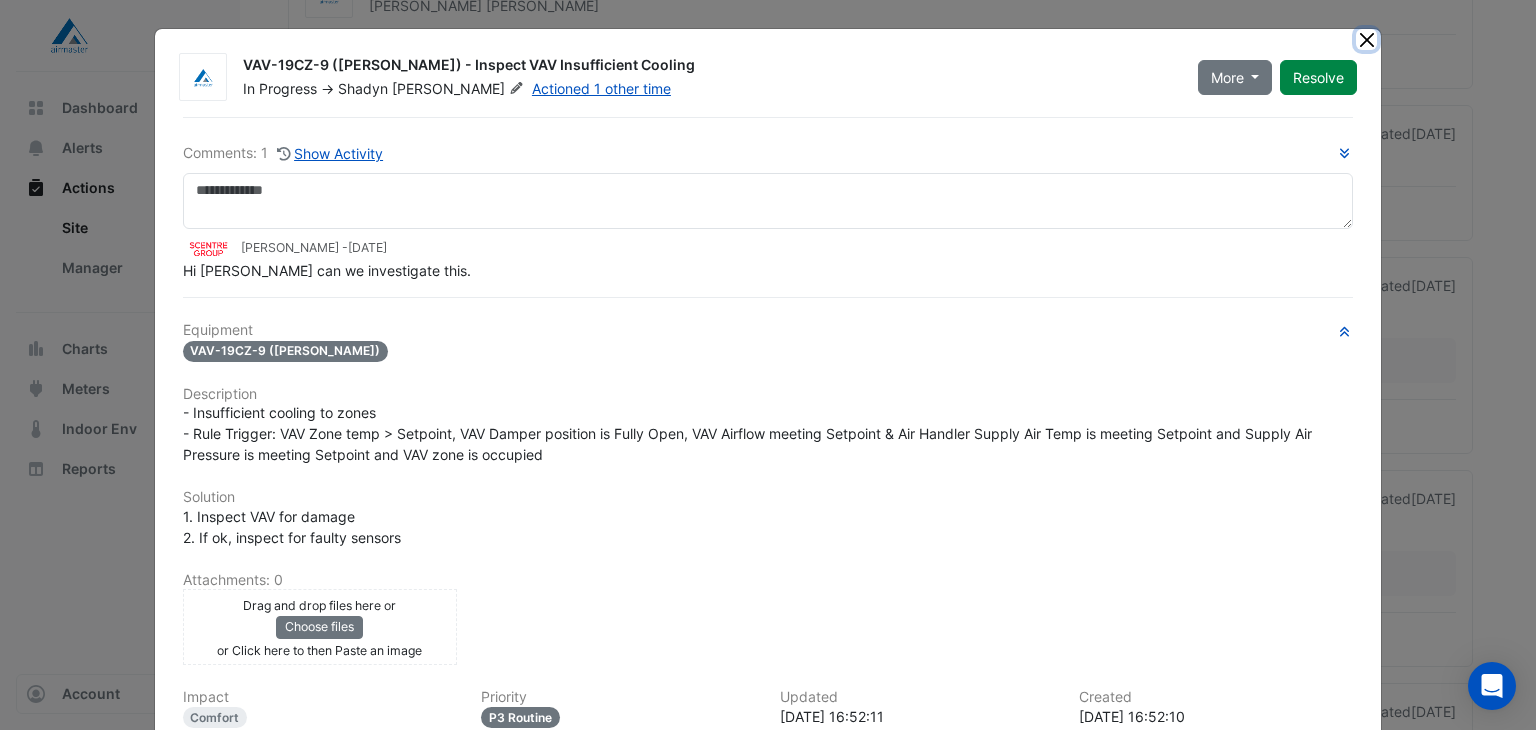 click 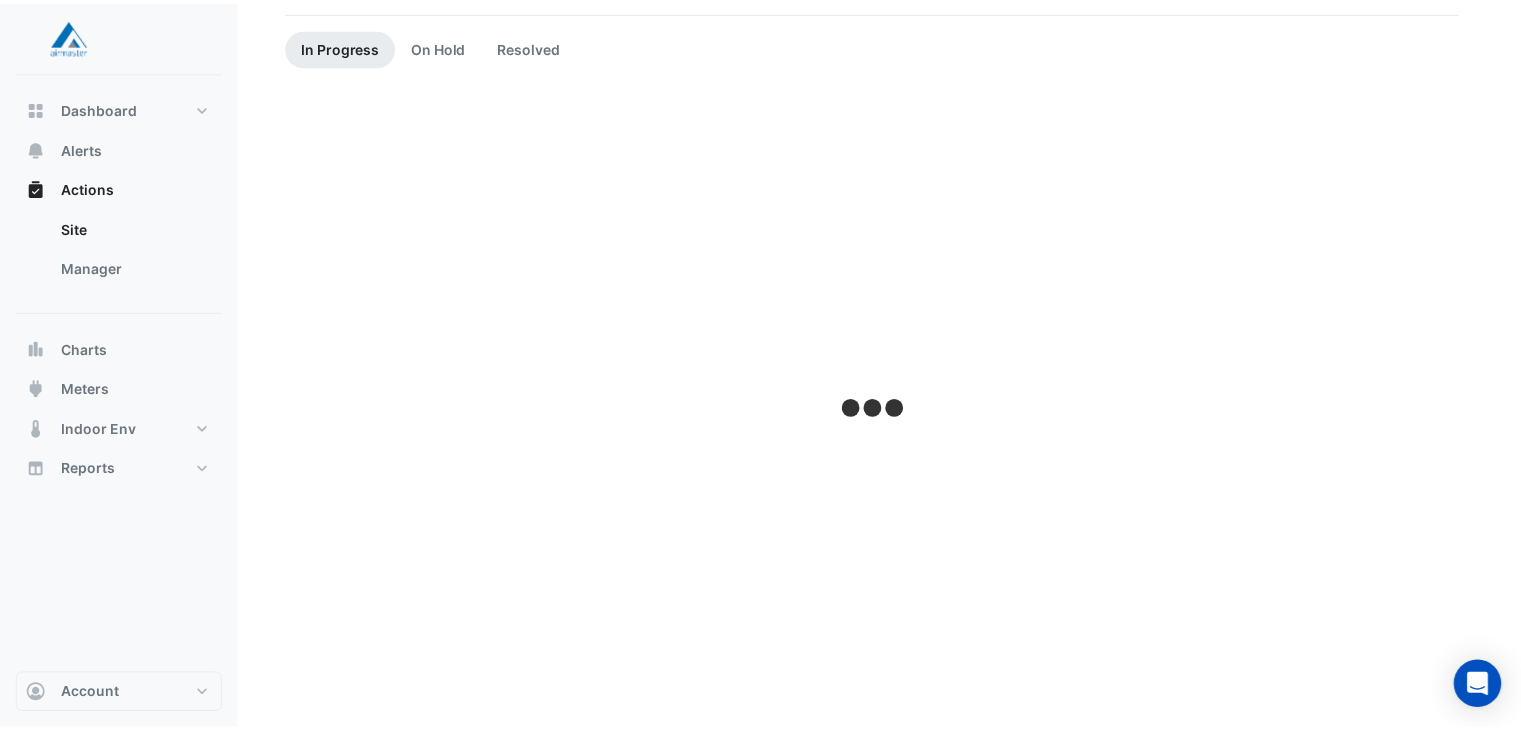 scroll, scrollTop: 0, scrollLeft: 0, axis: both 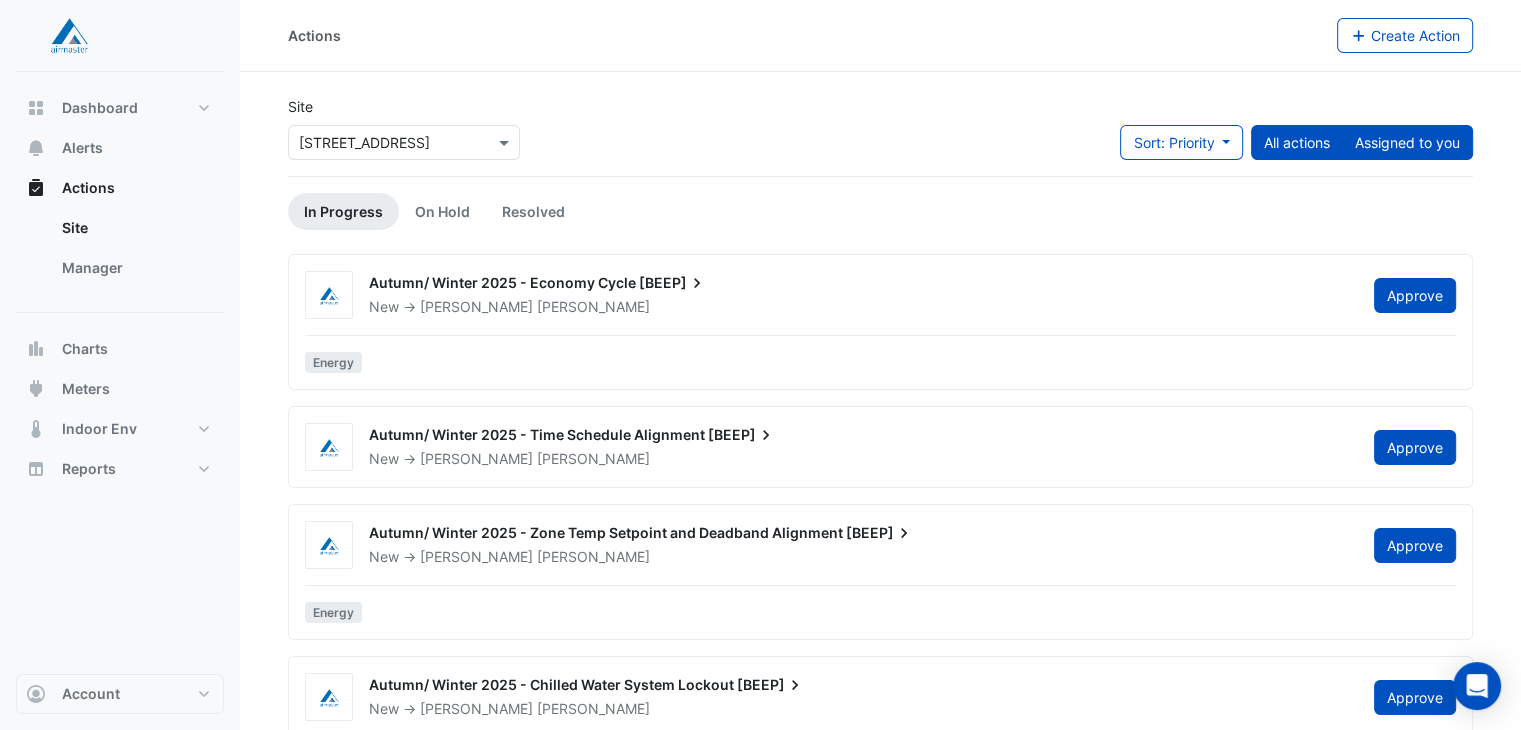 click on "Assigned to you" 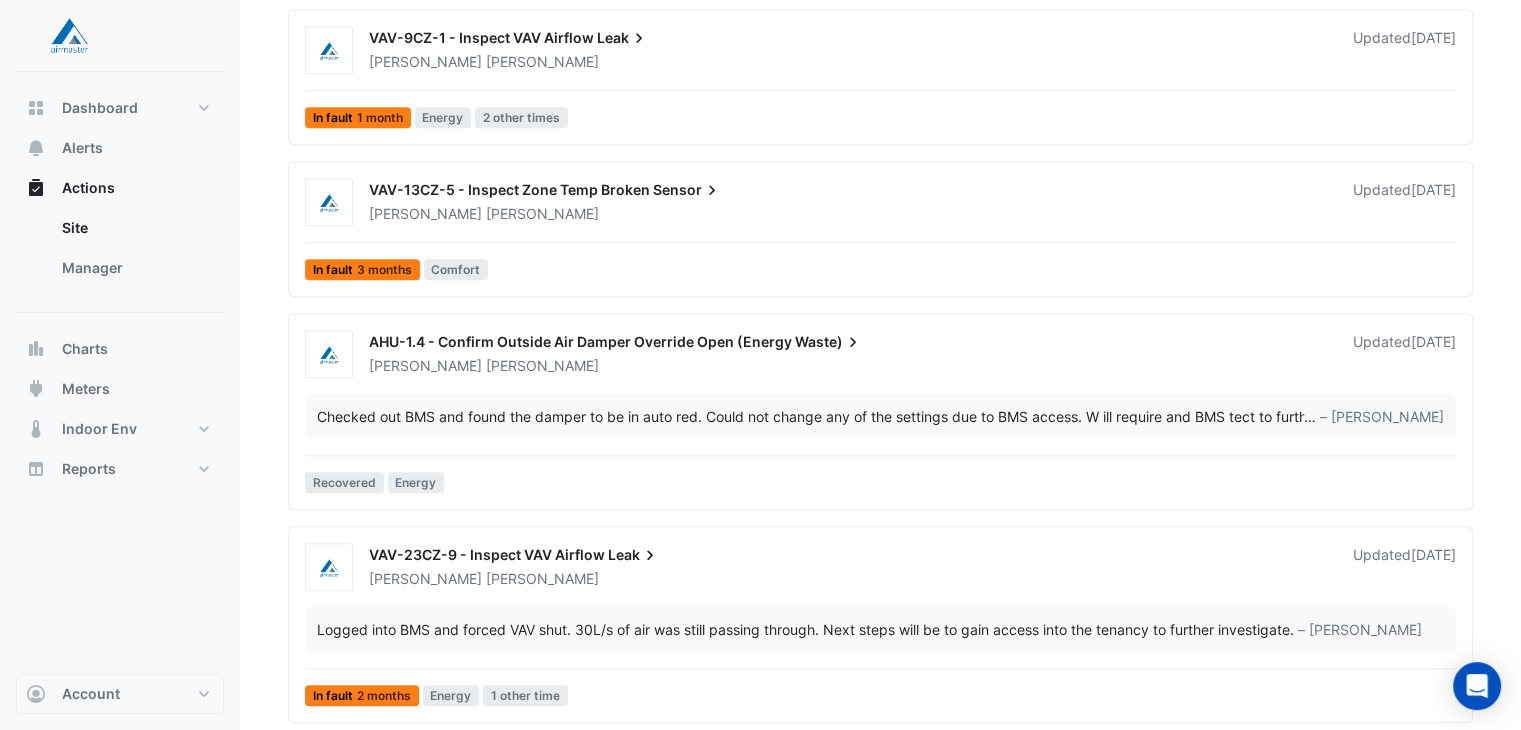 scroll, scrollTop: 1706, scrollLeft: 0, axis: vertical 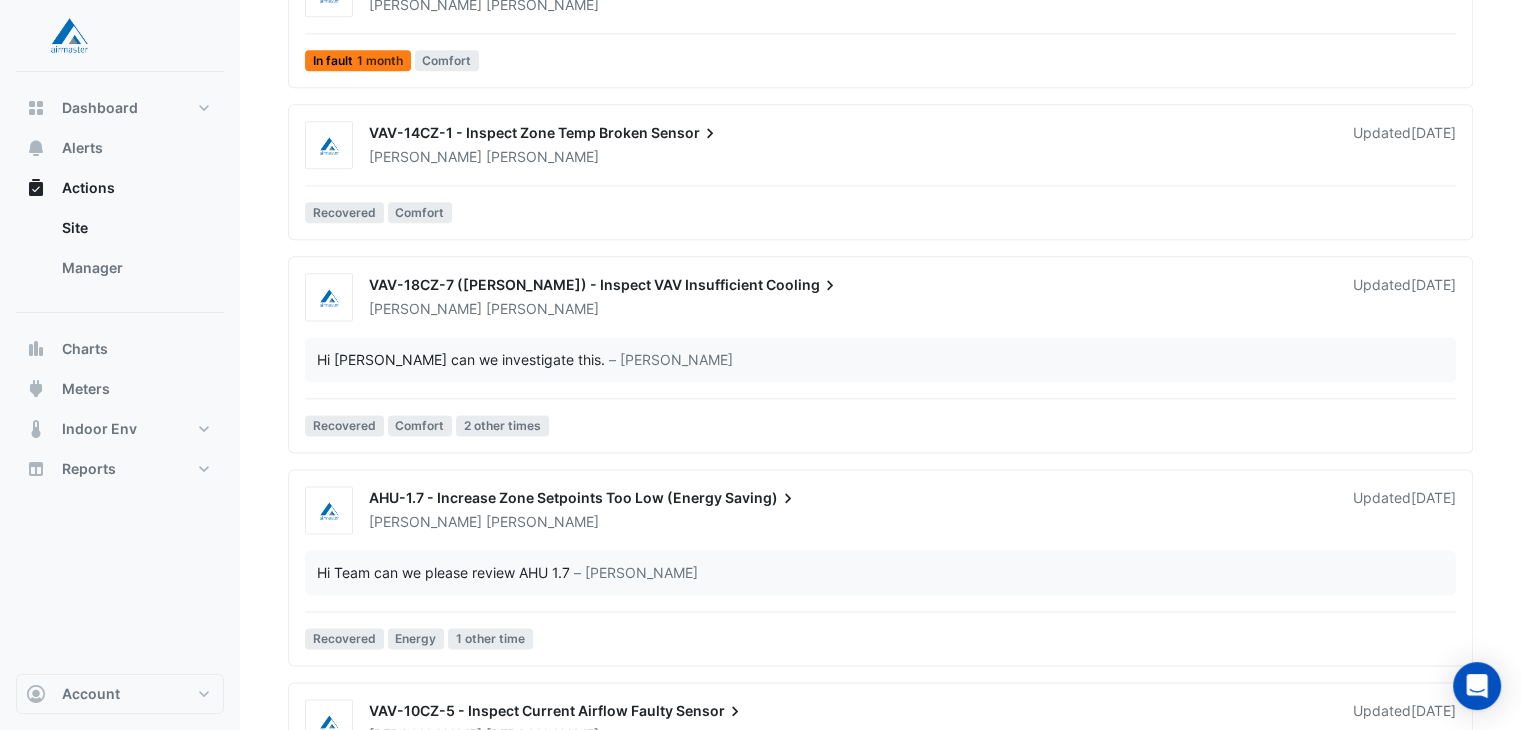 click on "VAV-18CZ-7 ([PERSON_NAME]) - Inspect VAV Insufficient" at bounding box center [566, 284] 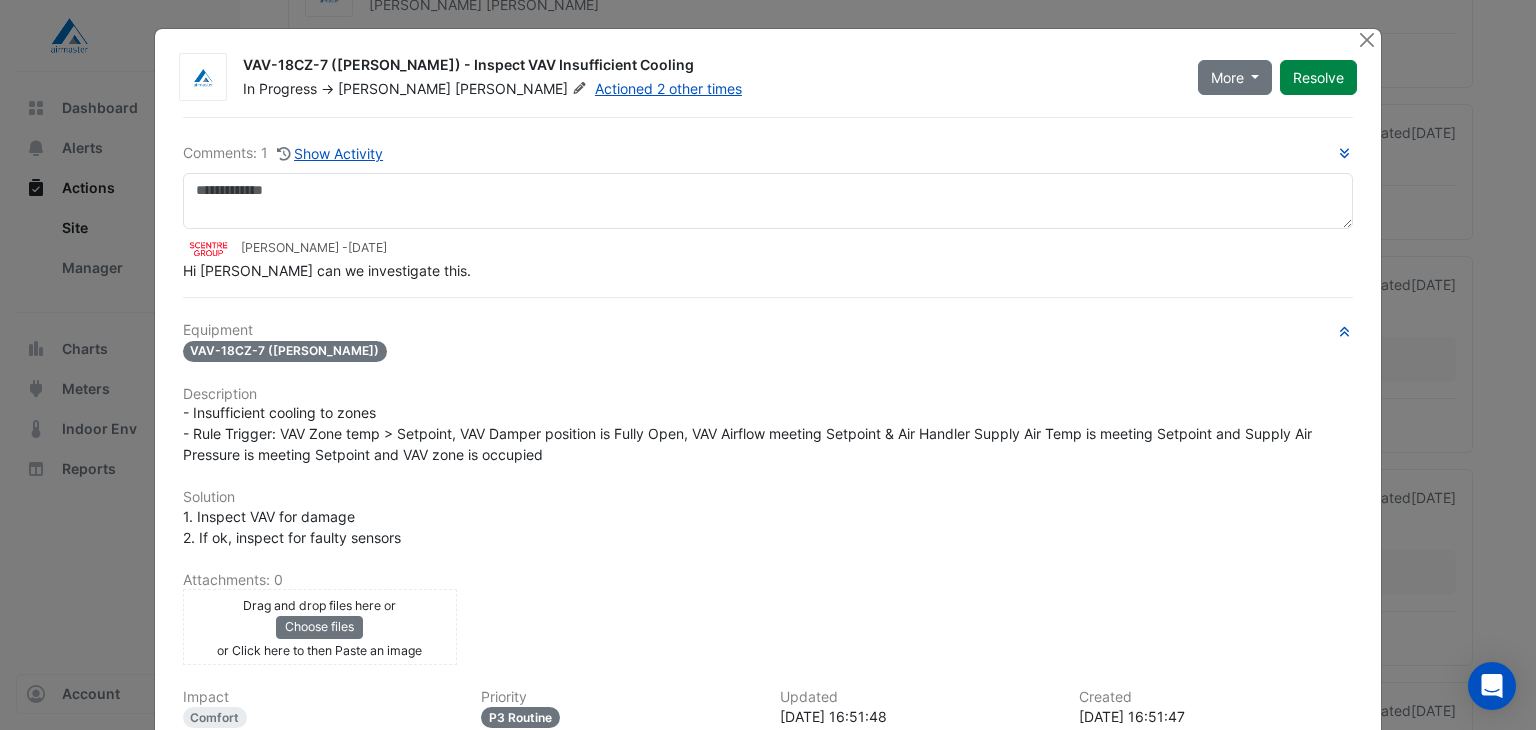 click on "[PERSON_NAME]" 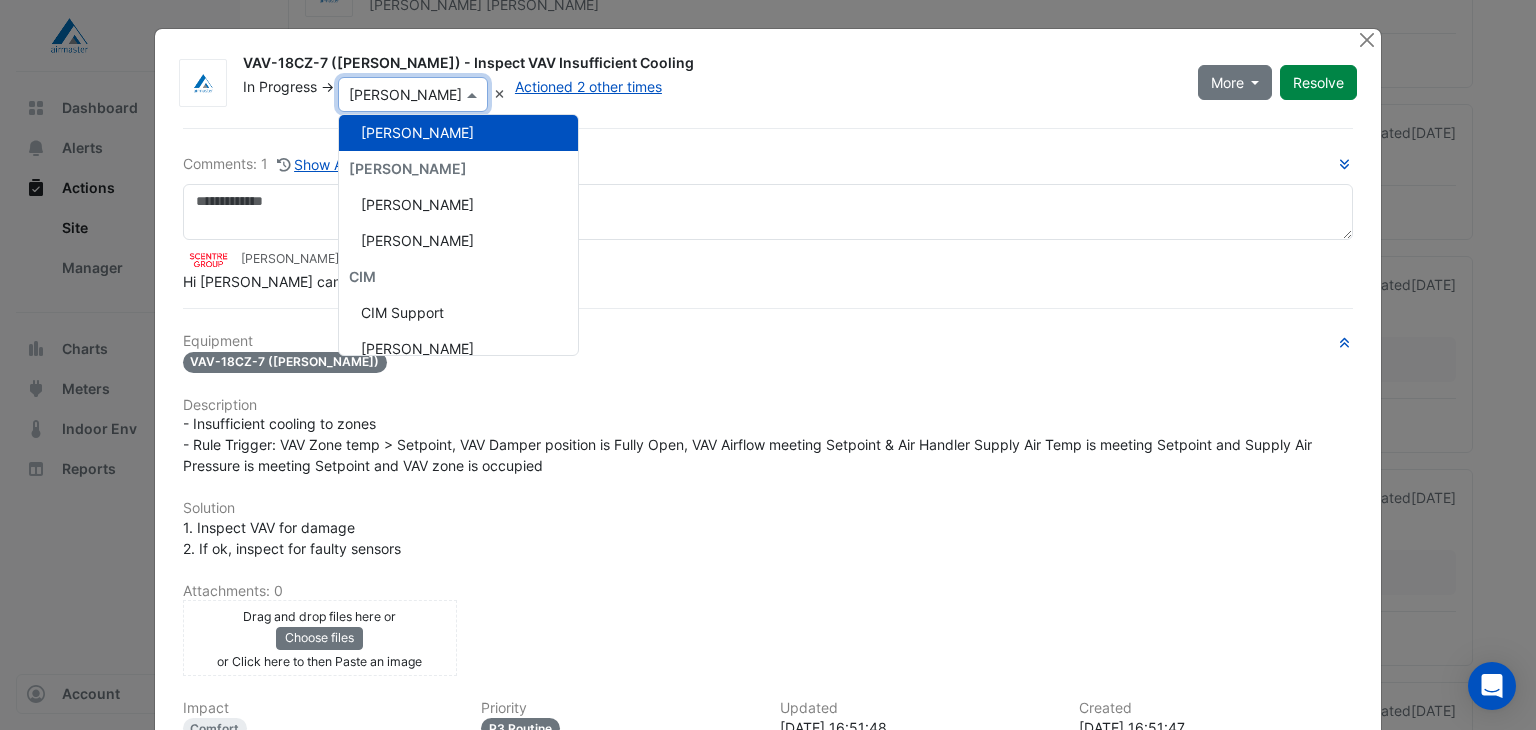scroll, scrollTop: 212, scrollLeft: 0, axis: vertical 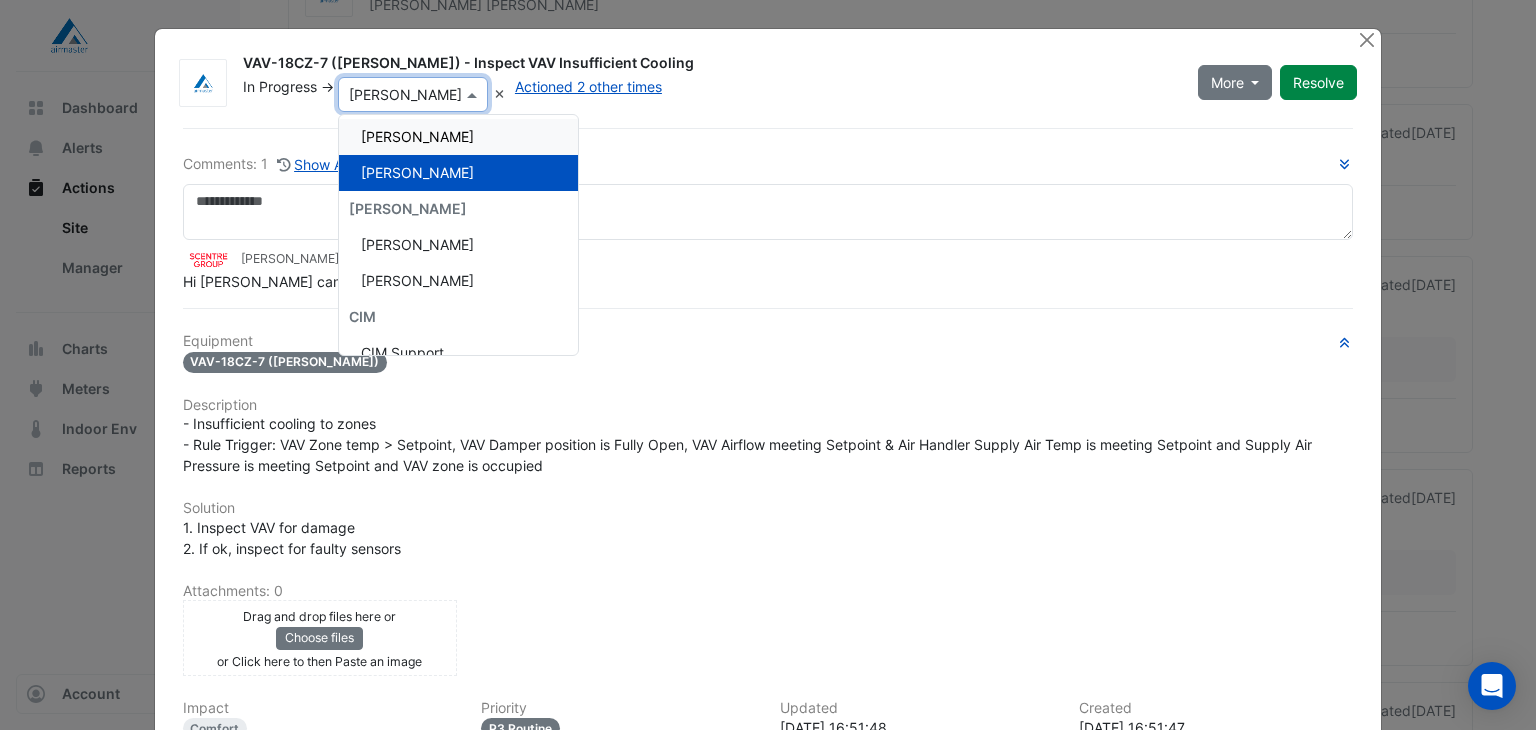 click on "[PERSON_NAME]" at bounding box center [458, 137] 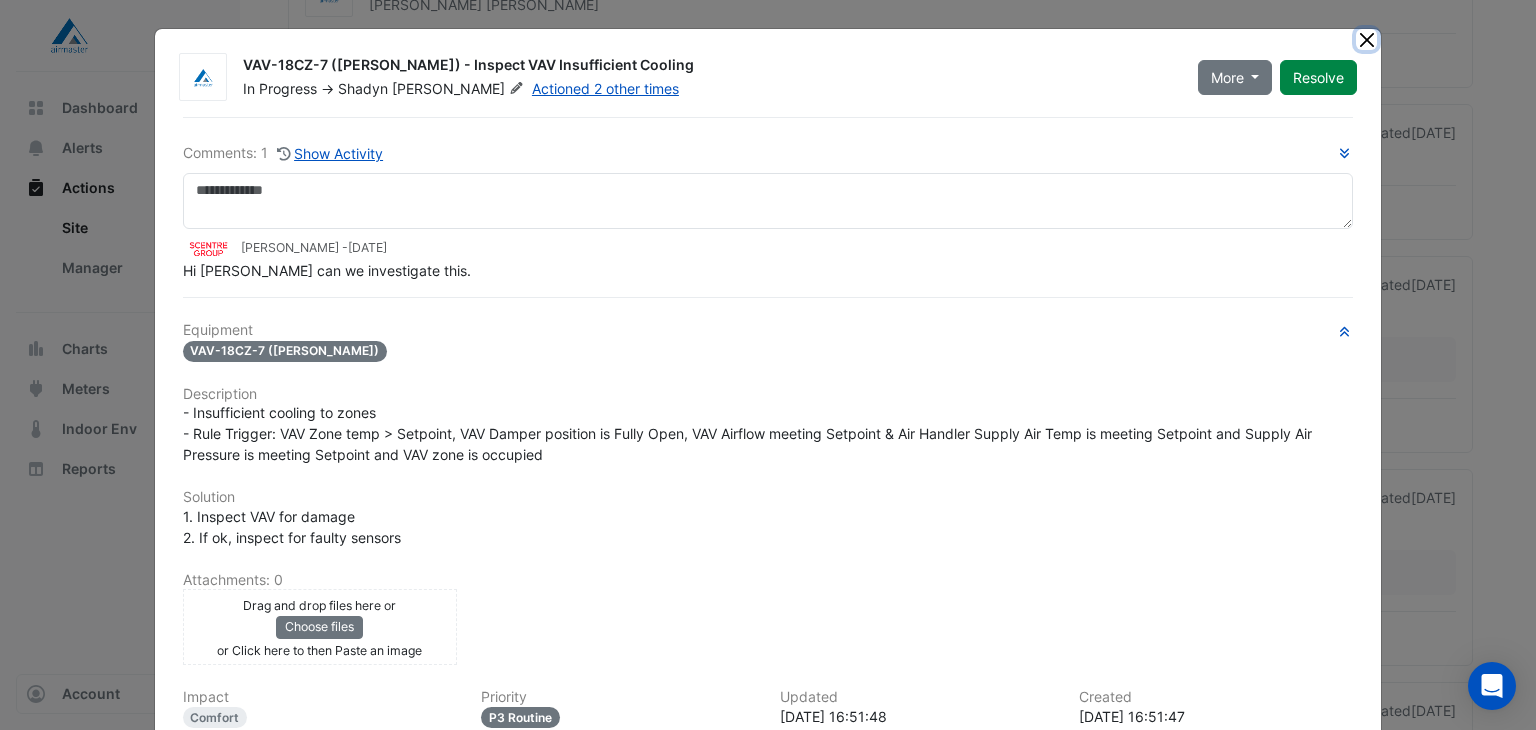 click 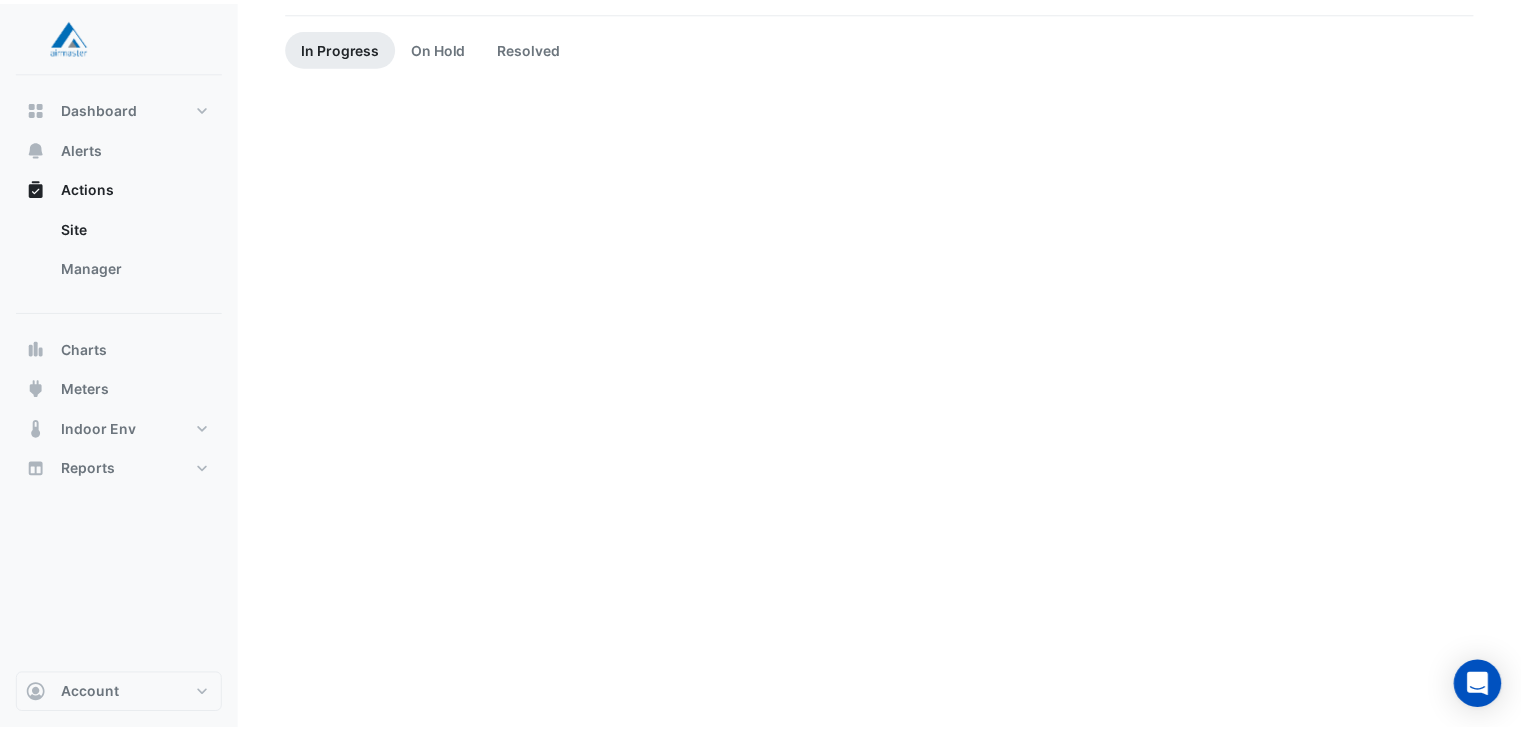 scroll, scrollTop: 0, scrollLeft: 0, axis: both 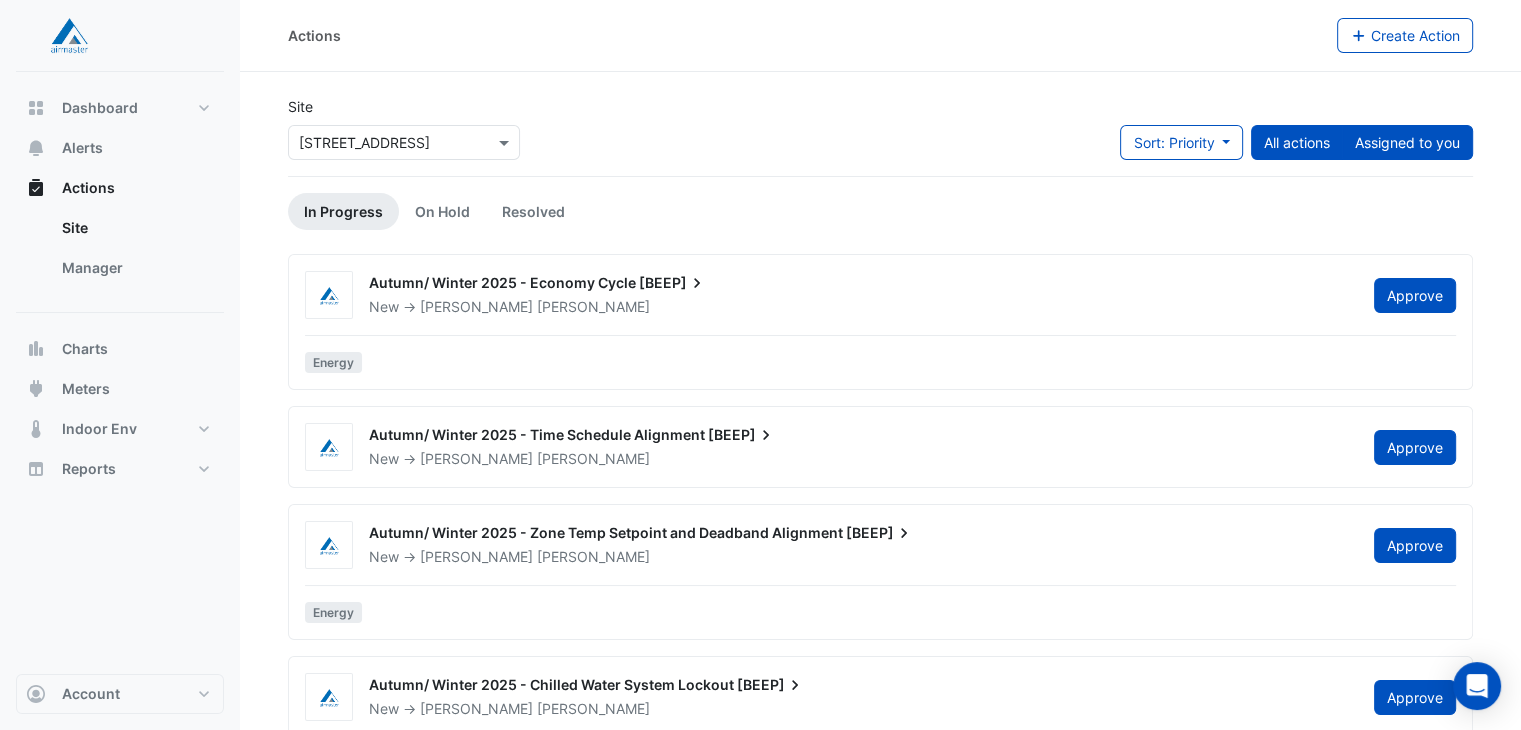 click on "Assigned to you" 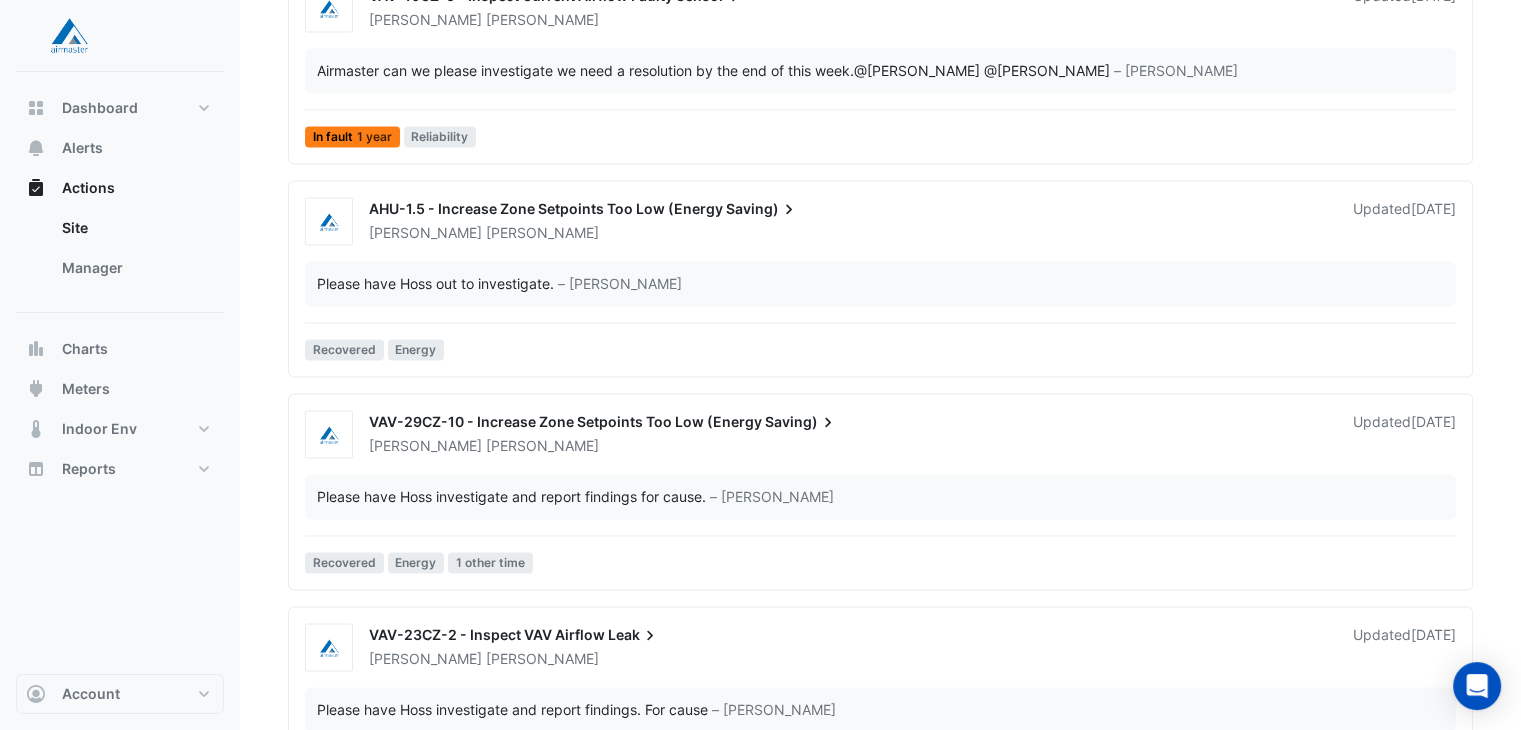scroll, scrollTop: 3156, scrollLeft: 0, axis: vertical 